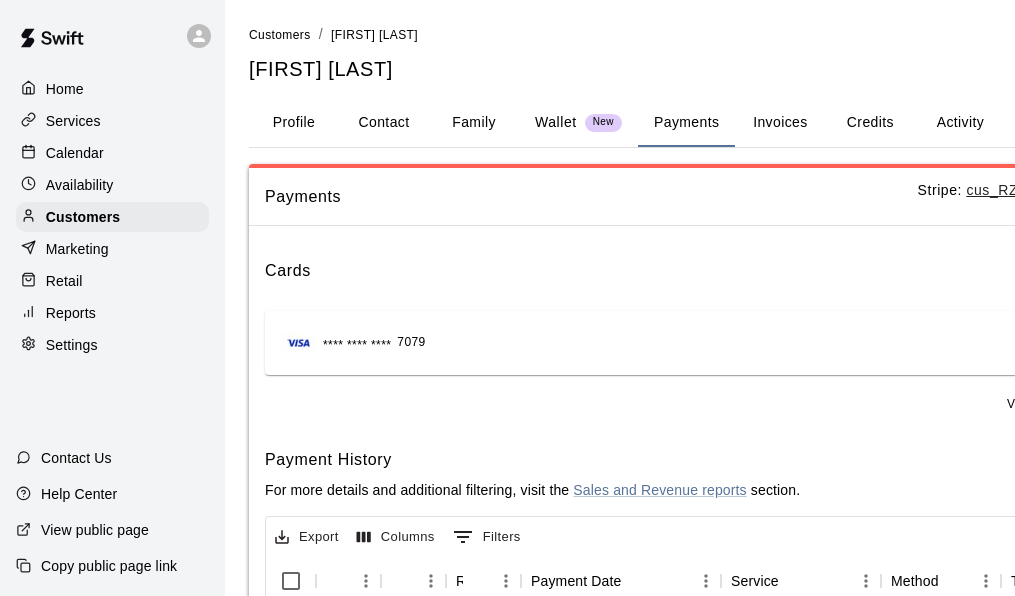 scroll, scrollTop: 94, scrollLeft: 199, axis: both 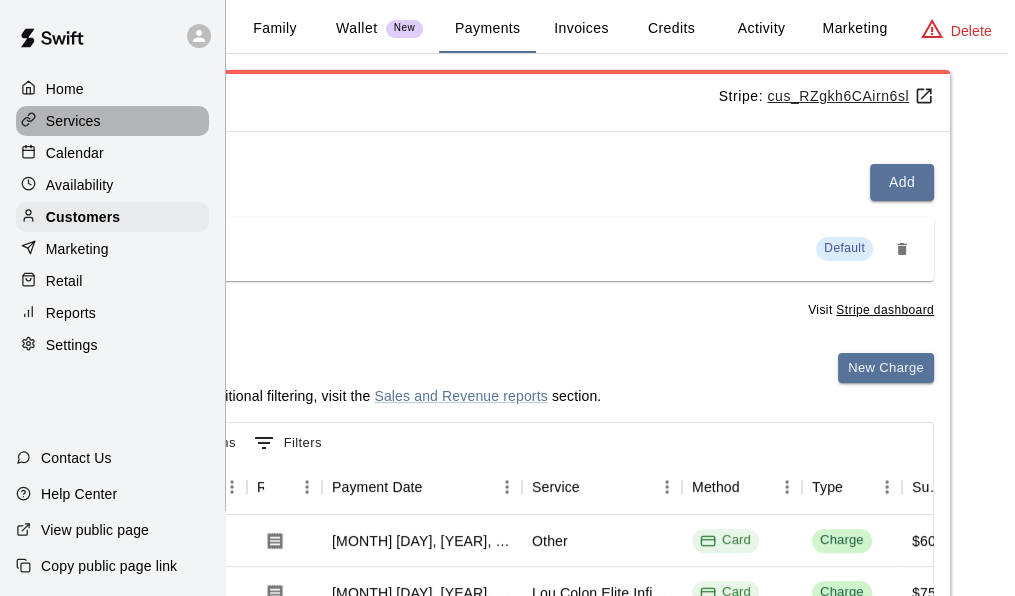 click on "Services" at bounding box center [73, 121] 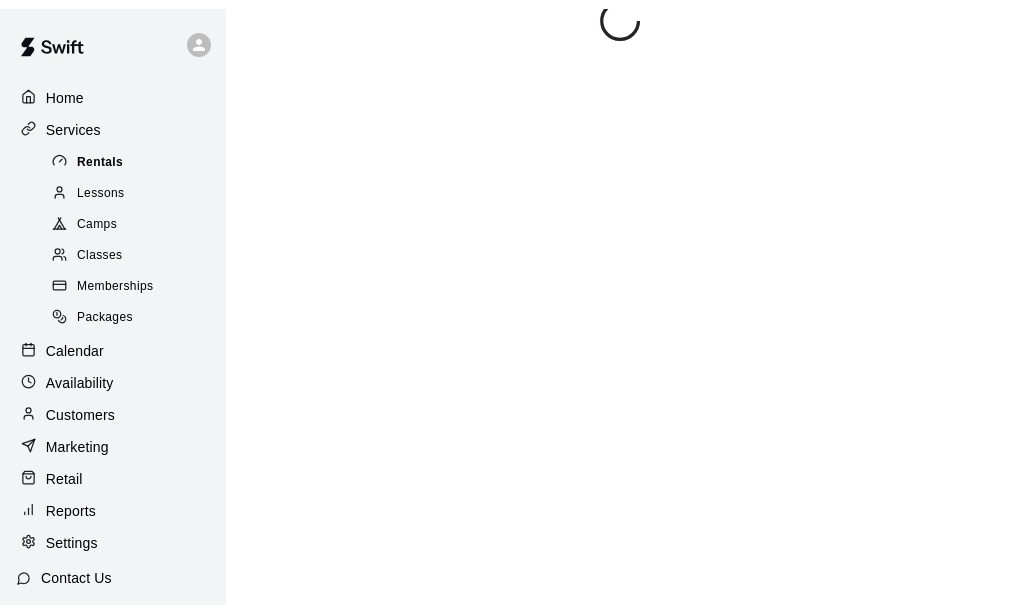scroll, scrollTop: 0, scrollLeft: 0, axis: both 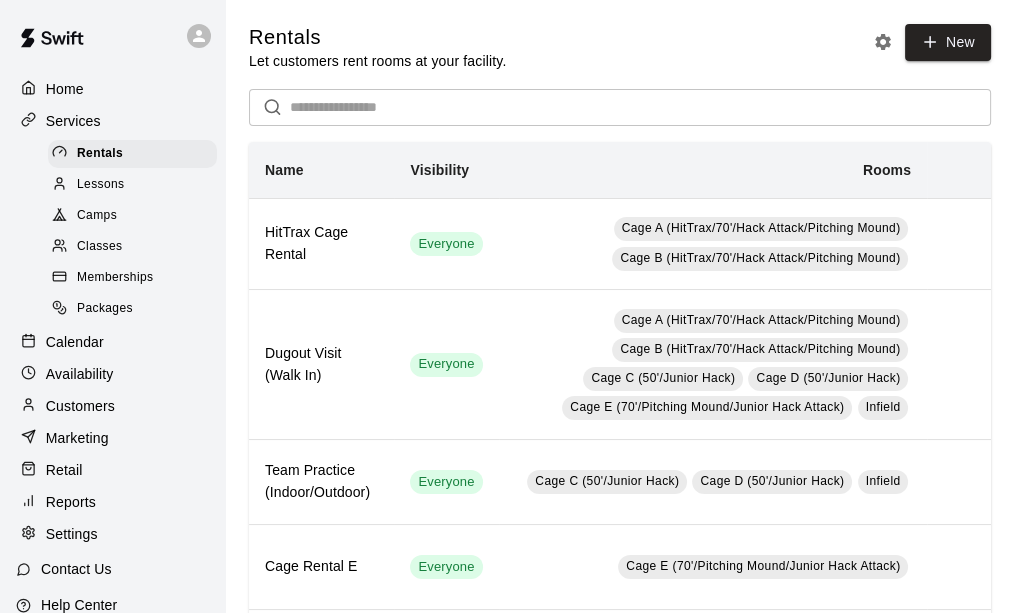 click on "Memberships" at bounding box center [115, 278] 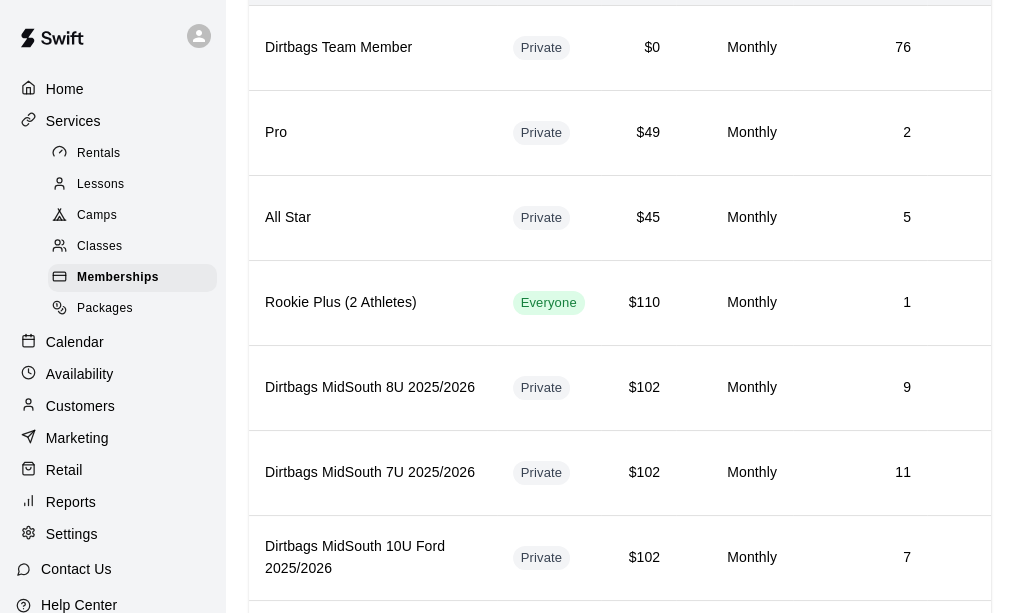 scroll, scrollTop: 0, scrollLeft: 0, axis: both 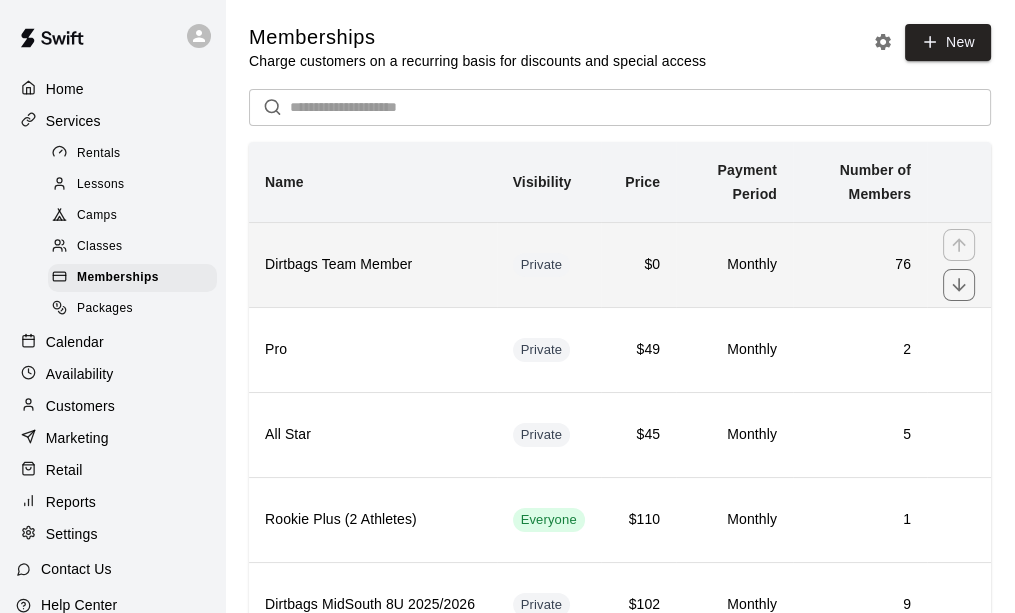 click on "Dirtbags Team Member" at bounding box center [373, 265] 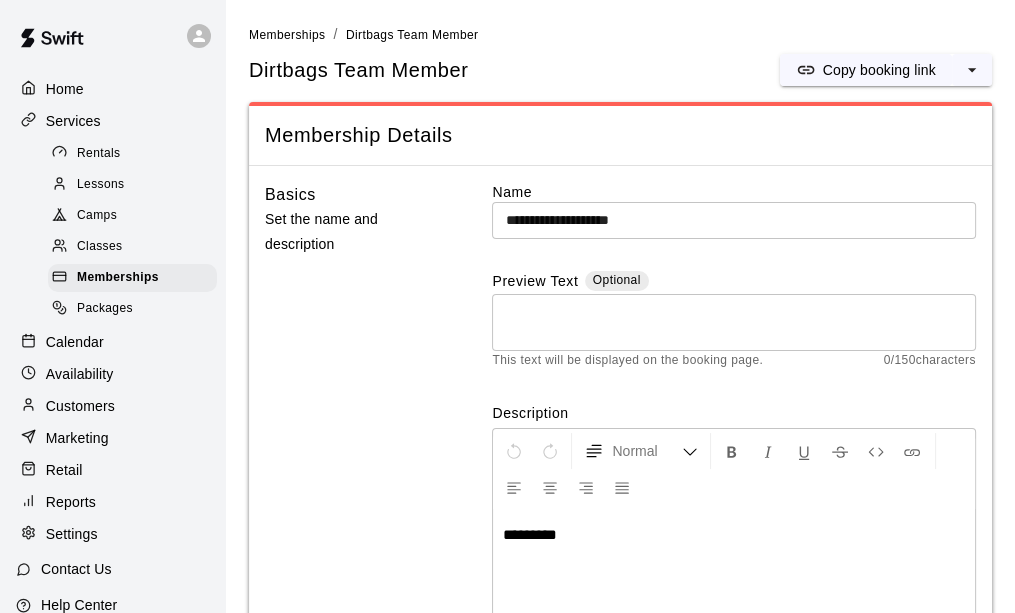 scroll, scrollTop: 0, scrollLeft: 0, axis: both 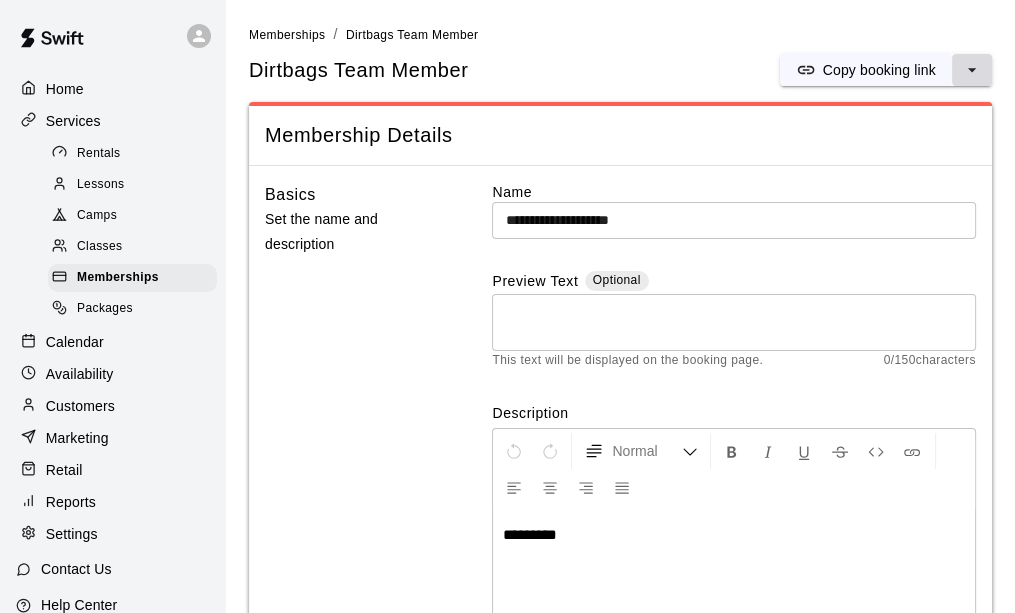 click at bounding box center (972, 70) 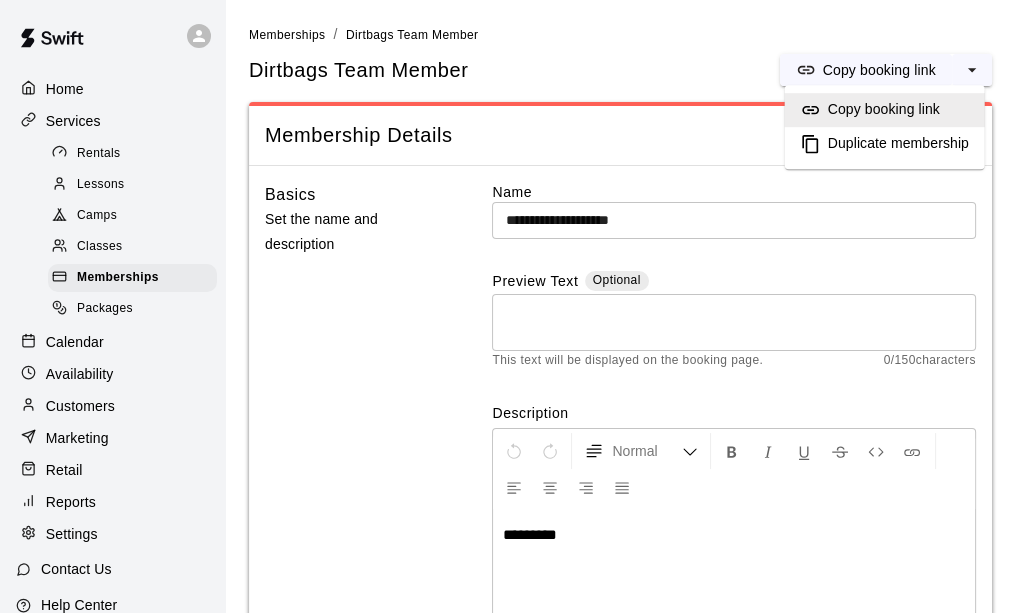 click on "Duplicate membership" at bounding box center (898, 144) 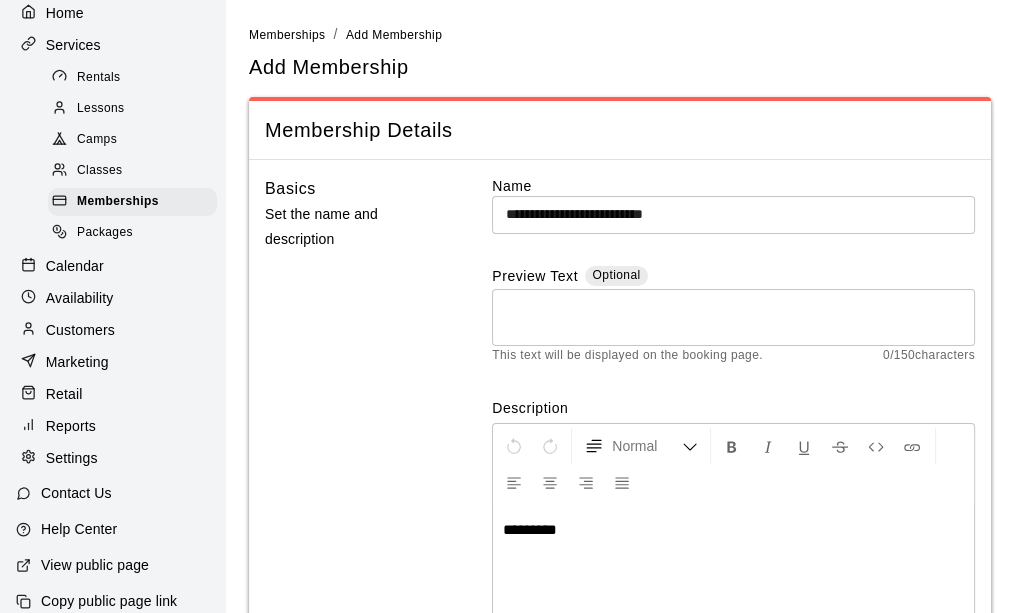 scroll, scrollTop: 112, scrollLeft: 0, axis: vertical 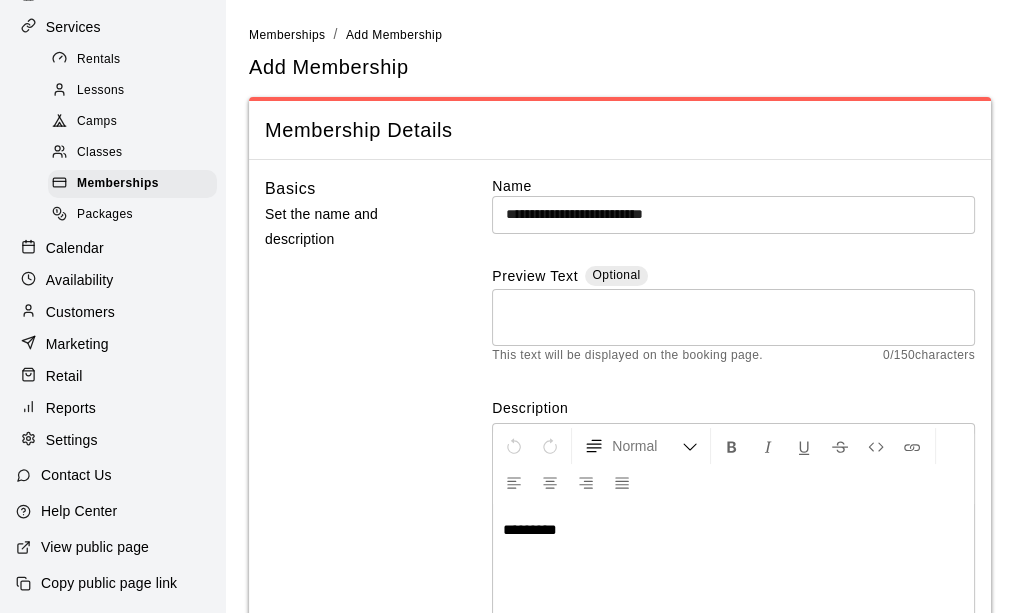 drag, startPoint x: 208, startPoint y: 329, endPoint x: 224, endPoint y: 183, distance: 146.8741 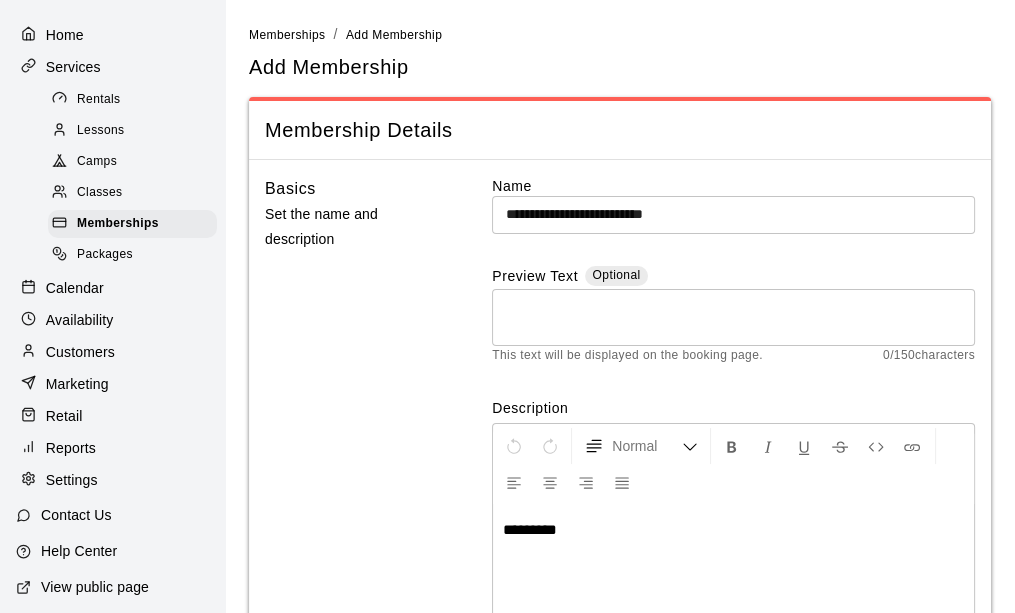scroll, scrollTop: 0, scrollLeft: 0, axis: both 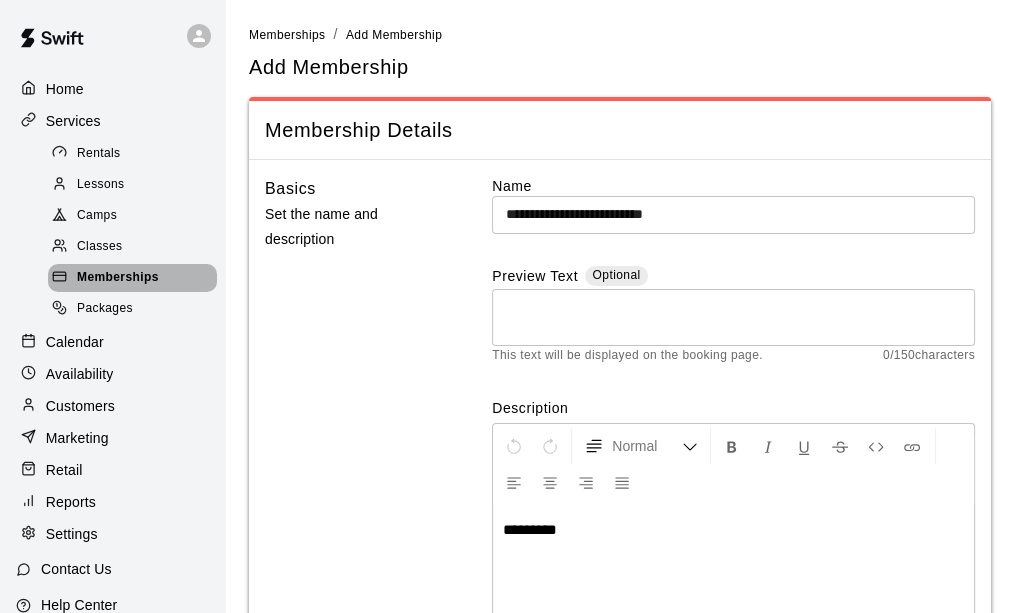 click on "Memberships" at bounding box center (132, 278) 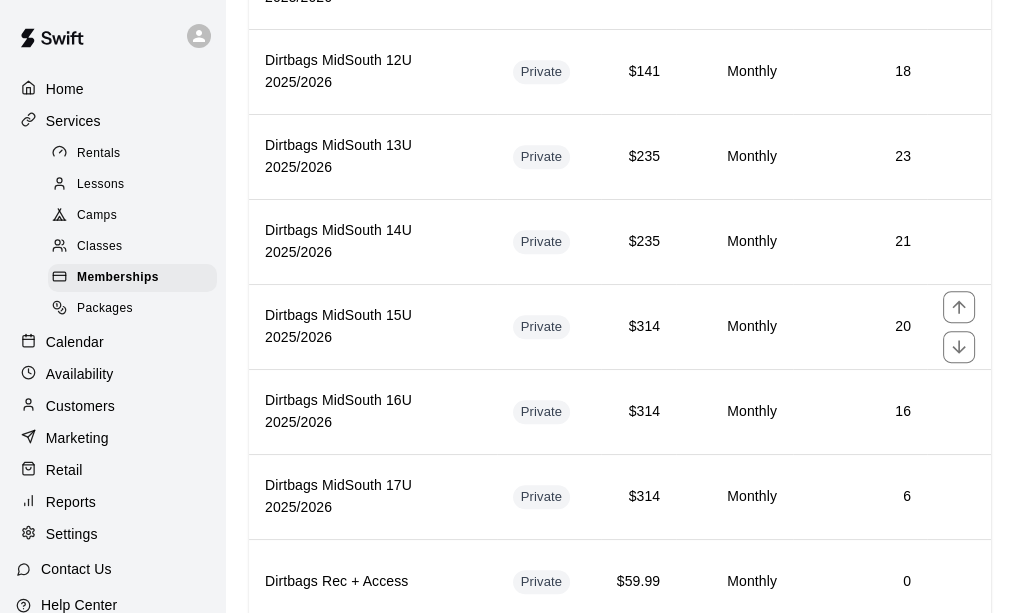 scroll, scrollTop: 900, scrollLeft: 0, axis: vertical 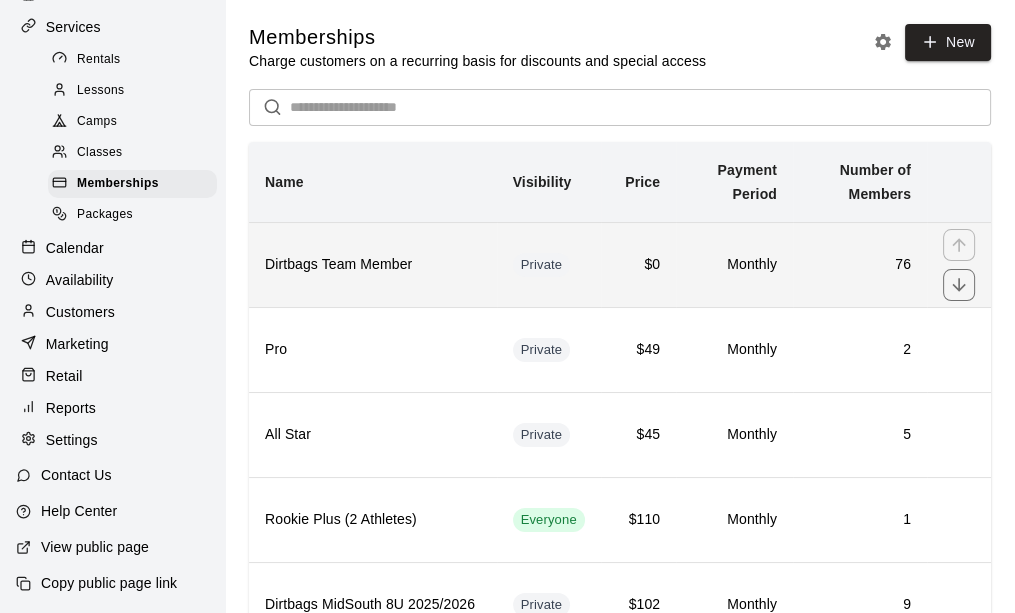 click on "Dirtbags Team Member" at bounding box center (373, 264) 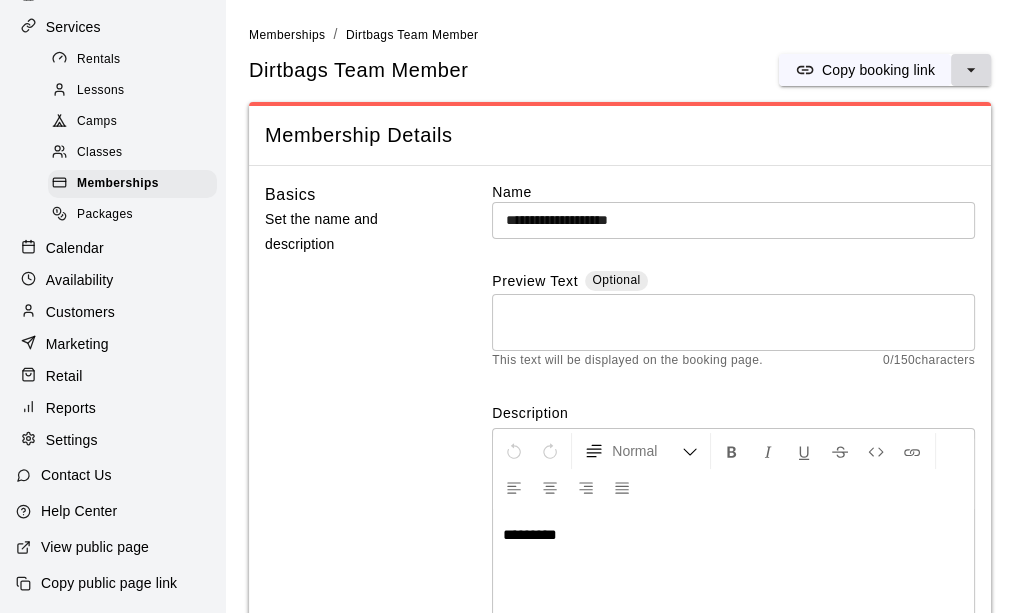 click at bounding box center [971, 70] 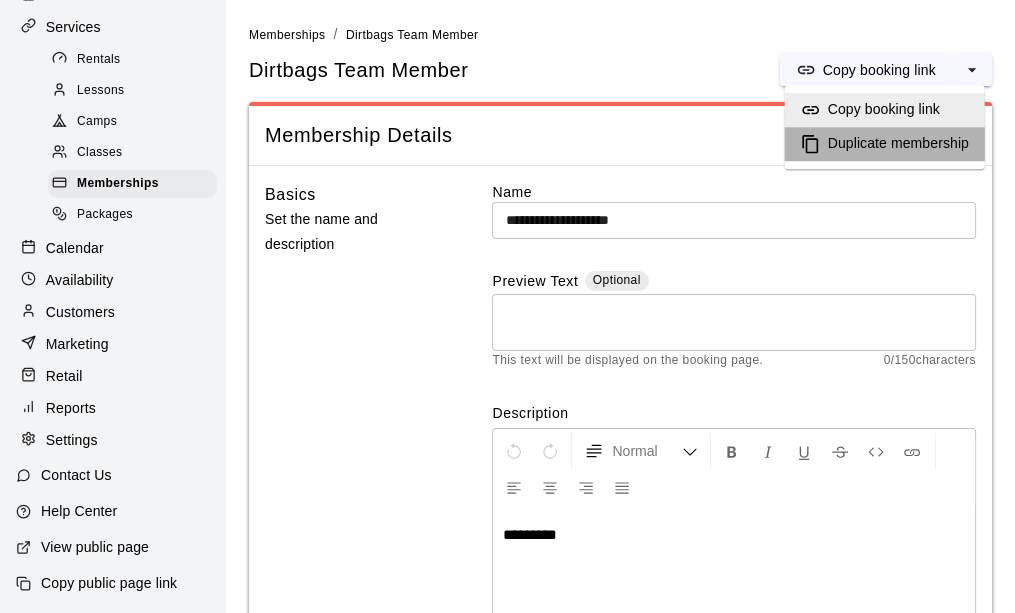 click on "Duplicate membership" at bounding box center [898, 144] 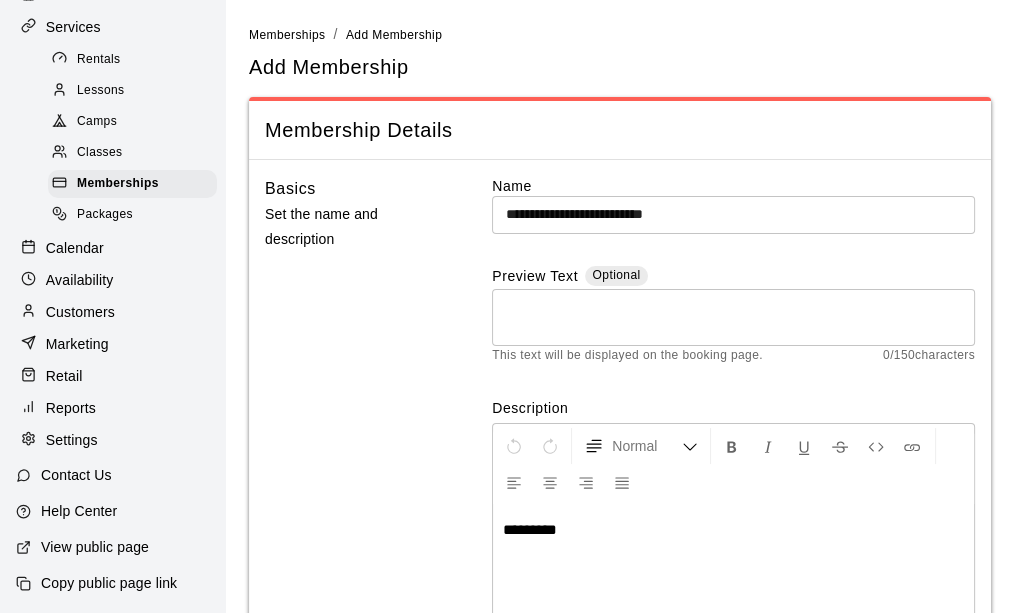 click on "**********" at bounding box center (733, 214) 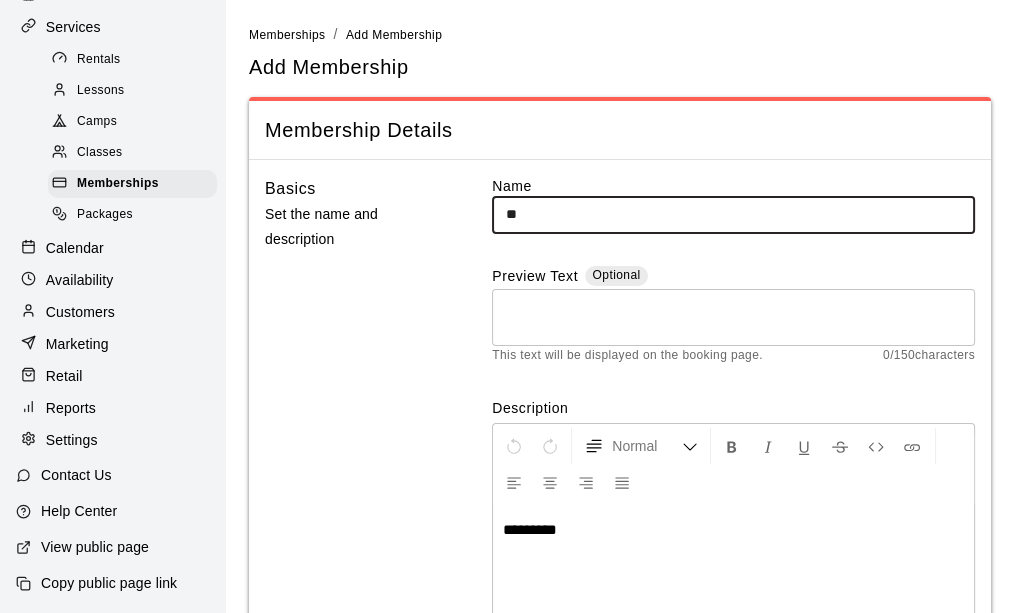 type on "*" 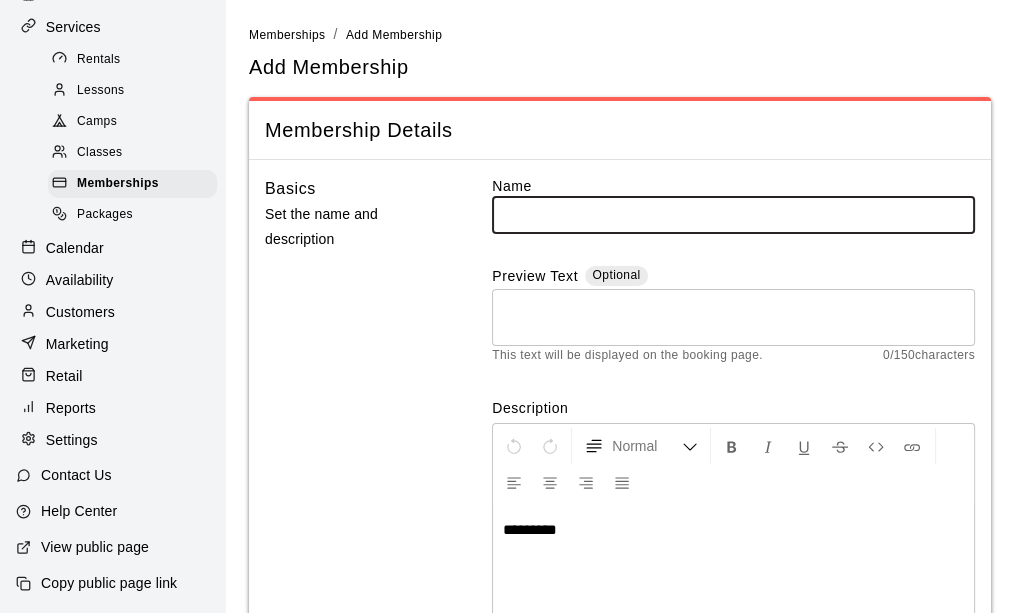 type on "*" 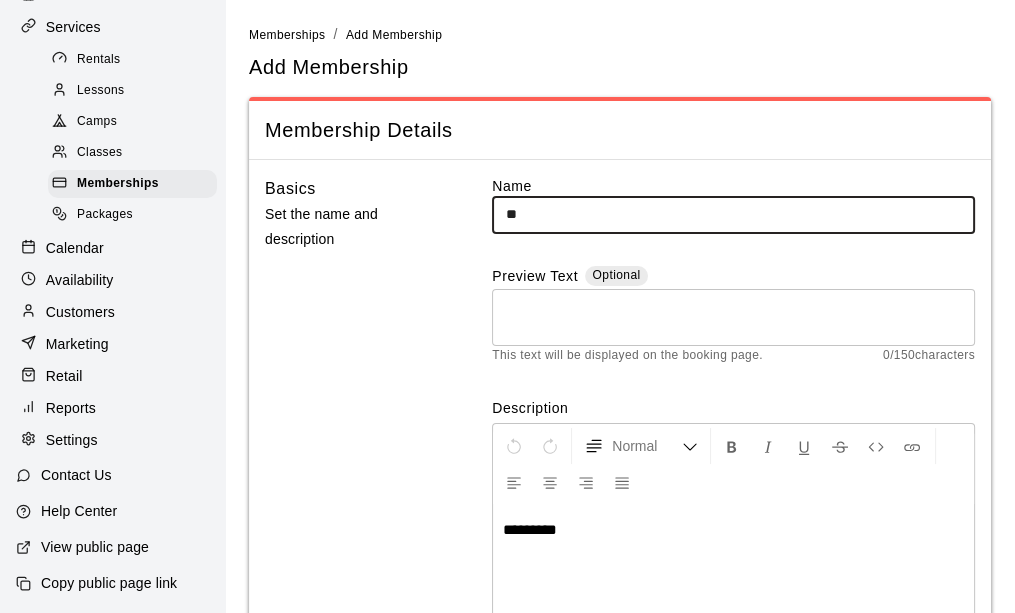 type on "*" 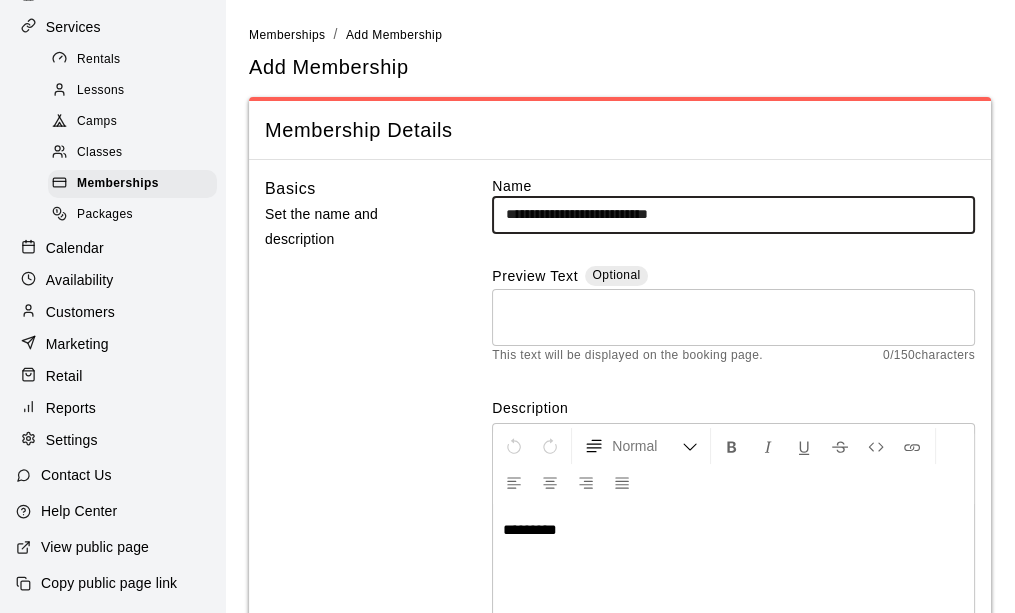 type on "**********" 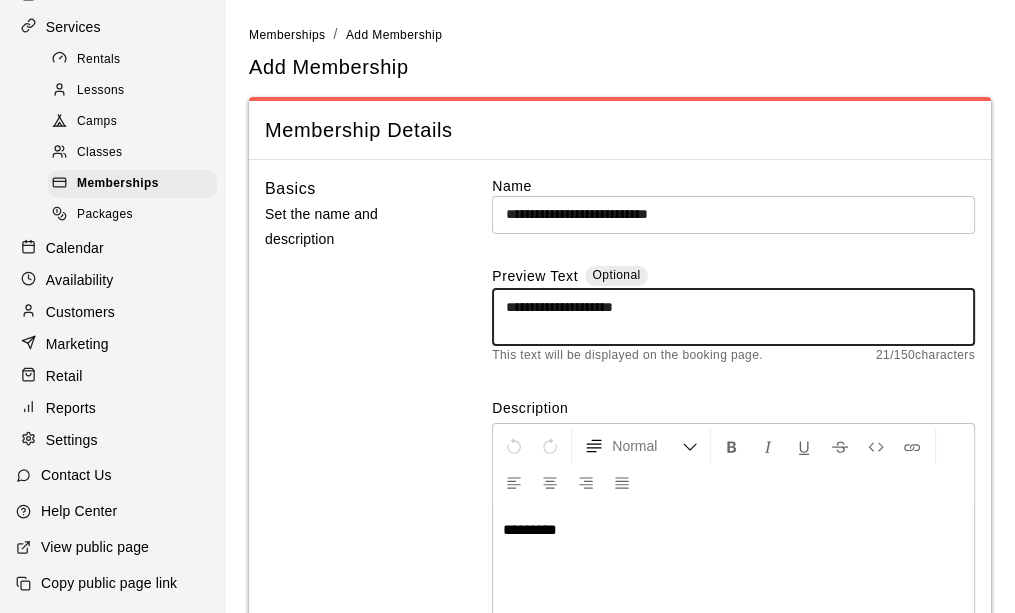 type on "**********" 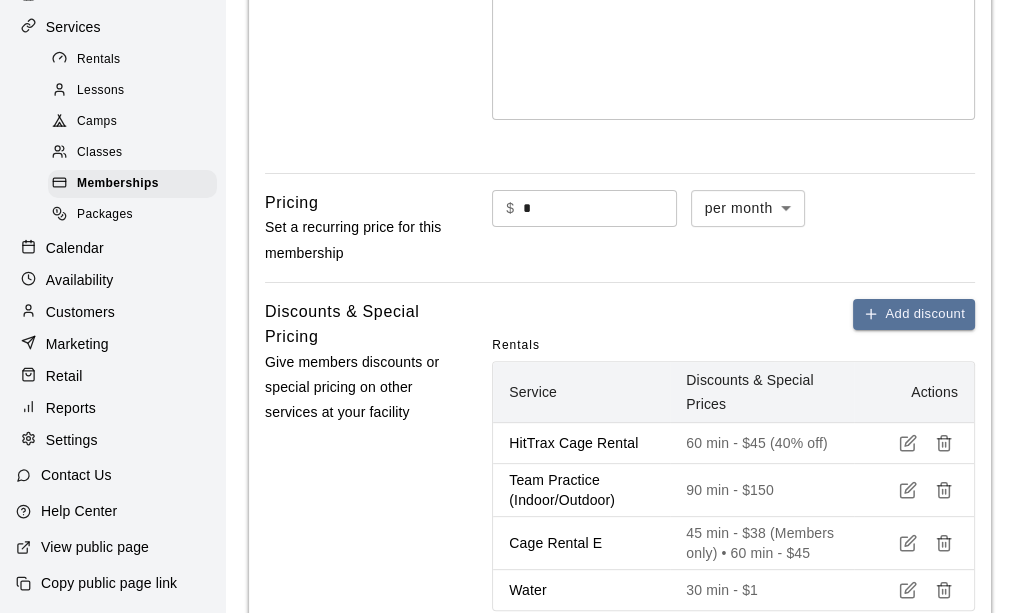 scroll, scrollTop: 400, scrollLeft: 0, axis: vertical 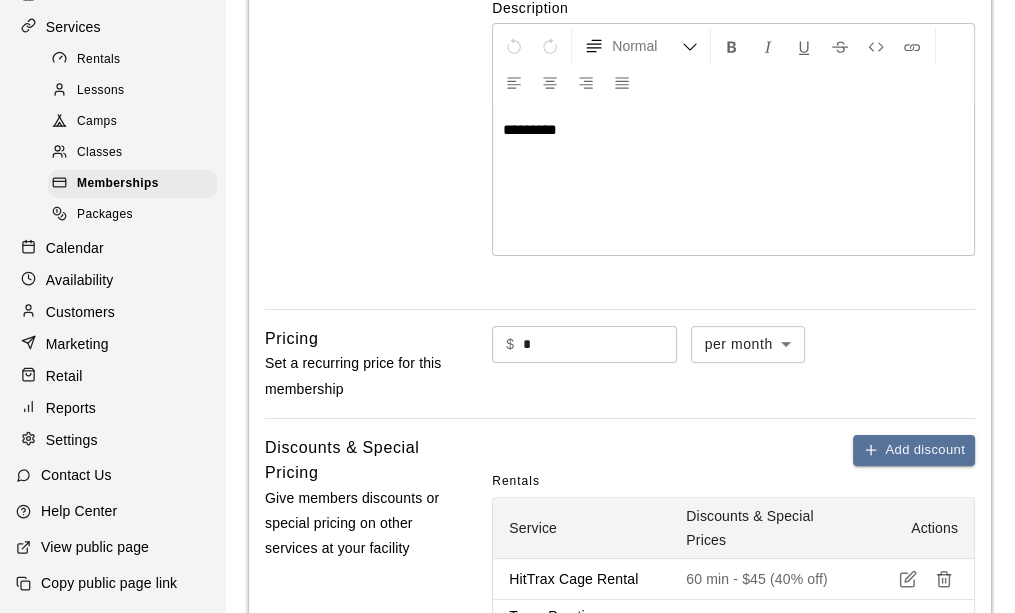 click on "*" at bounding box center (600, 344) 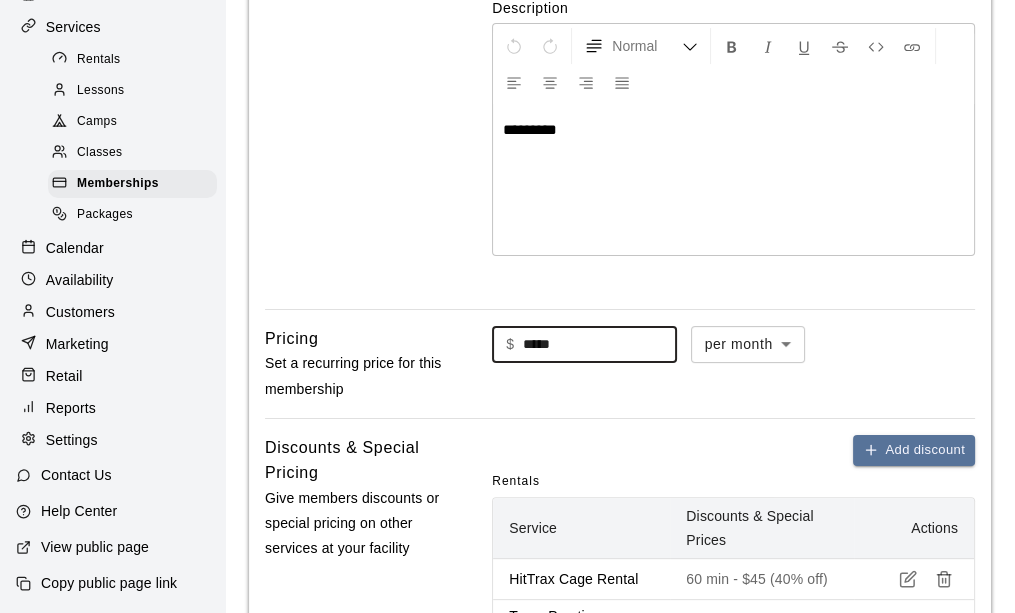 type on "*****" 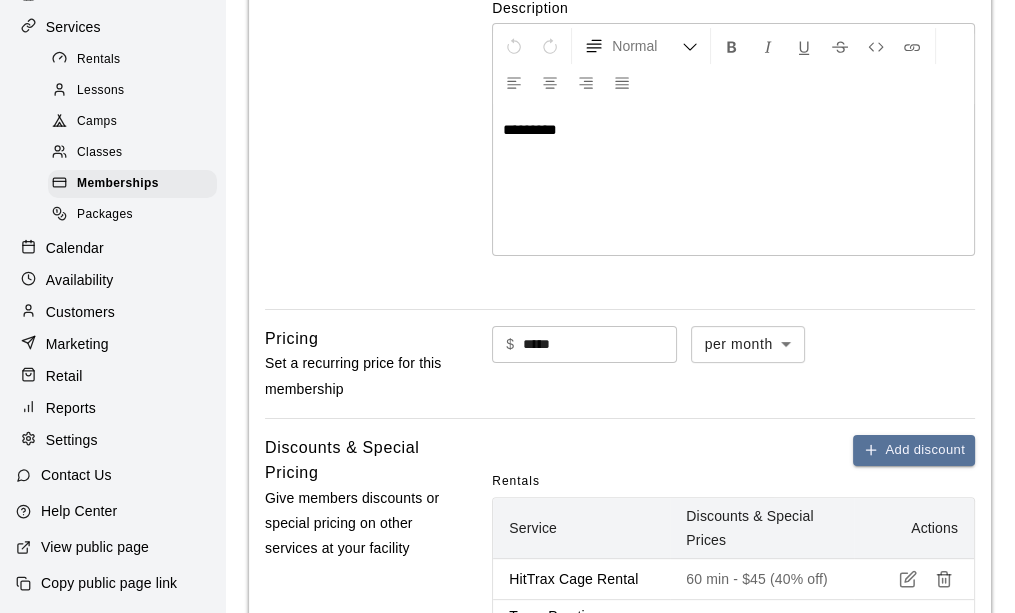 click on "$ ***** ​ per month ******* ​" at bounding box center (733, 364) 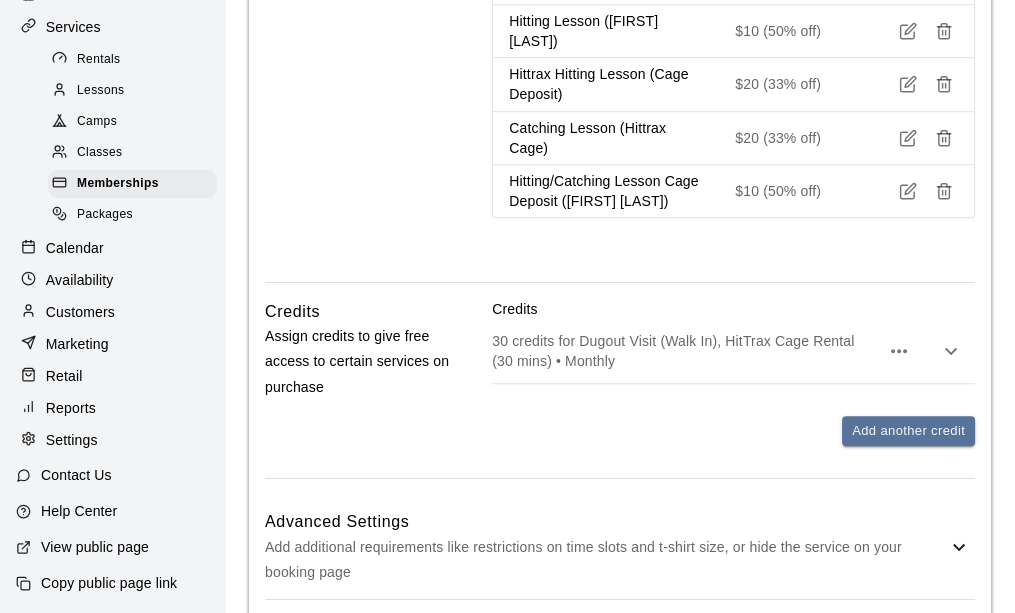 scroll, scrollTop: 1474, scrollLeft: 0, axis: vertical 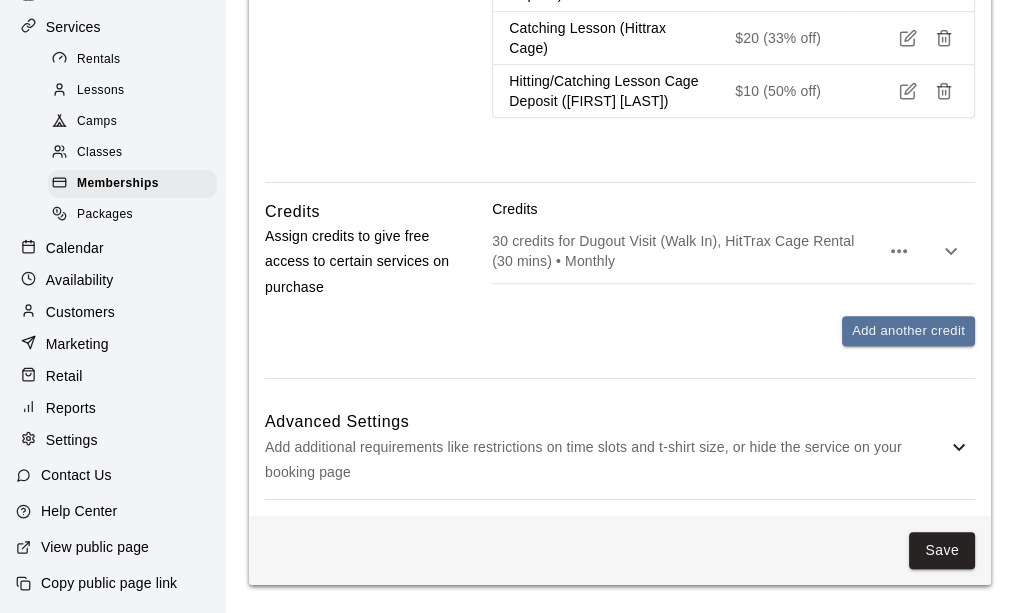click on "Add additional requirements like restrictions on time slots and t-shirt size, or hide the service on your booking page" at bounding box center (606, 460) 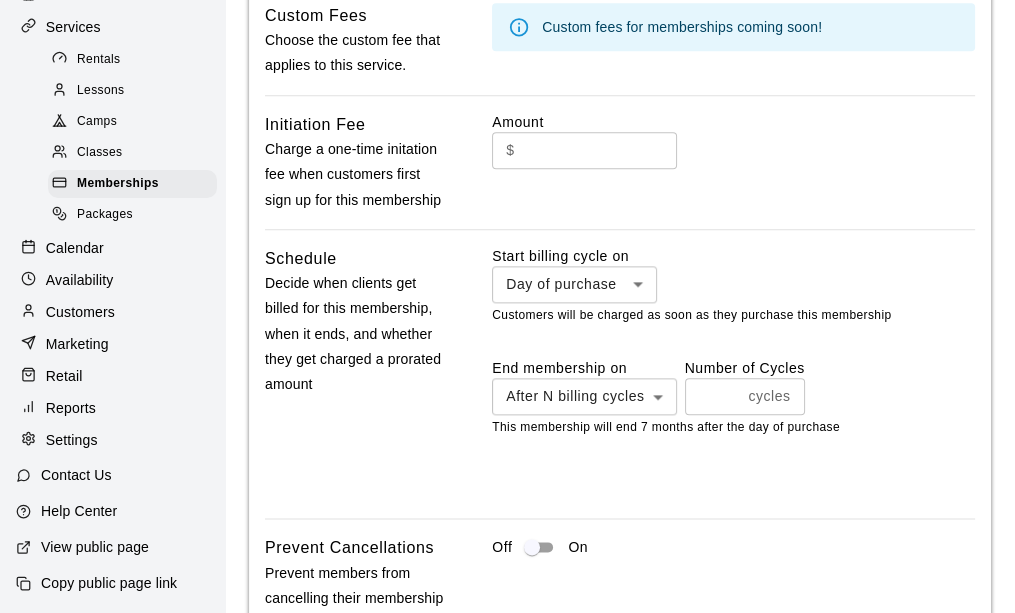 scroll, scrollTop: 2174, scrollLeft: 0, axis: vertical 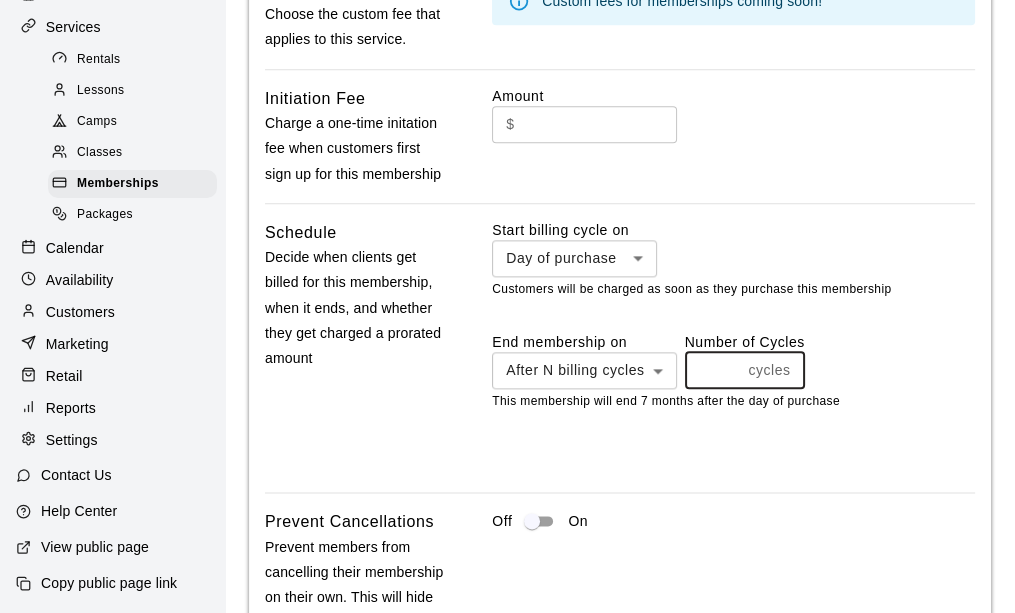 drag, startPoint x: 713, startPoint y: 361, endPoint x: 685, endPoint y: 371, distance: 29.732138 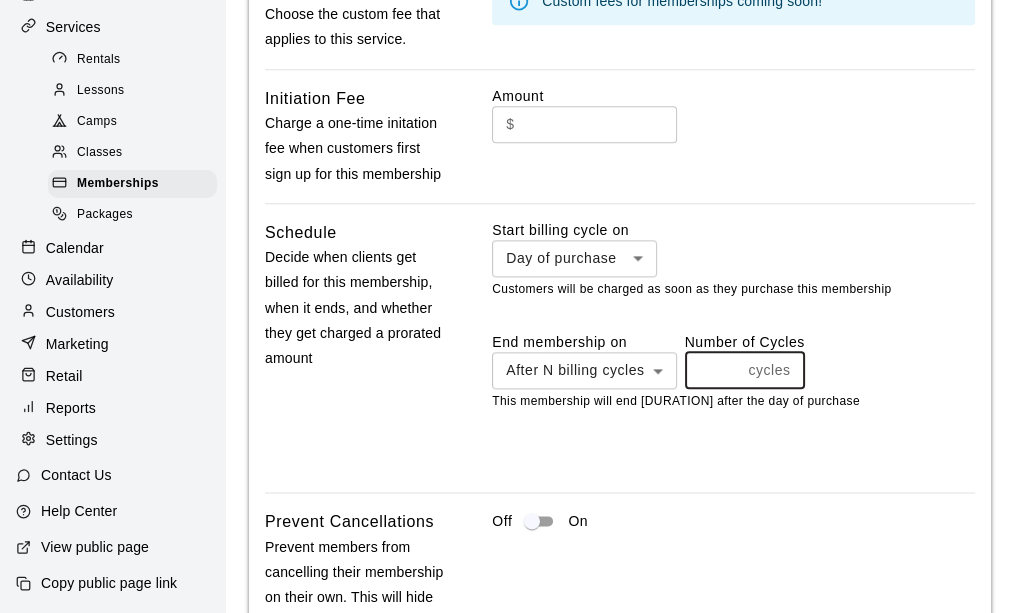 type on "**" 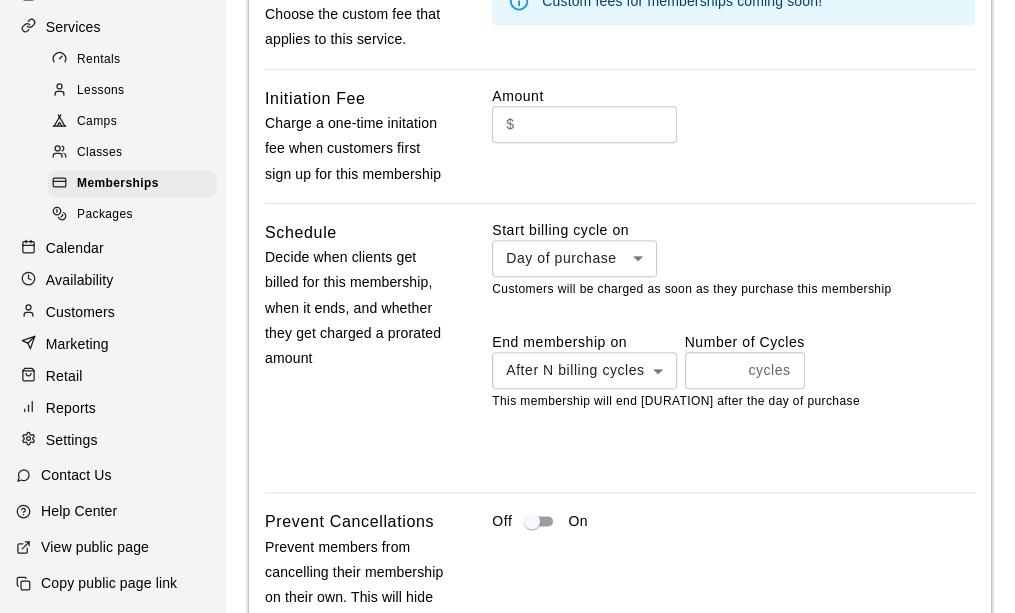 click on "Schedule Decide when clients get billed for this membership, when it ends, and whether they get charged a prorated amount" at bounding box center [357, 348] 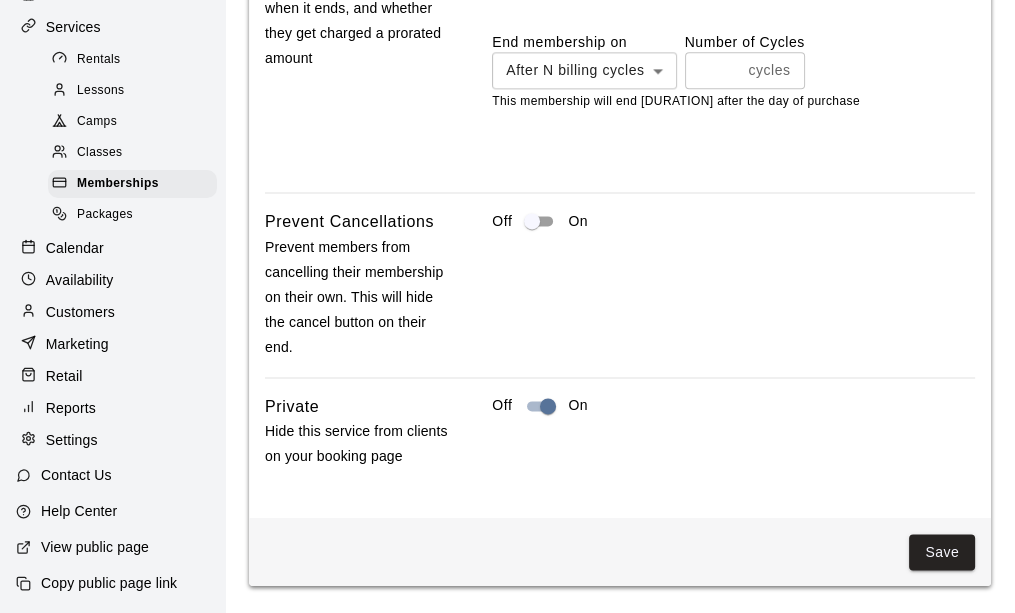 scroll, scrollTop: 2476, scrollLeft: 0, axis: vertical 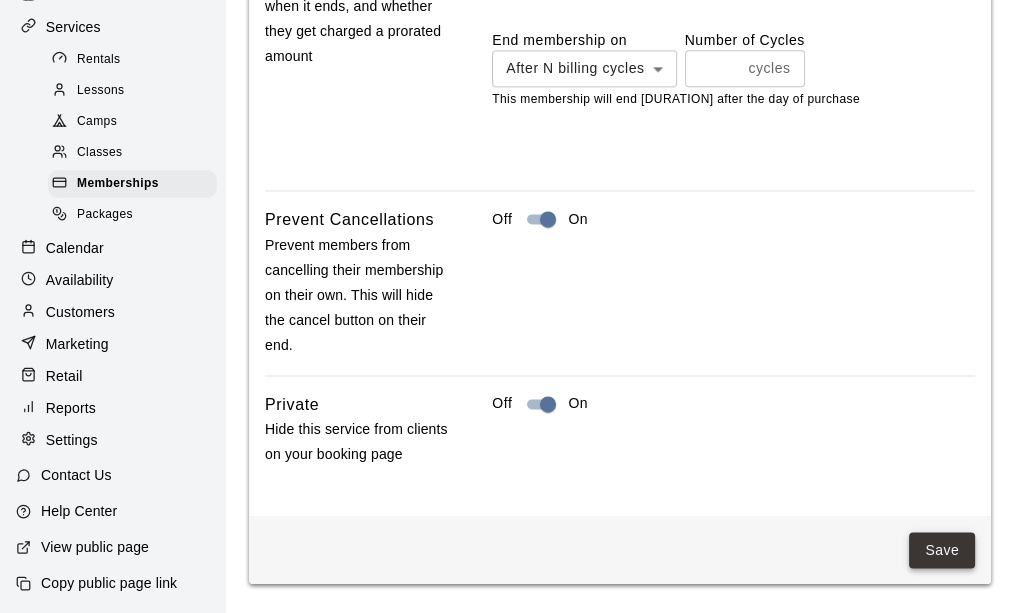 click on "Save" at bounding box center (942, 550) 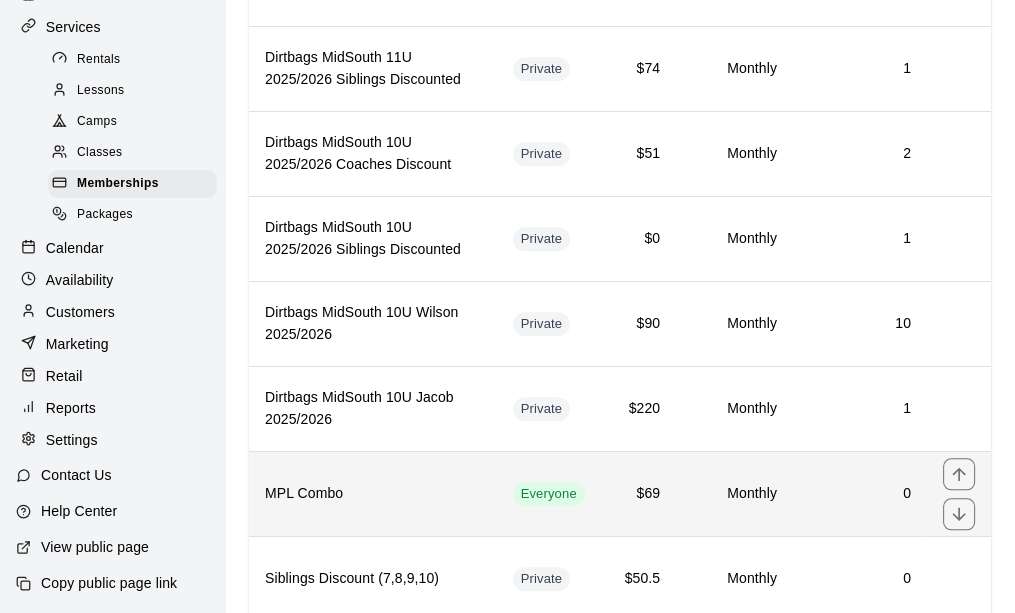 scroll, scrollTop: 1788, scrollLeft: 0, axis: vertical 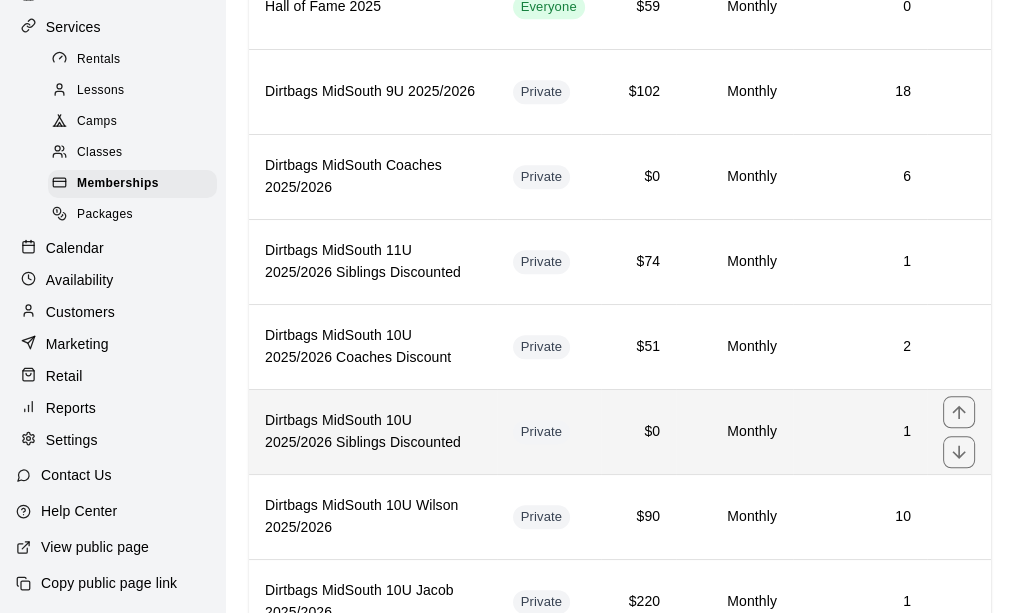 click on "Dirtbags MidSouth 10U 2025/2026 Siblings Discounted" at bounding box center (373, 431) 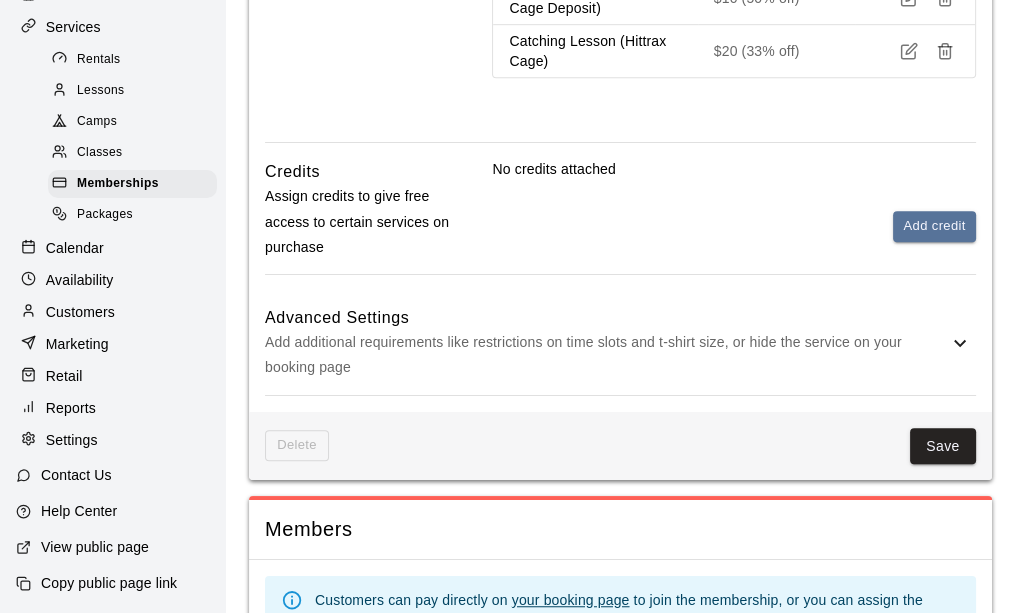 scroll, scrollTop: 1180, scrollLeft: 0, axis: vertical 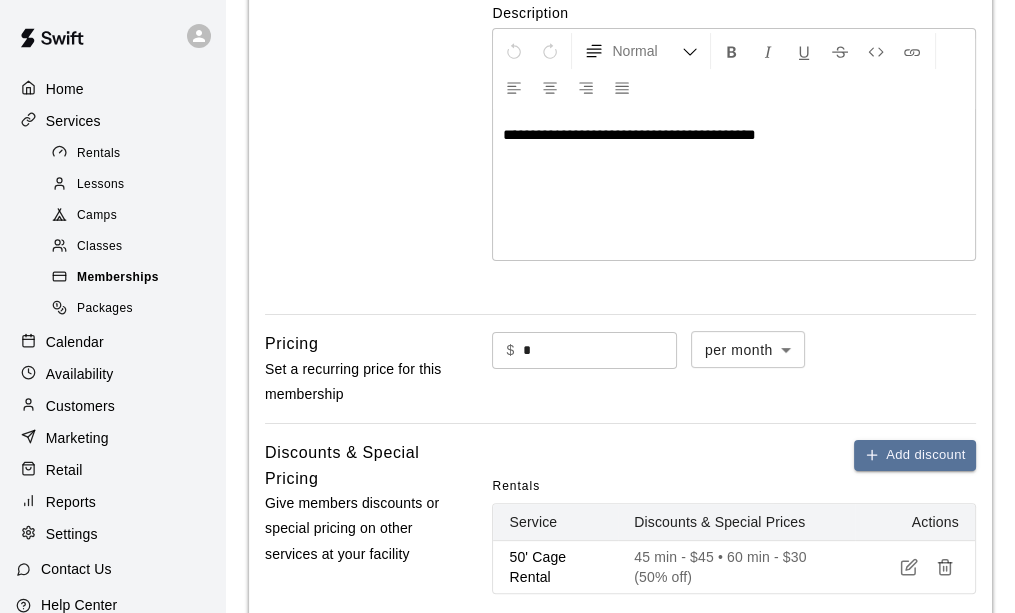 click on "Memberships" at bounding box center [118, 278] 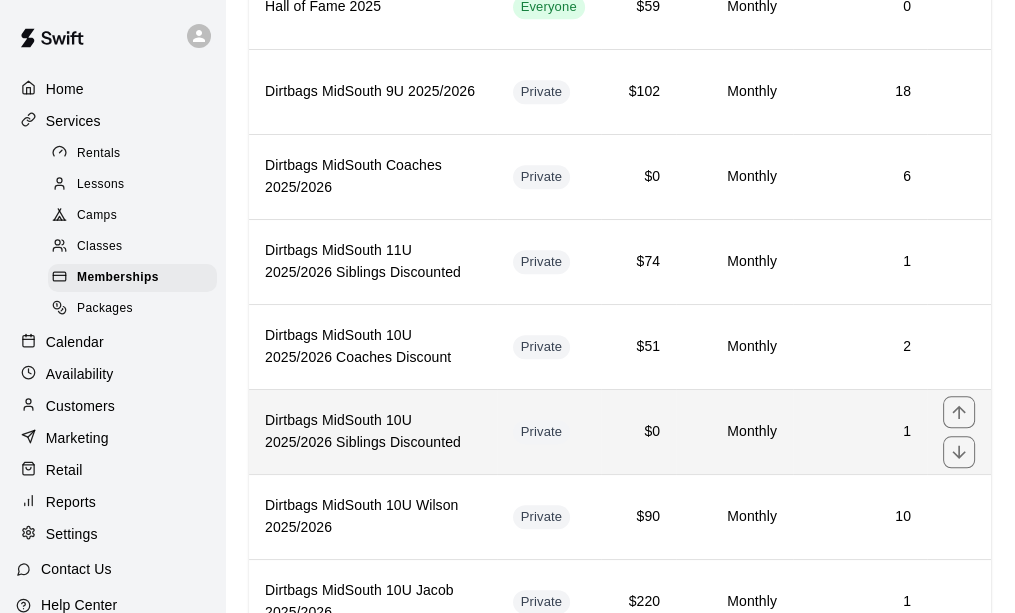 scroll, scrollTop: 1888, scrollLeft: 0, axis: vertical 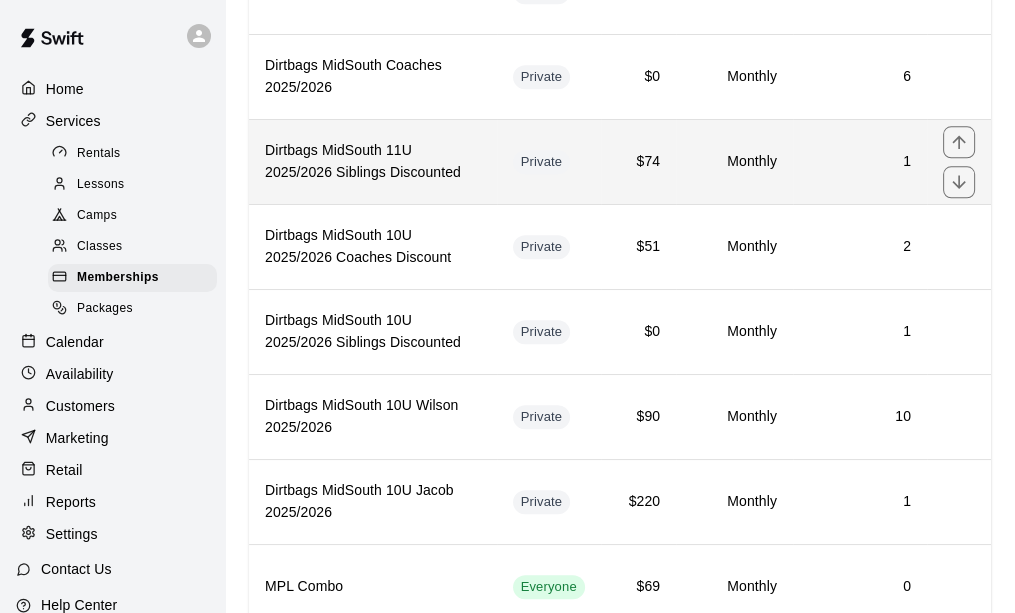 click on "Dirtbags MidSouth 11U 2025/2026 Siblings Discounted" at bounding box center (373, 161) 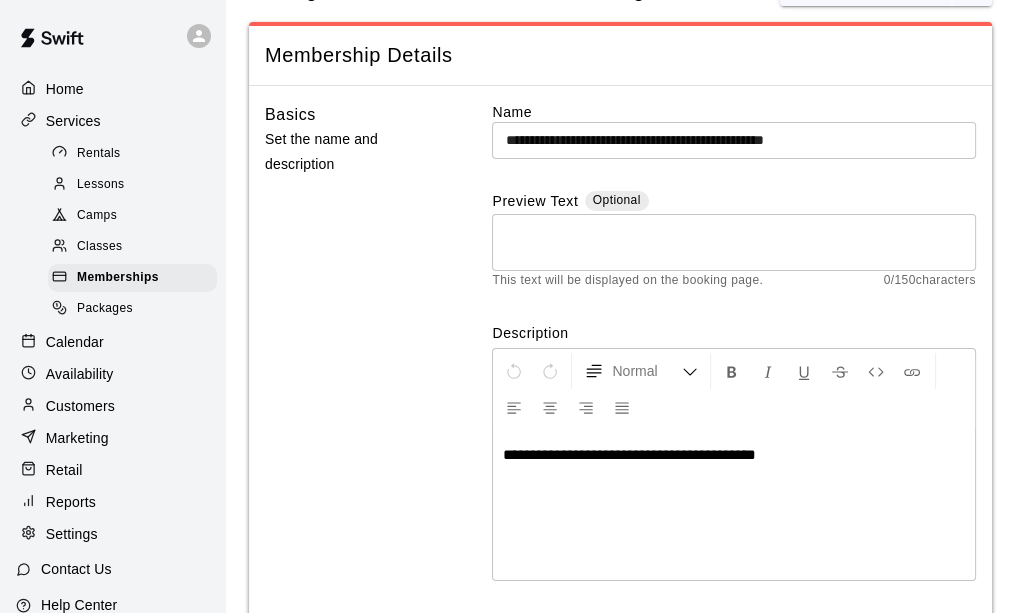 scroll, scrollTop: 0, scrollLeft: 0, axis: both 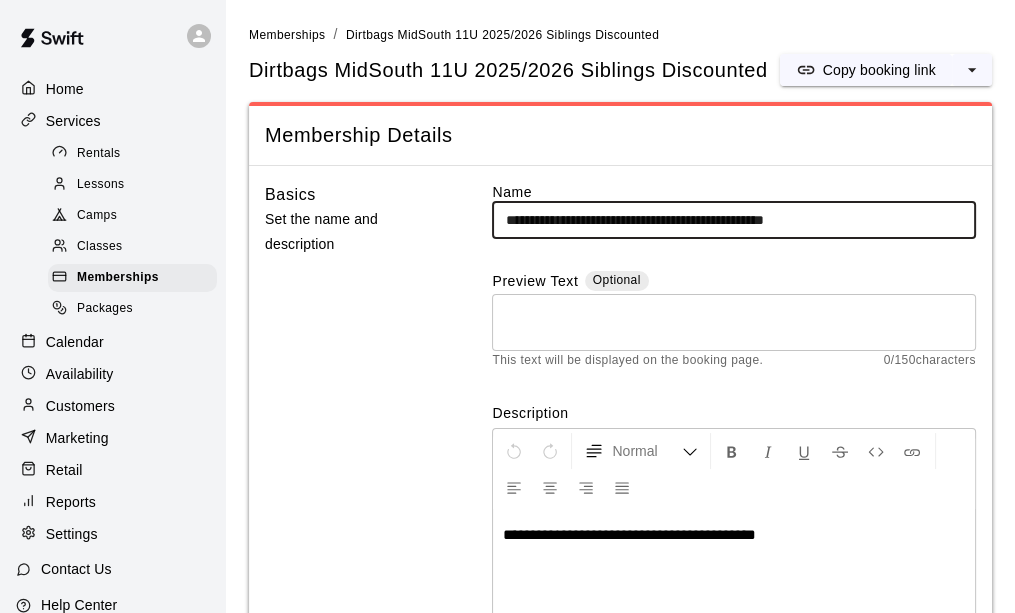 drag, startPoint x: 912, startPoint y: 218, endPoint x: 463, endPoint y: 237, distance: 449.40182 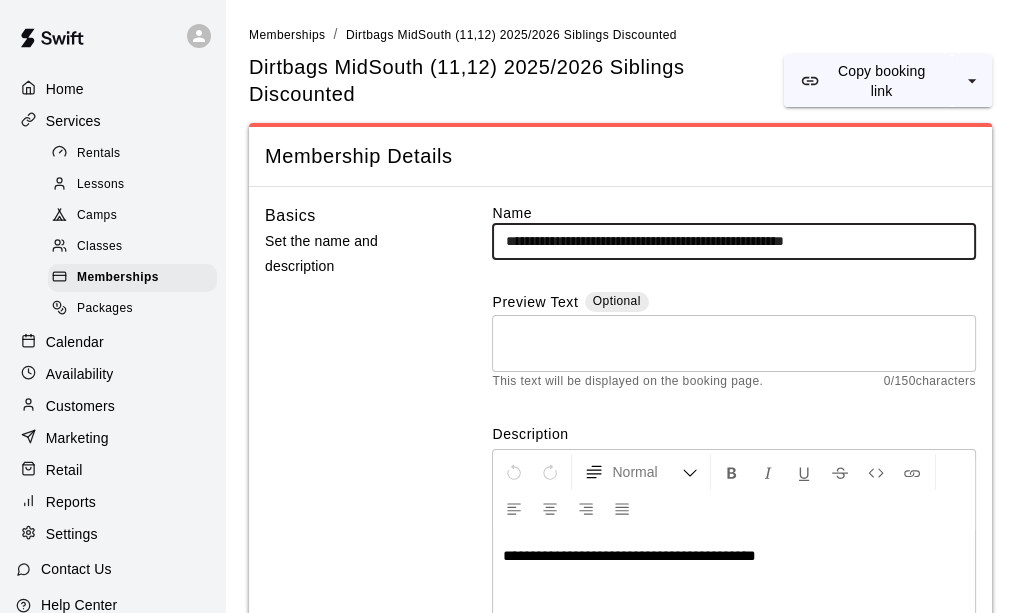 type on "**********" 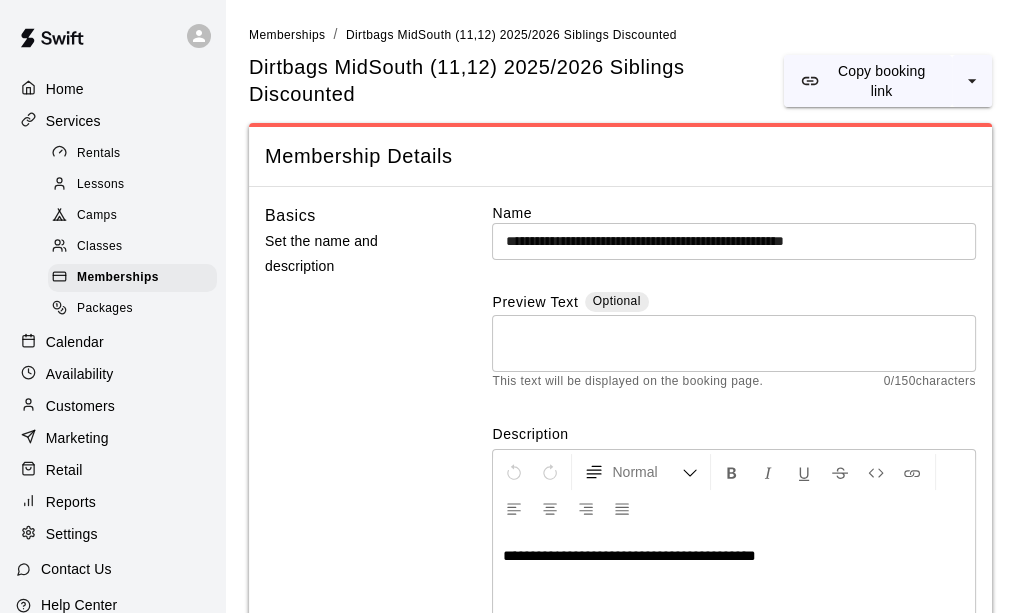 click on "Basics Set the name and description" at bounding box center (357, 461) 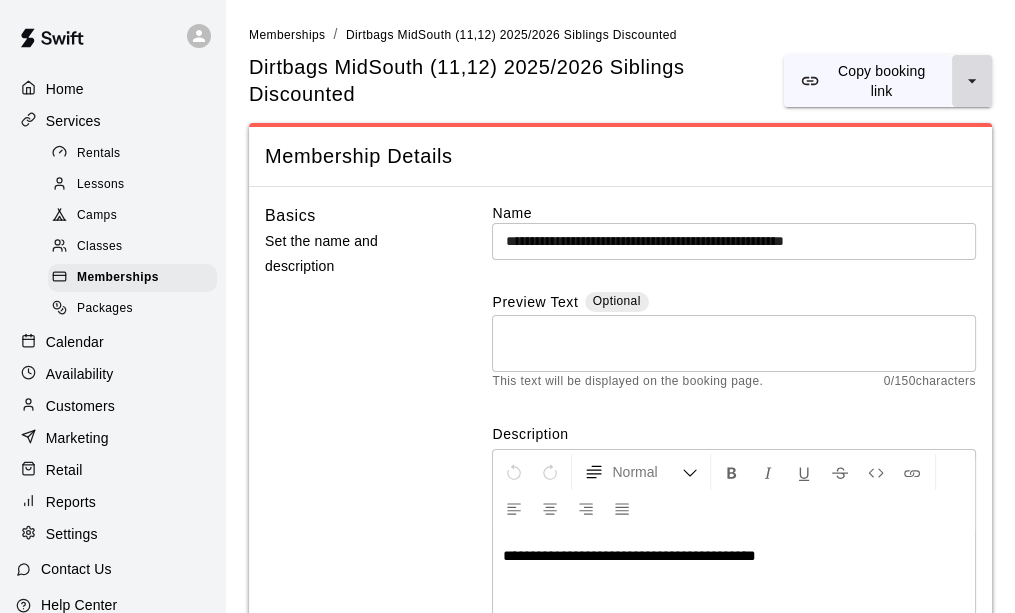 click at bounding box center (972, 81) 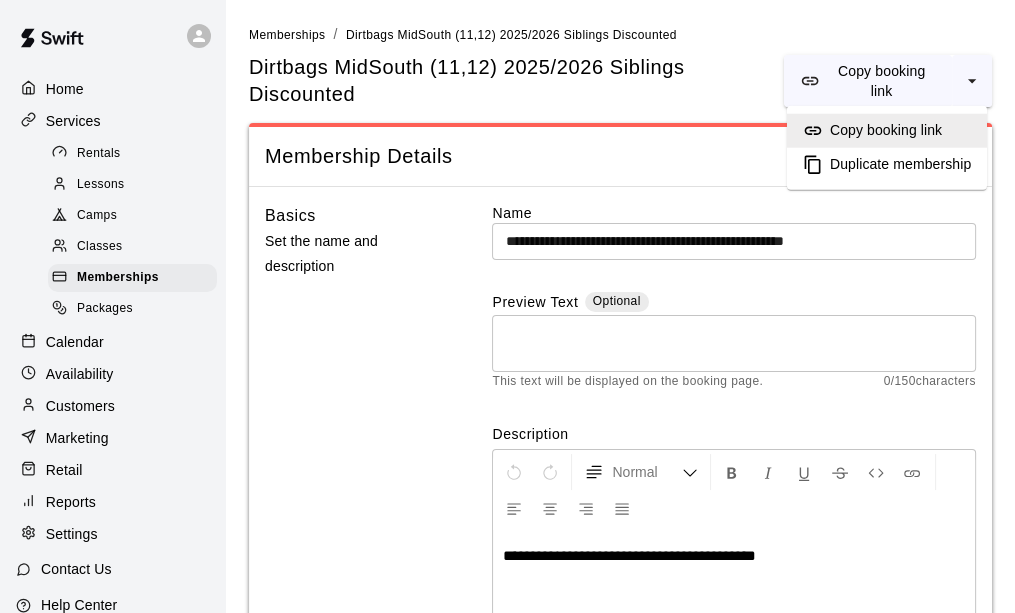 click on "Membership Details" at bounding box center [620, 156] 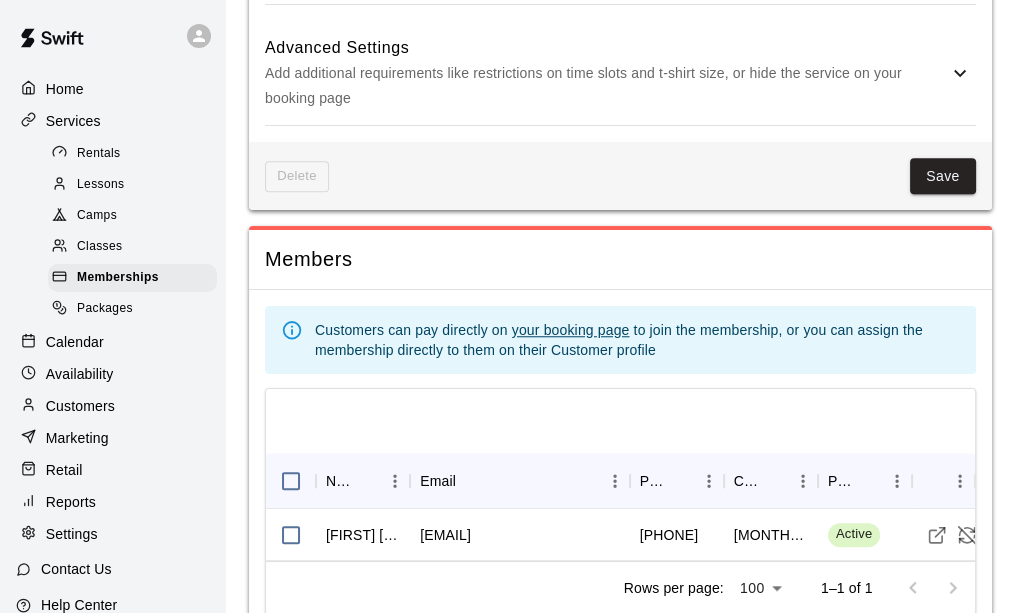 scroll, scrollTop: 1601, scrollLeft: 0, axis: vertical 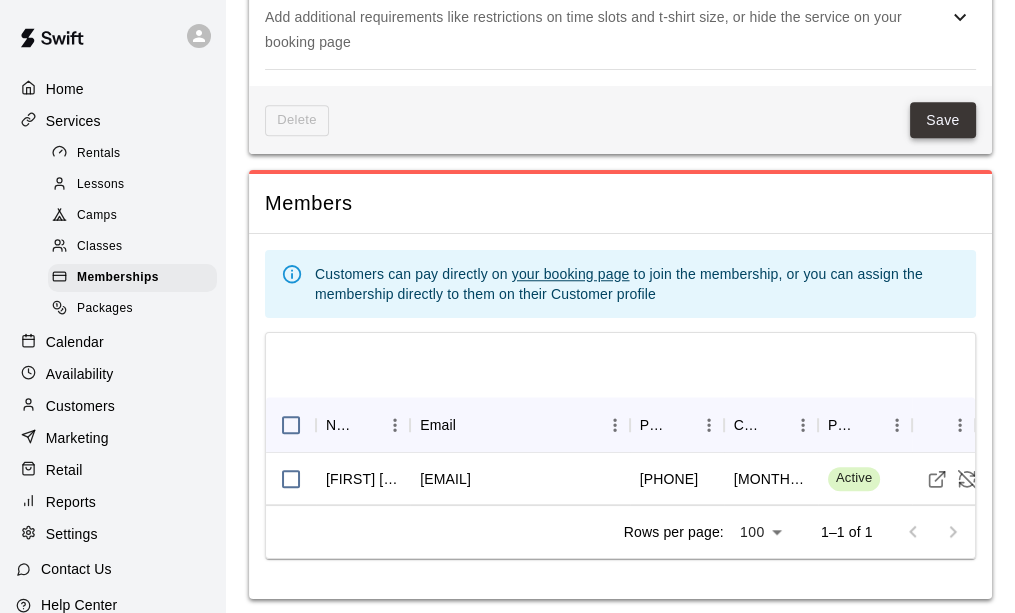 click on "Save" at bounding box center [943, 120] 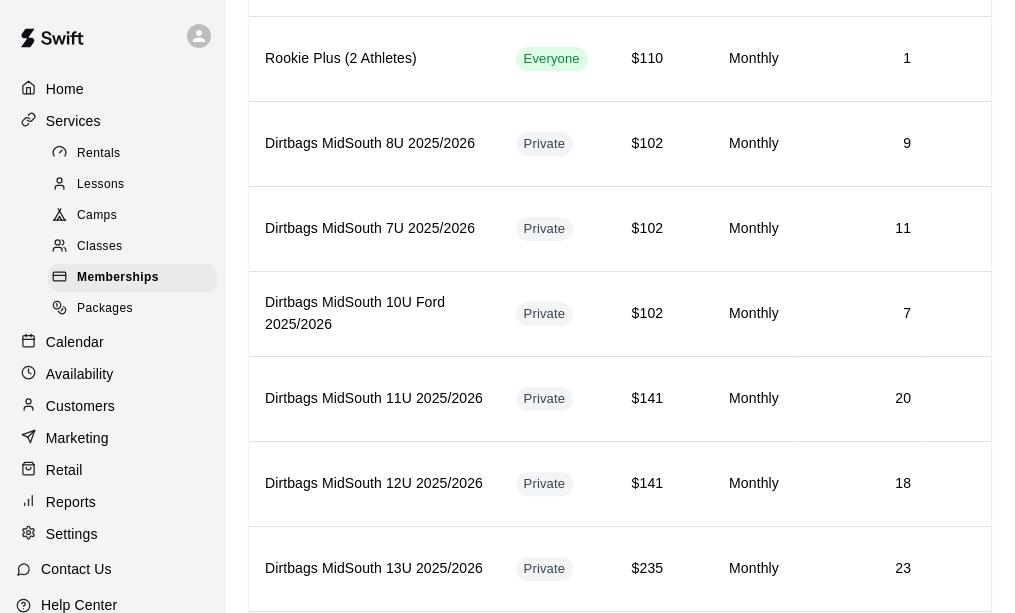 scroll, scrollTop: 0, scrollLeft: 0, axis: both 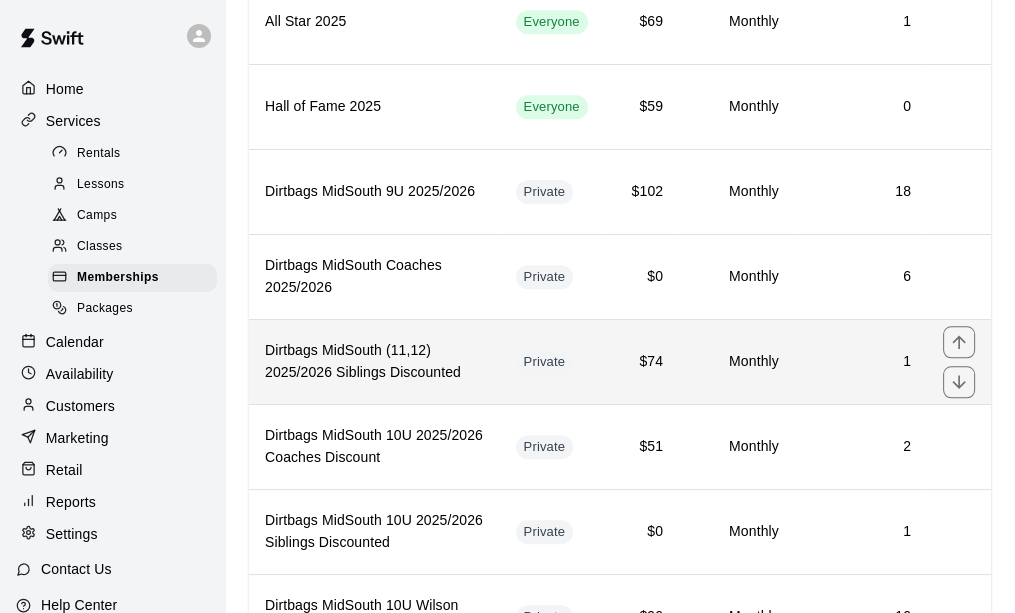 click on "Dirtbags MidSouth (11,12) 2025/2026 Siblings Discounted" at bounding box center (374, 362) 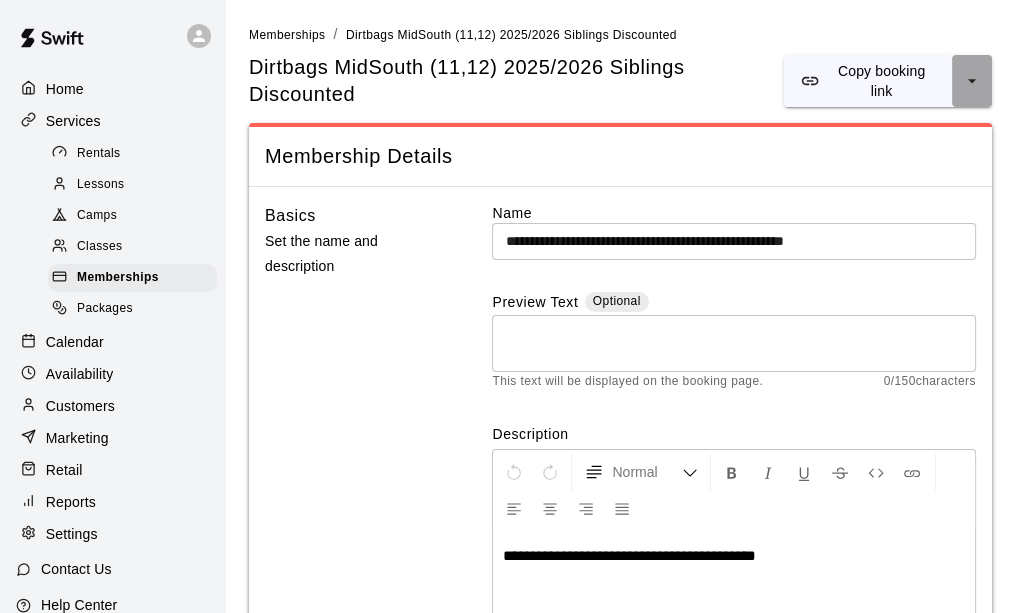 click 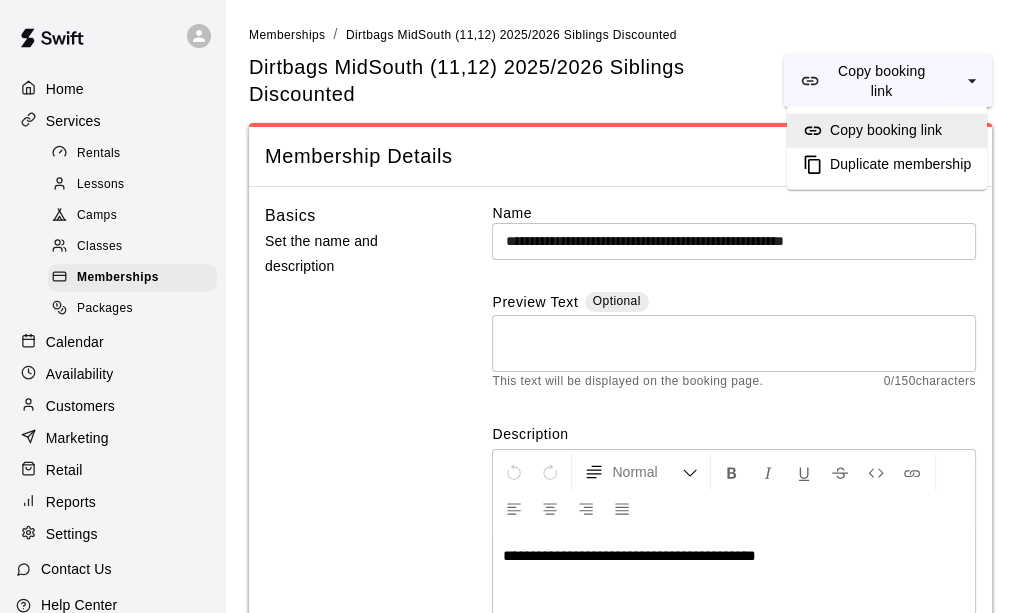 click on "Duplicate membership" at bounding box center [900, 165] 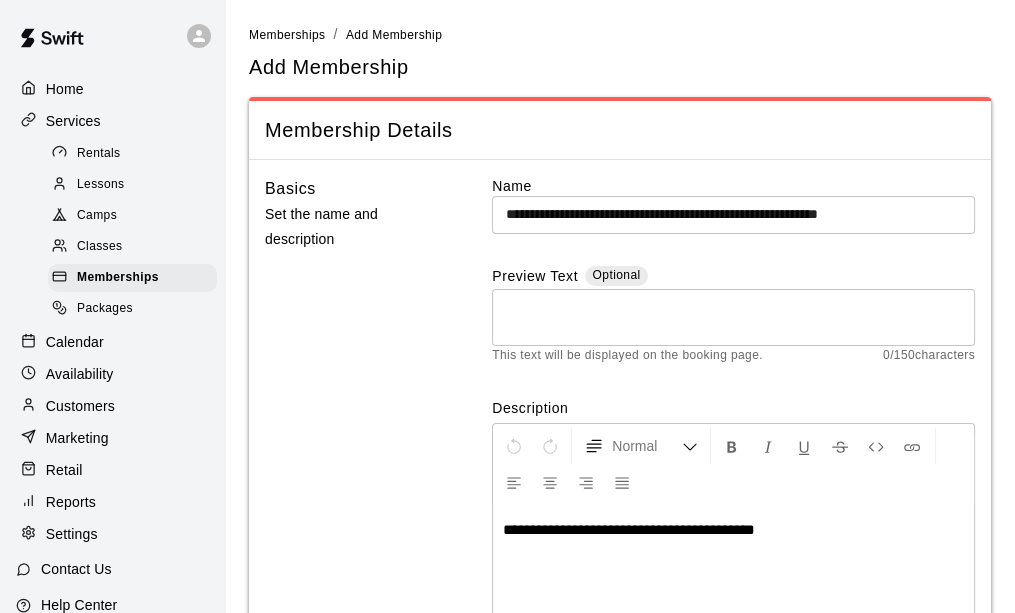 click on "**********" at bounding box center [733, 214] 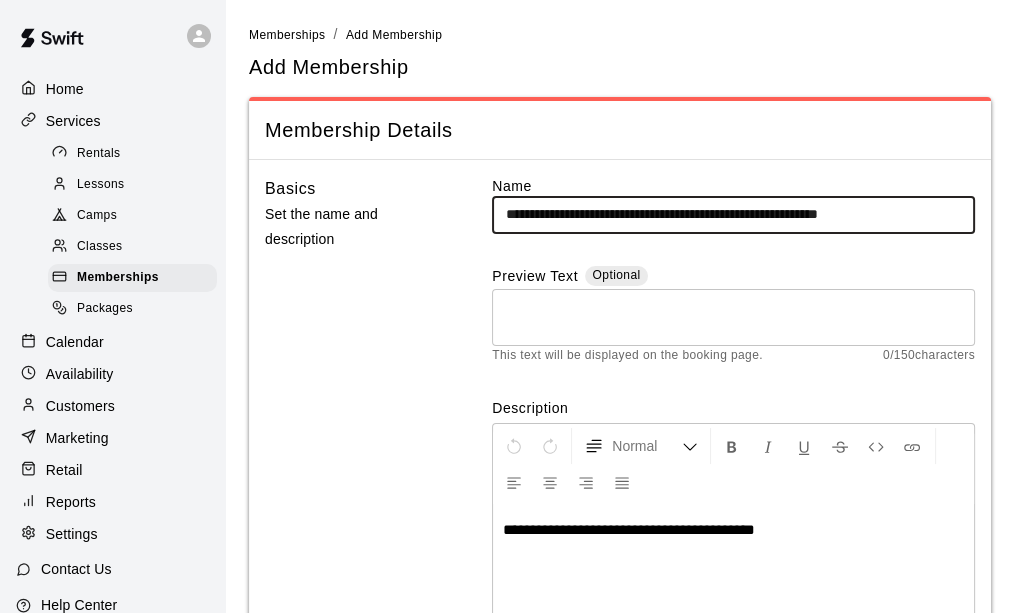 type on "**********" 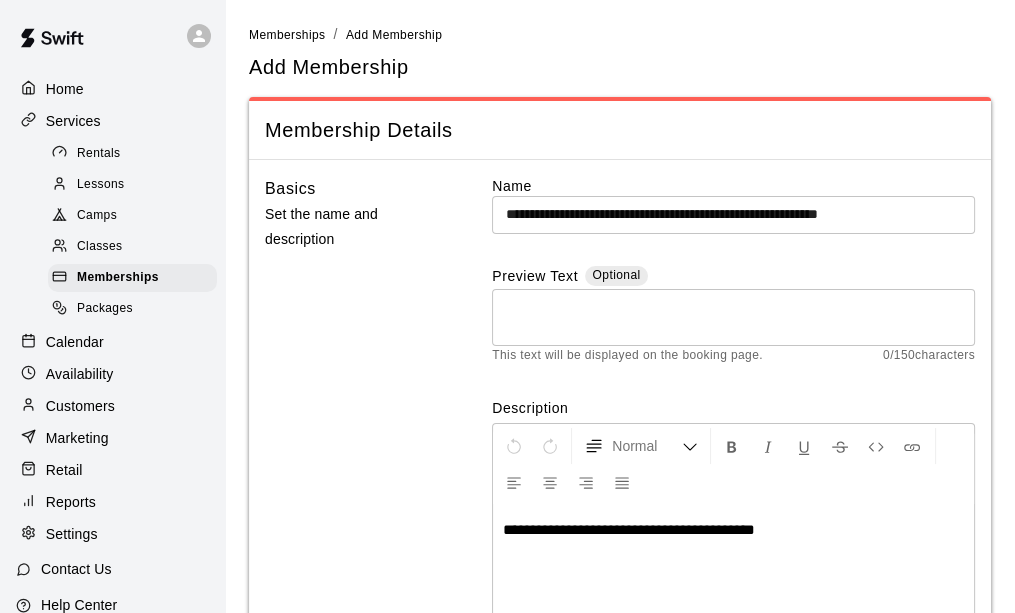 click on "Basics Set the name and description" at bounding box center (357, 434) 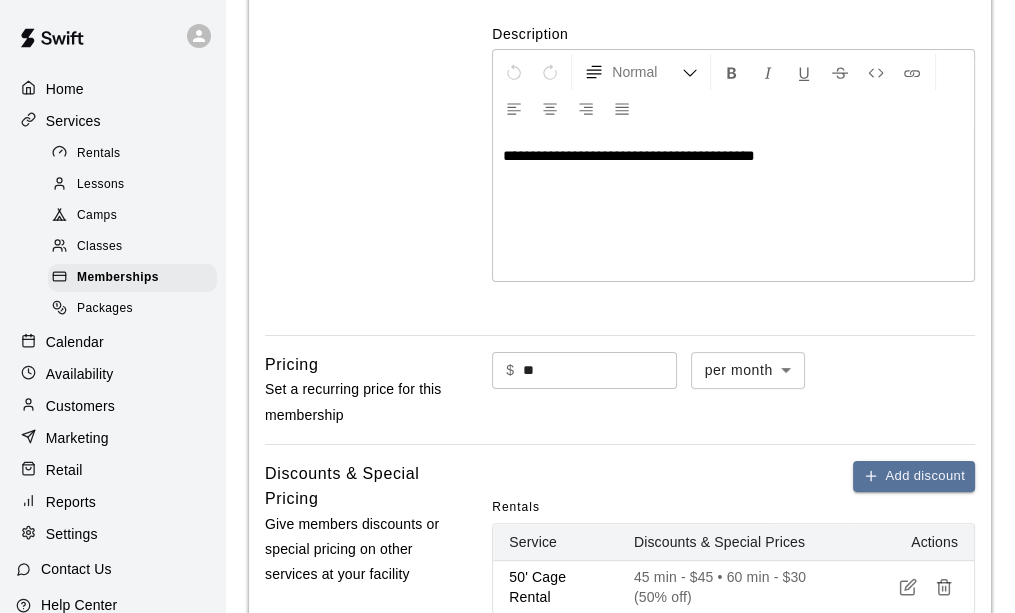 scroll, scrollTop: 347, scrollLeft: 0, axis: vertical 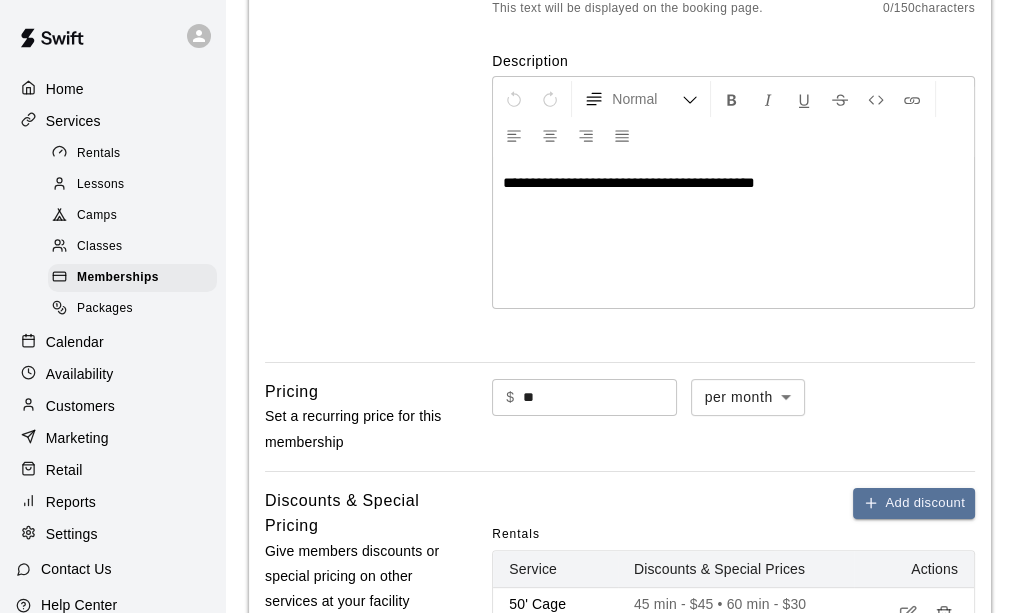 click on "**" at bounding box center (600, 397) 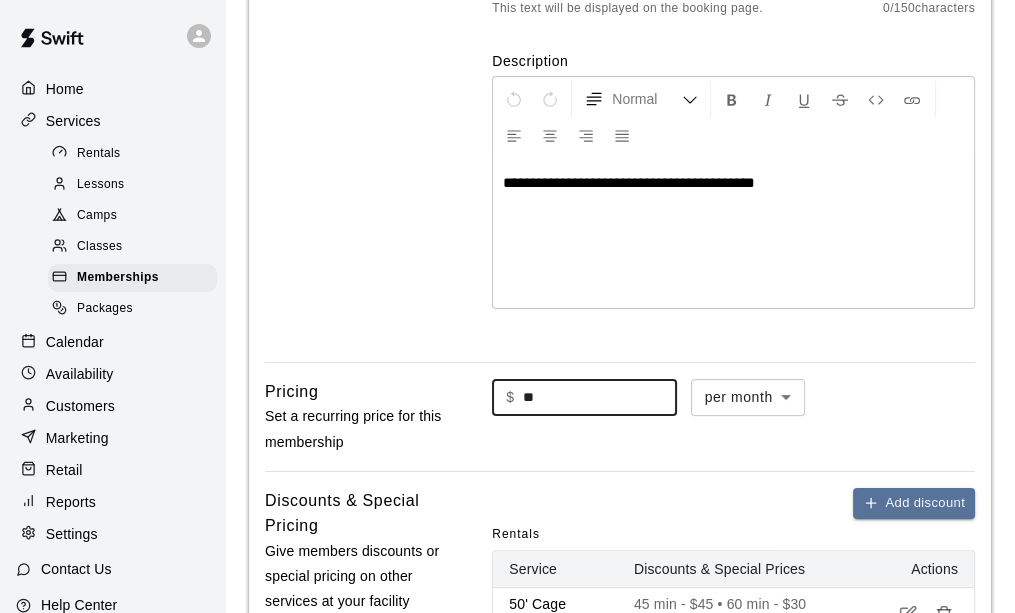 type on "*" 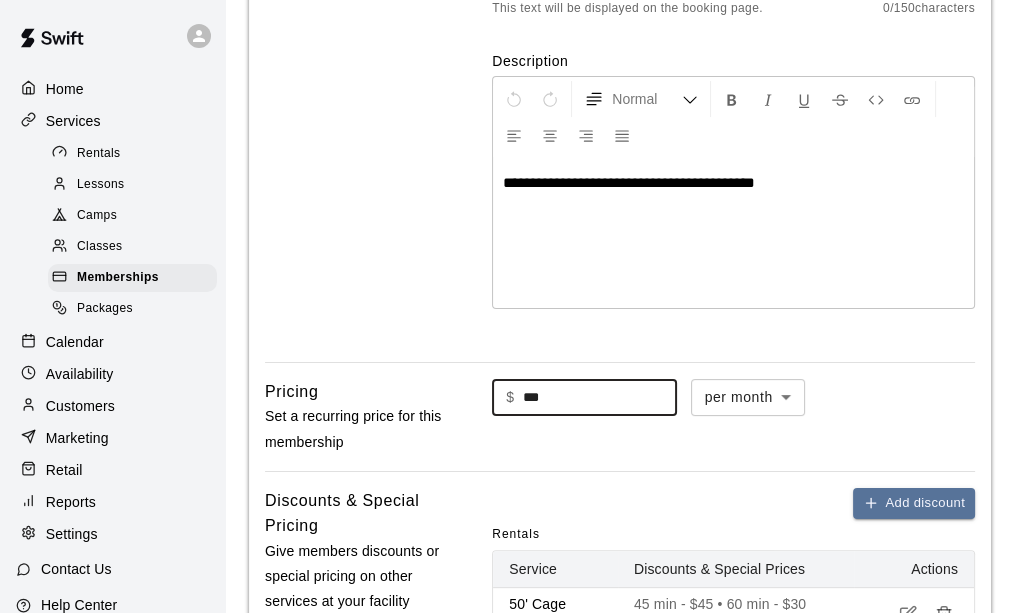 type on "***" 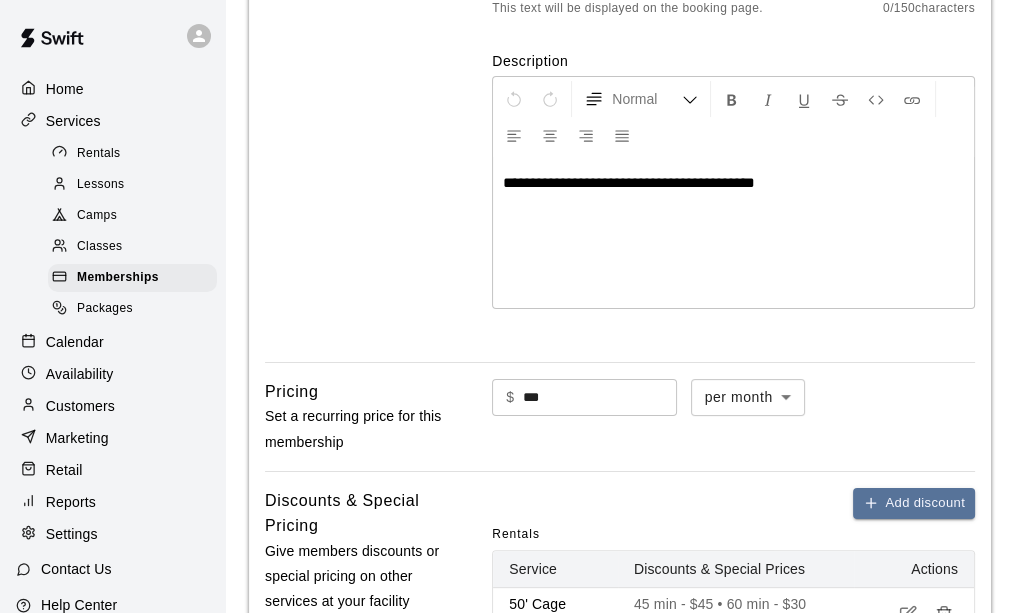 click on "Basics Set the name and description" at bounding box center (357, 87) 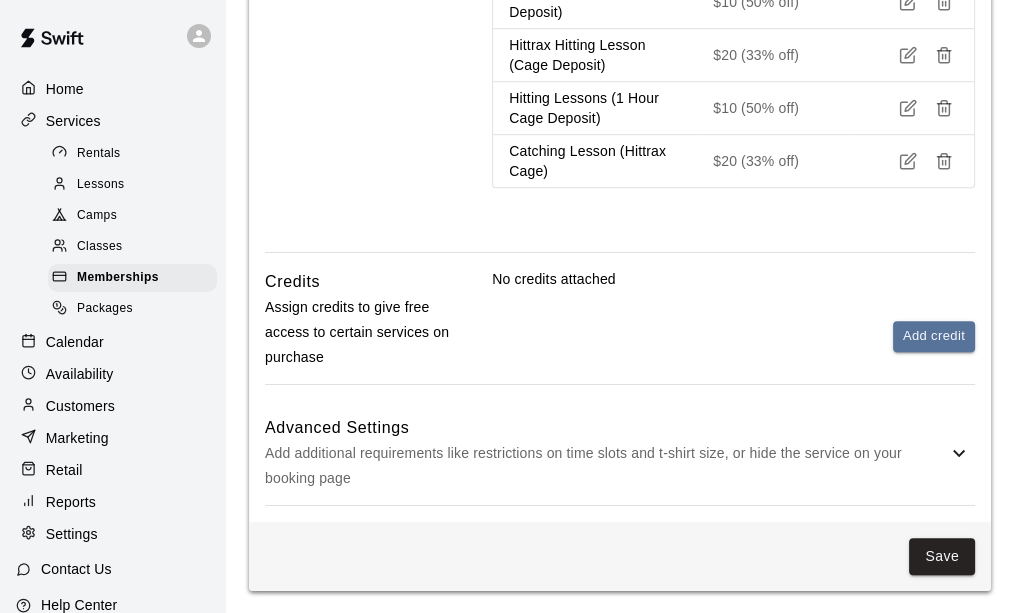 scroll, scrollTop: 1147, scrollLeft: 0, axis: vertical 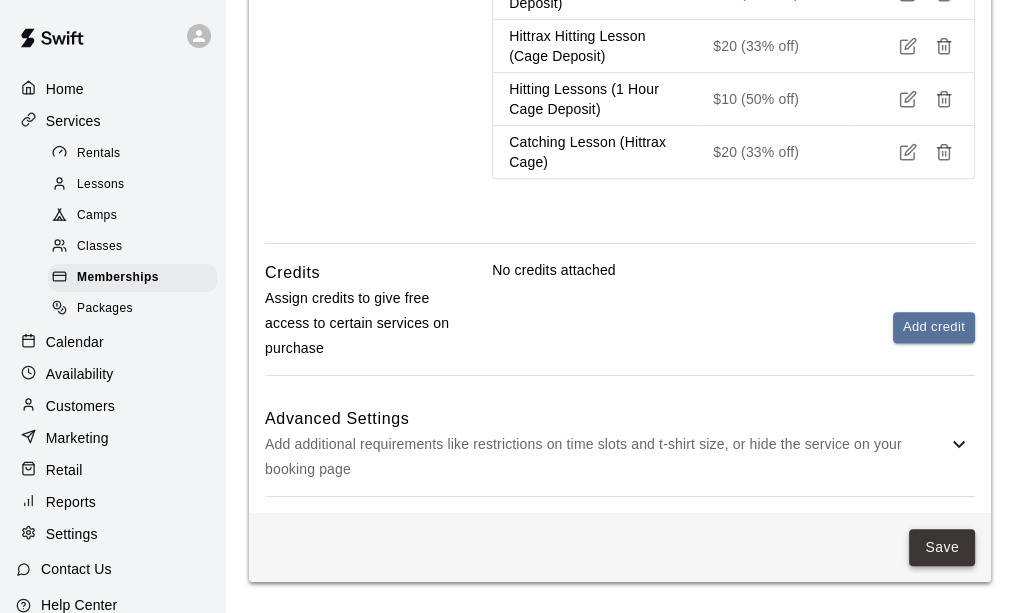 click on "Save" at bounding box center [942, 547] 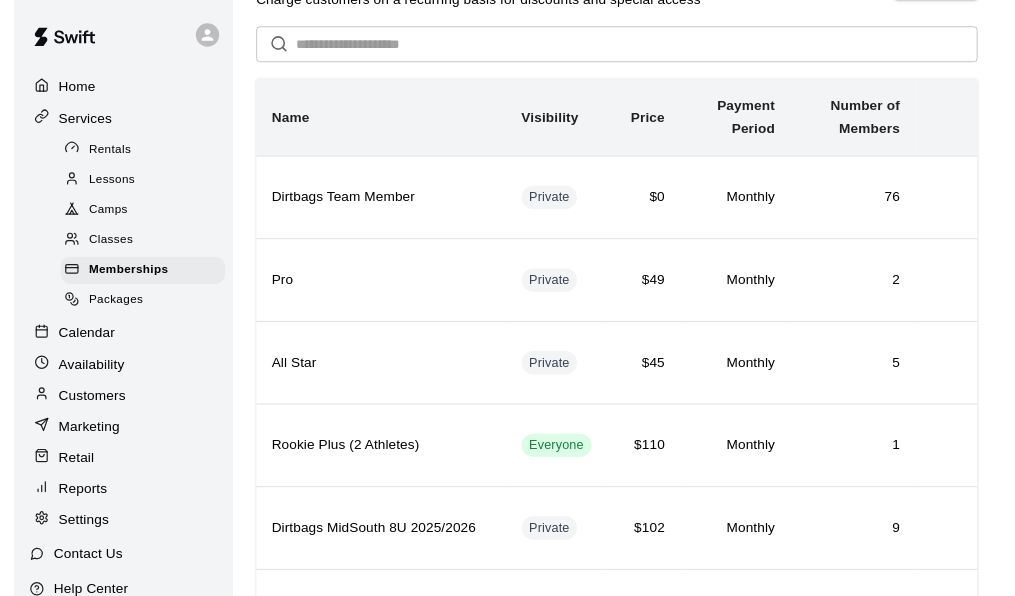 scroll, scrollTop: 0, scrollLeft: 0, axis: both 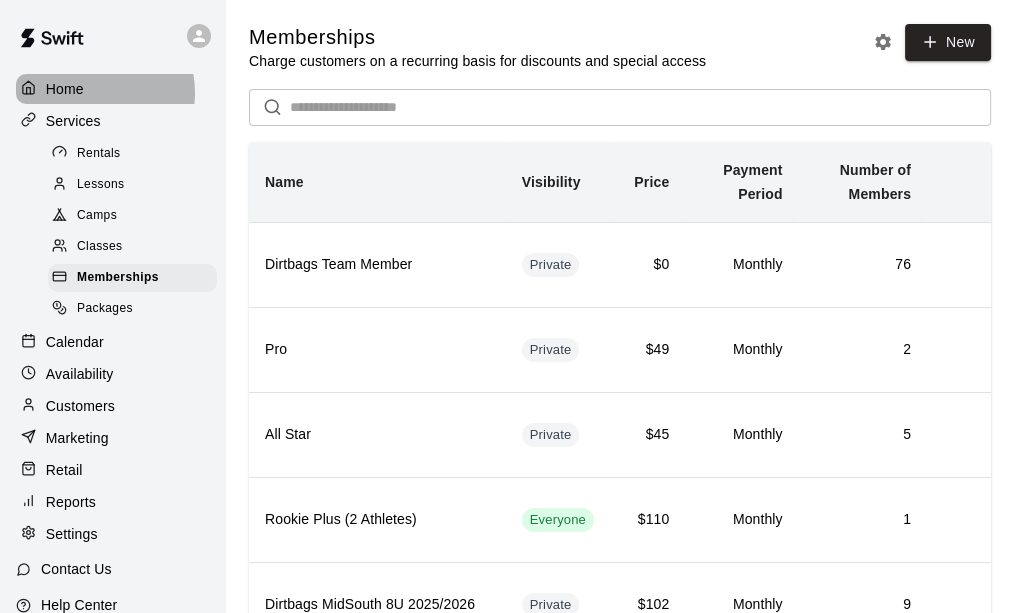 click on "Home" at bounding box center [112, 89] 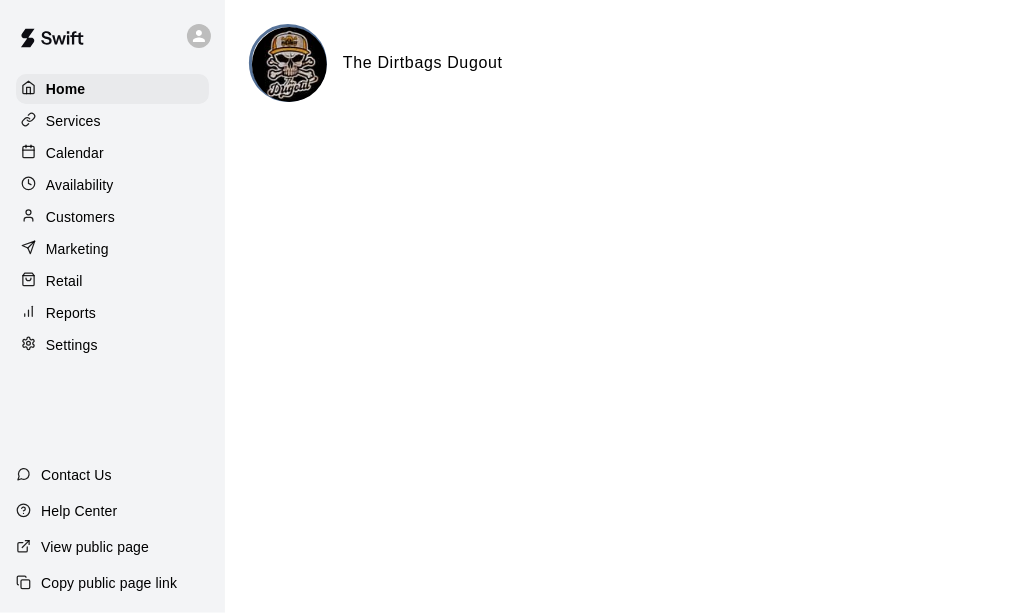 click on "Customers" at bounding box center (80, 217) 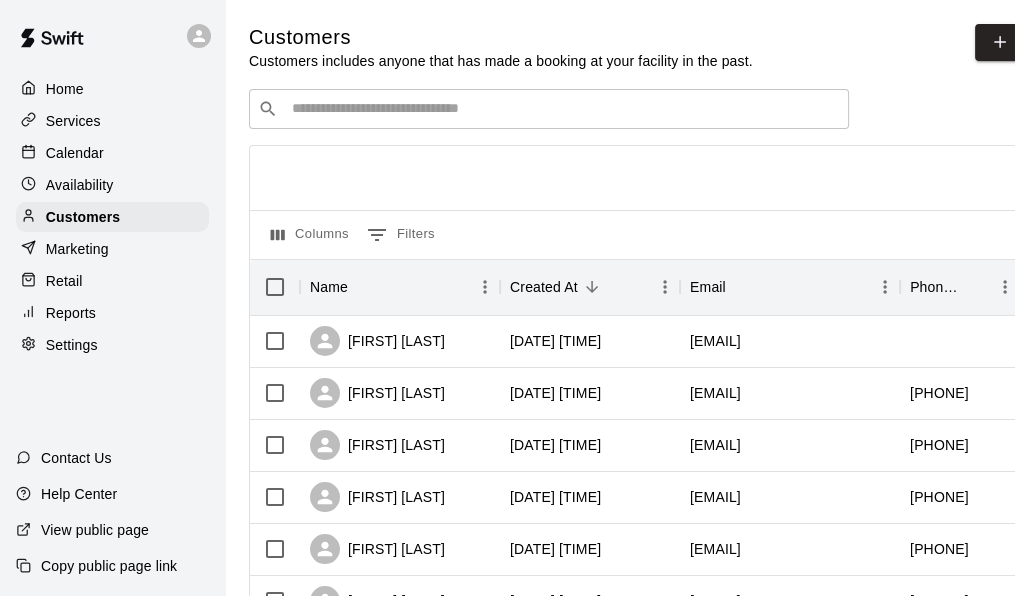 click at bounding box center [563, 109] 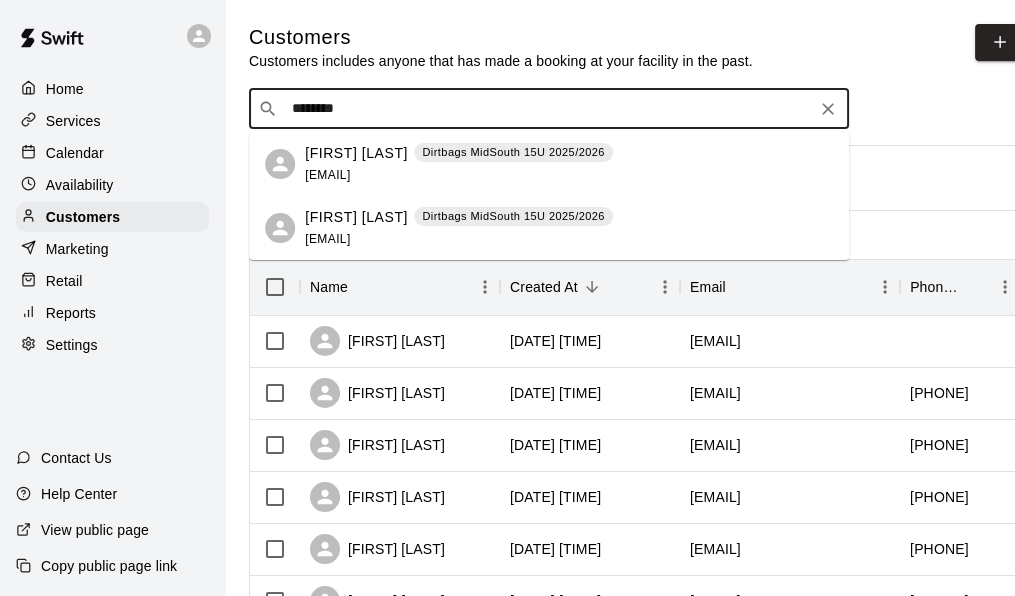 type on "*********" 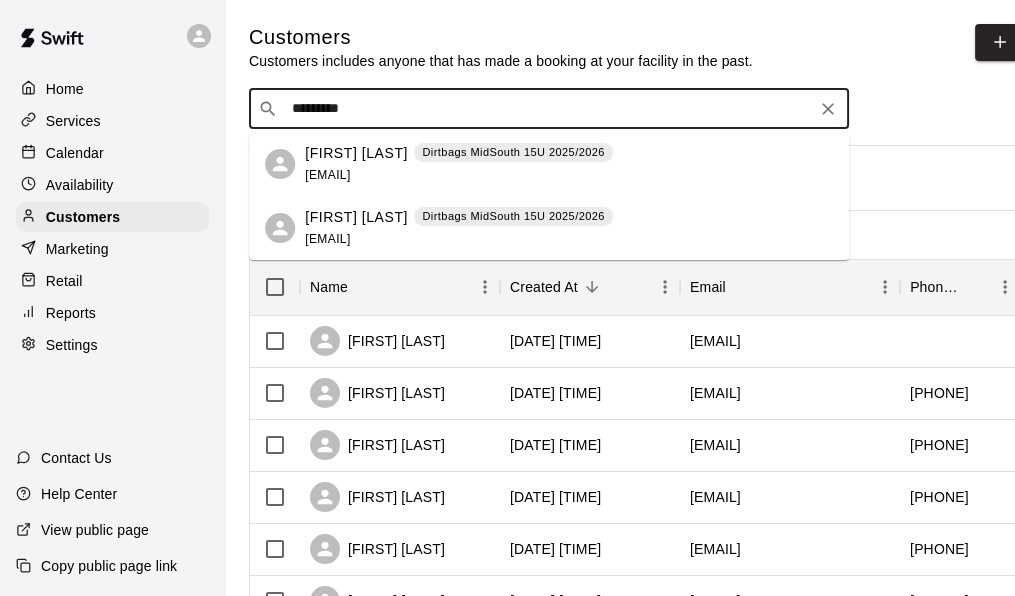 click on "whiteakerj@gmail.com" at bounding box center [327, 175] 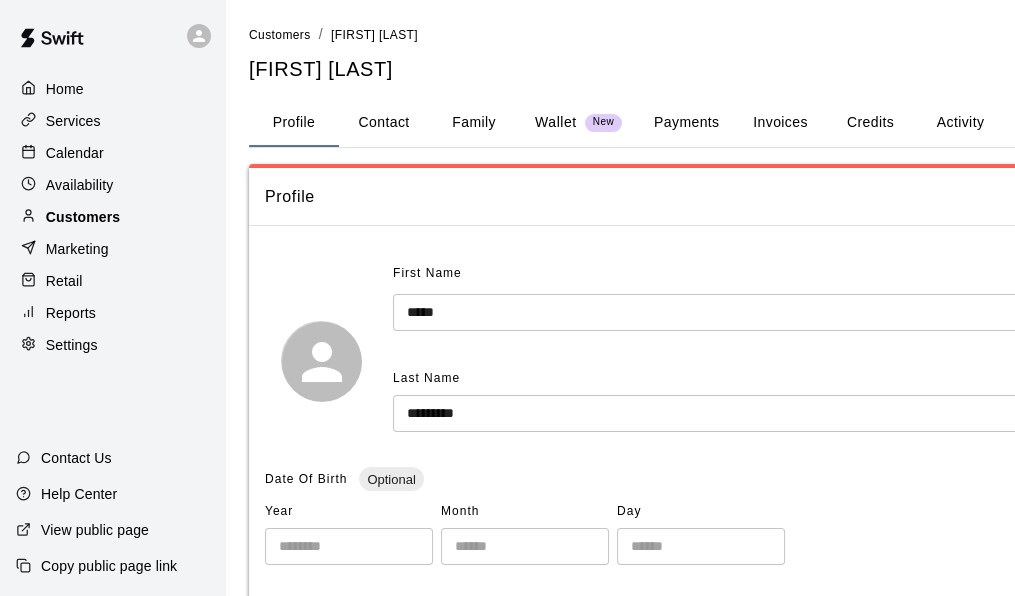 click on "Customers" at bounding box center (83, 217) 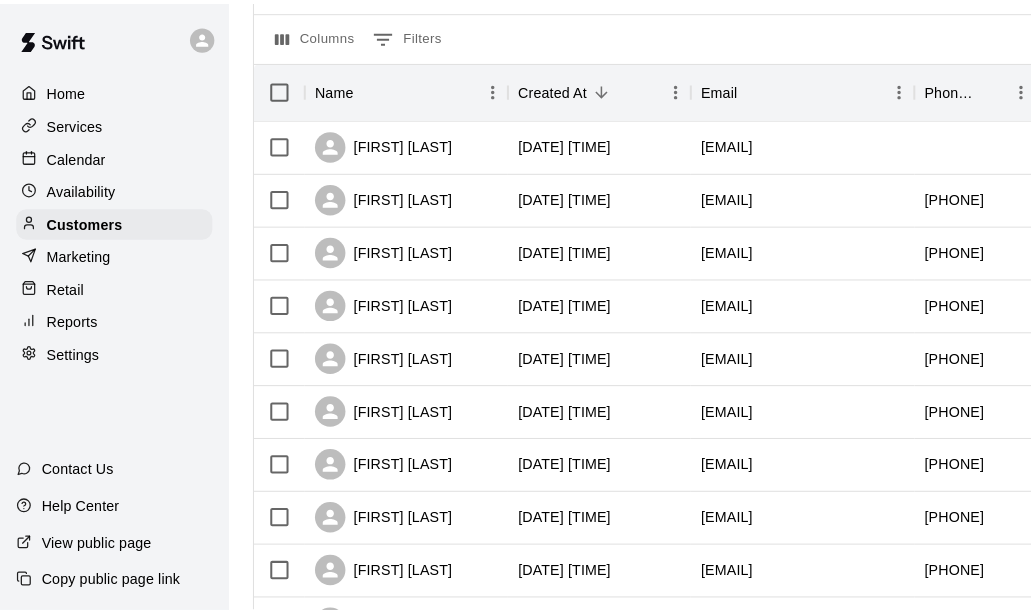 scroll, scrollTop: 0, scrollLeft: 0, axis: both 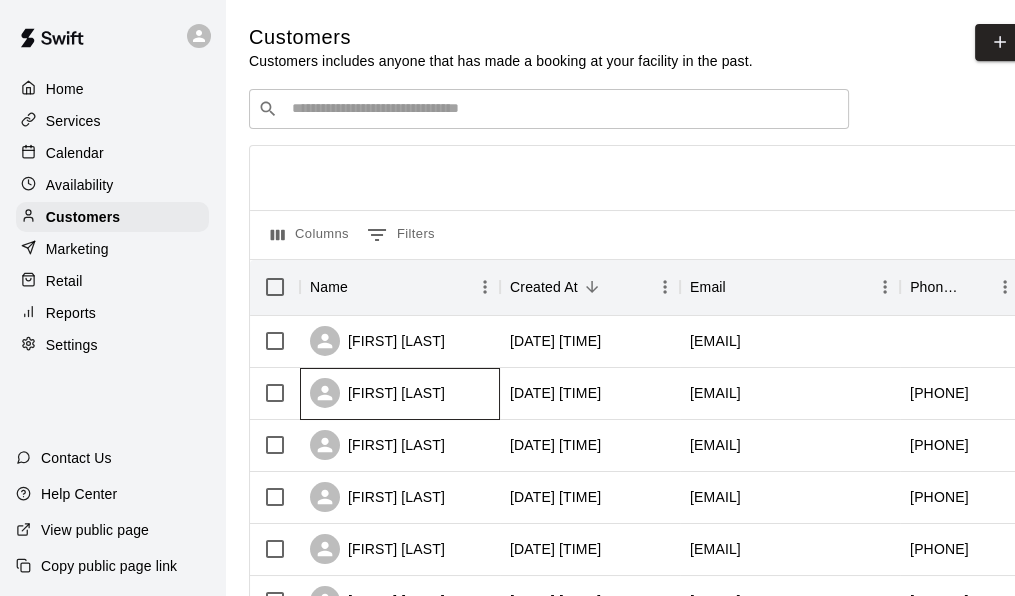 click on "[FIRST] [LAST]" at bounding box center (400, 394) 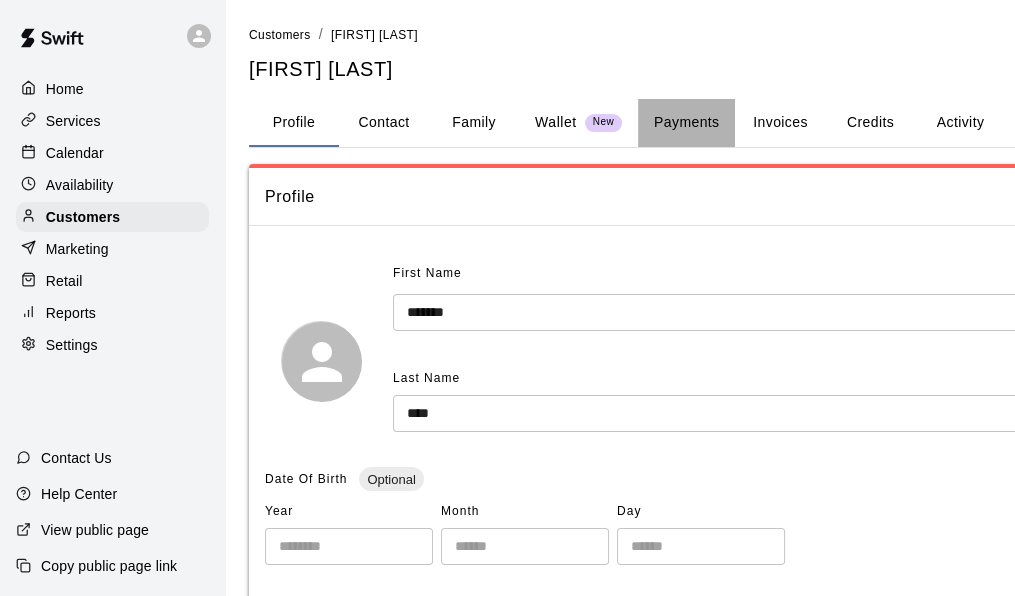 click on "Payments" at bounding box center [686, 123] 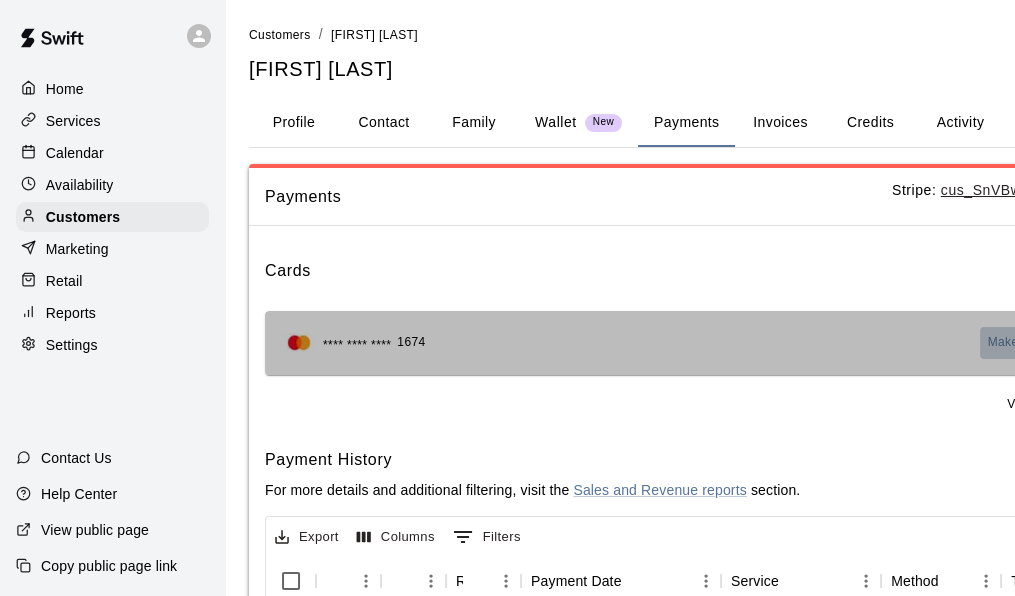 click on "Make Default" at bounding box center [1026, 343] 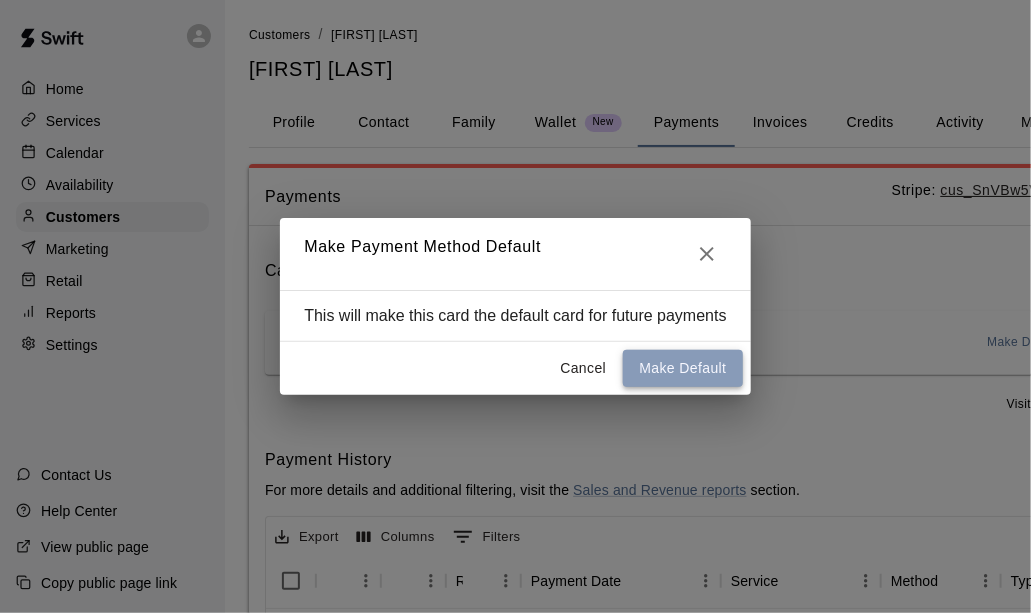 click on "Make Default" at bounding box center [682, 368] 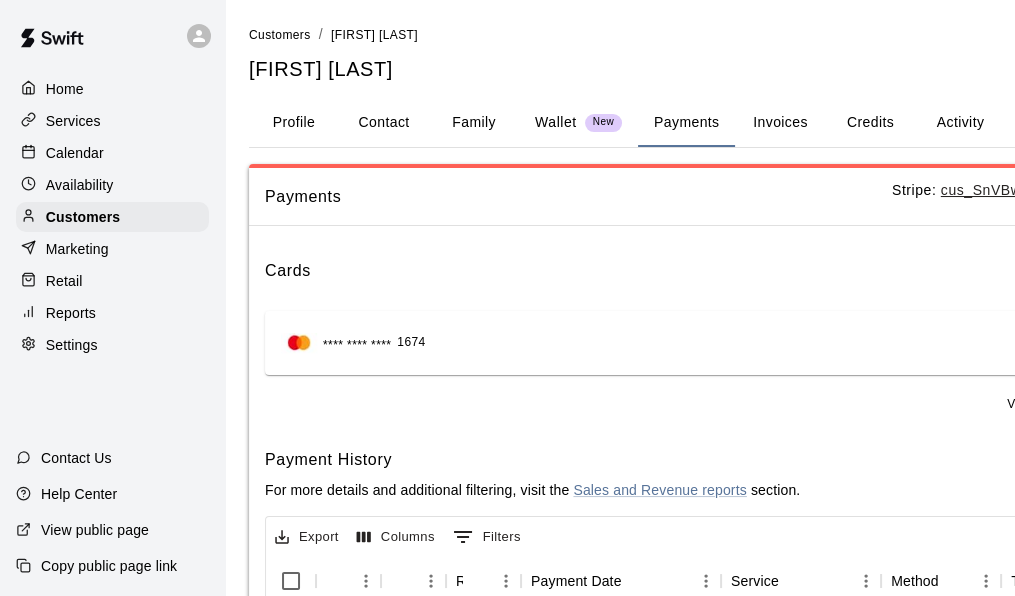 click on "Activity" at bounding box center [960, 123] 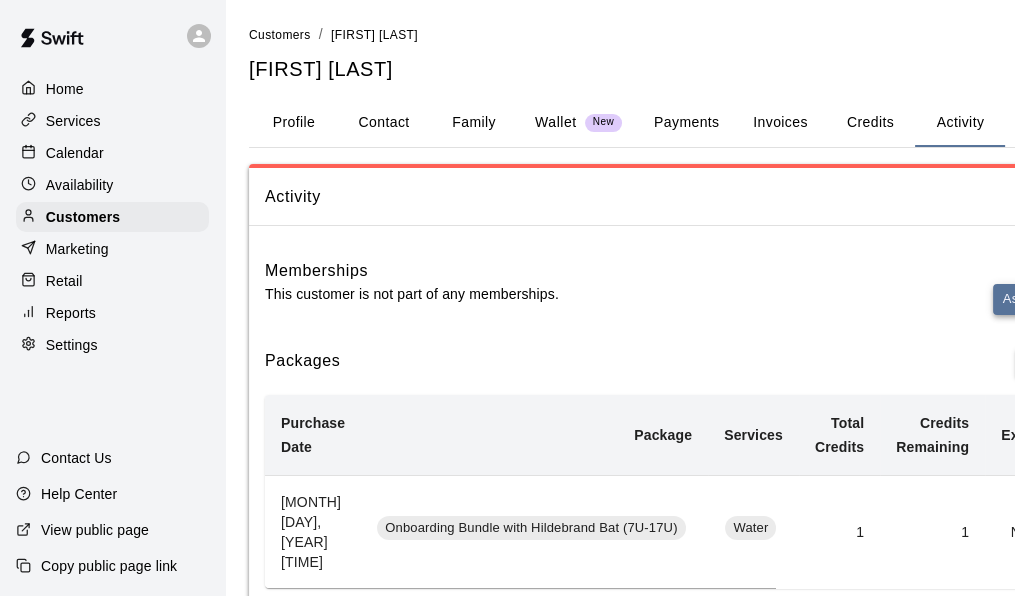 click on "Assign Membership" at bounding box center [1063, 299] 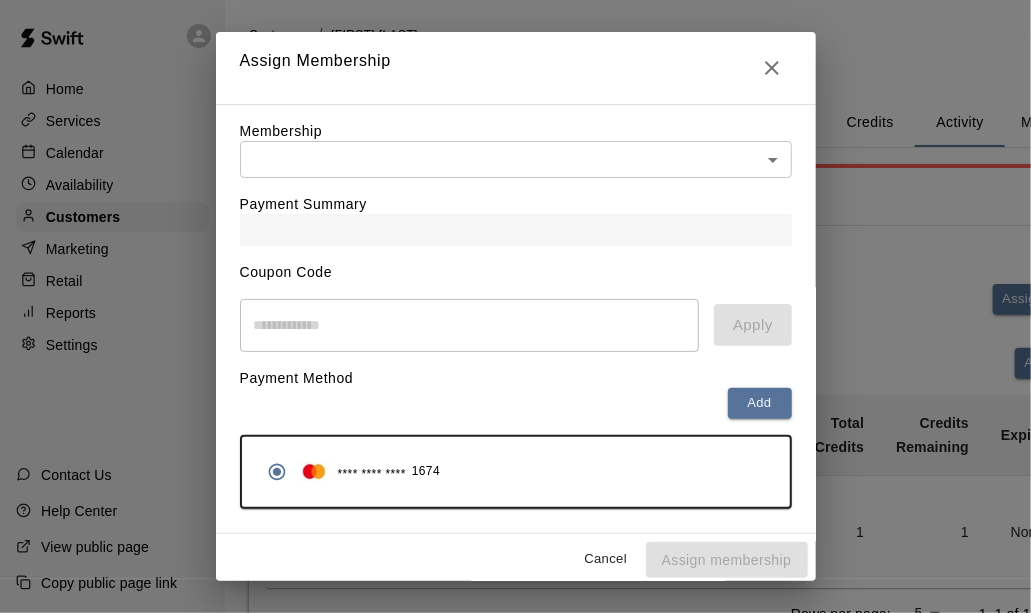 click on "Home Services Calendar Availability Customers Marketing Retail Reports Settings Contact Us Help Center View public page Copy public page link Customers / Crystal Love Crystal Love Profile Contact Family Wallet New Payments Invoices Credits Activity Marketing Delete Activity Memberships This customer is not part of any memberships. Assign Membership Packages Assign Package Purchase Date   Package Services Total Credits Credits Remaining Expiry Credit Actions August 03, 2025 12:28 AM Onboarding Bundle with Hildebrand Bat (7U-17U)  Water 1 1 None Add Redeem Rows per page: 5 * 1–1 of 1 Bookings This customer has no bookings. Swift - Edit Customer Close cross-small Assign Membership Membership ​ ​ Payment Summary Coupon Code ​ Apply Payment Method   Add **** **** **** 1674 Cancel Assign membership" at bounding box center [515, 382] 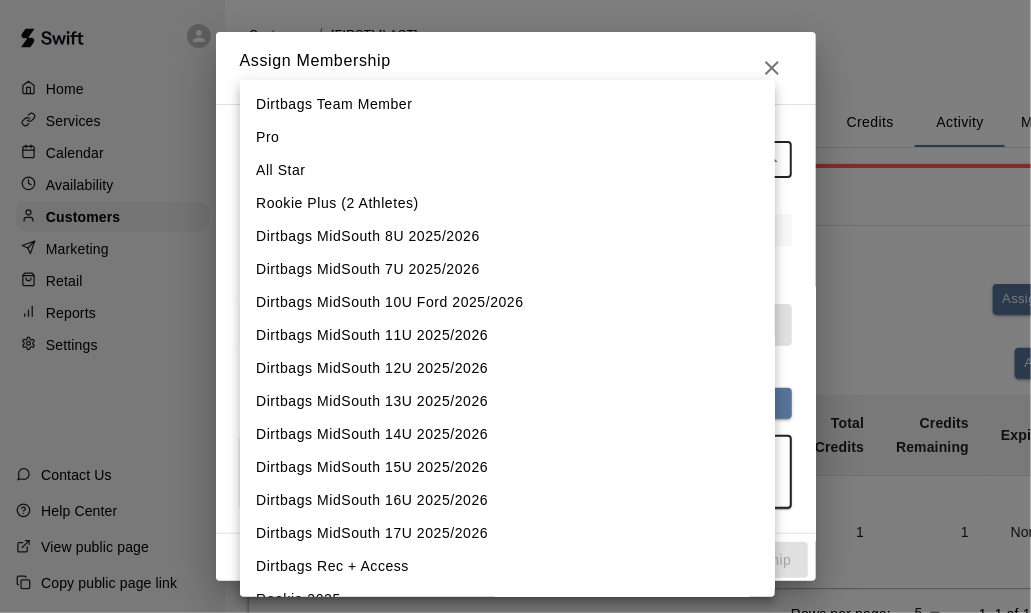 click on "Dirtbags MidSouth 15U 2025/2026" at bounding box center [507, 467] 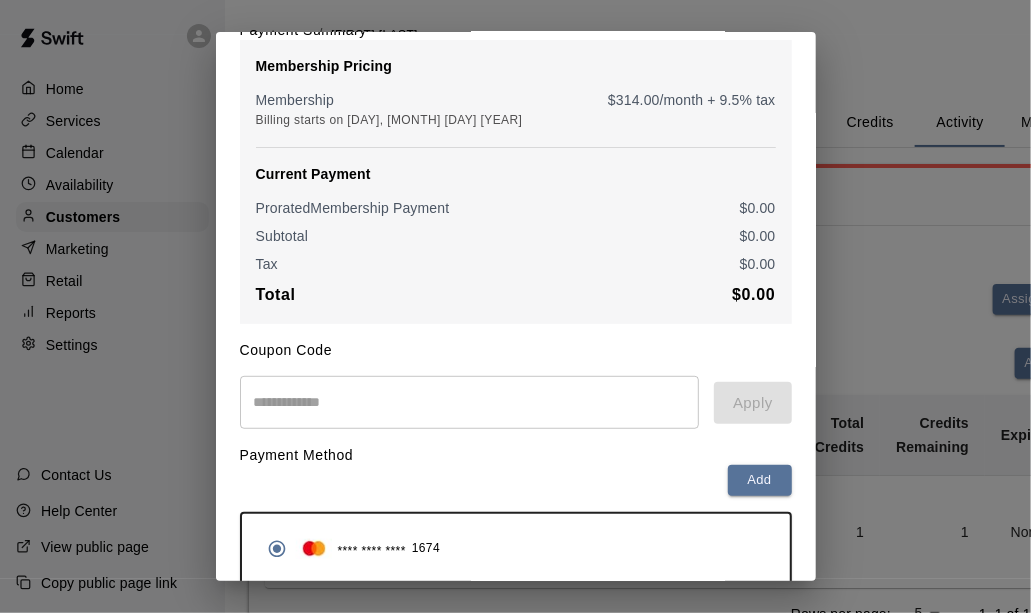 scroll, scrollTop: 266, scrollLeft: 0, axis: vertical 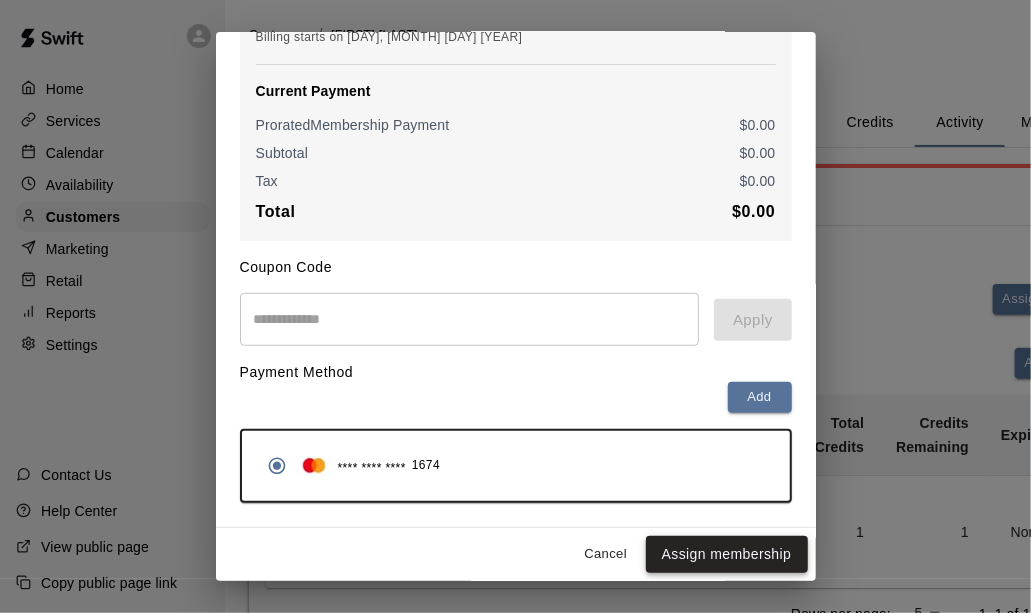 click on "Assign membership" at bounding box center (727, 554) 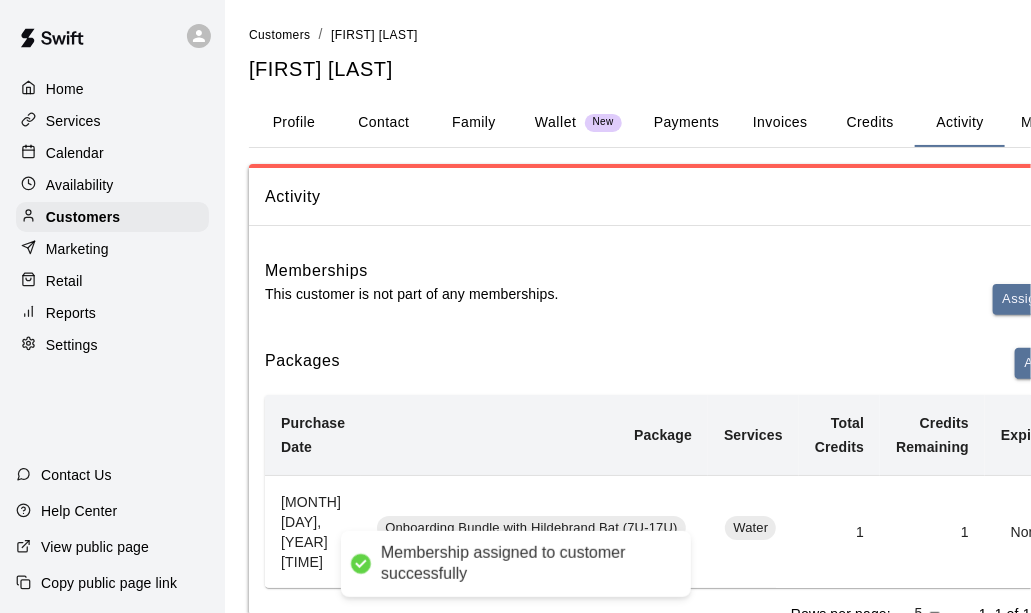scroll, scrollTop: 9, scrollLeft: 0, axis: vertical 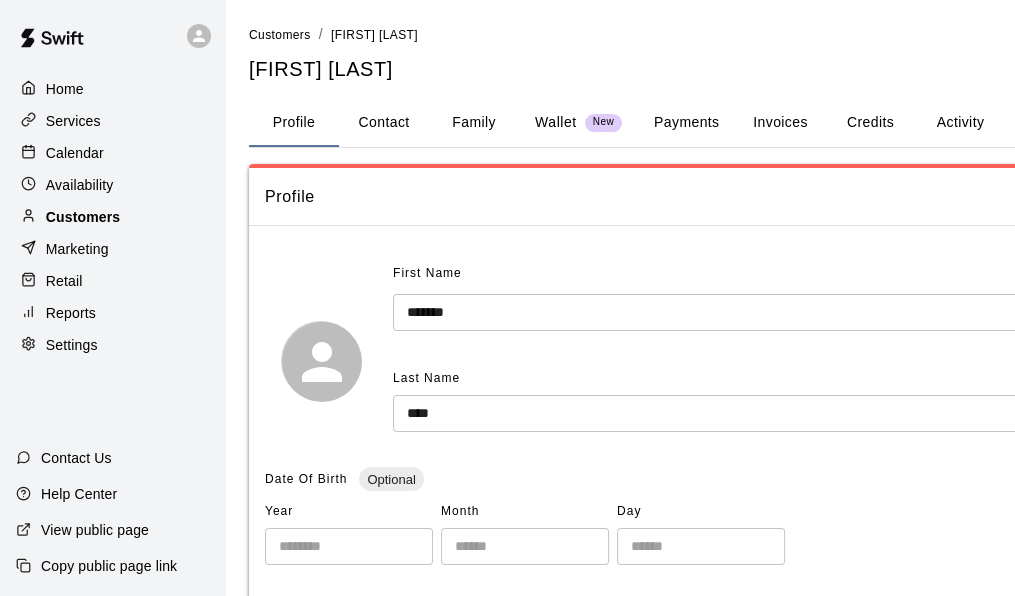 click on "Customers" at bounding box center (83, 217) 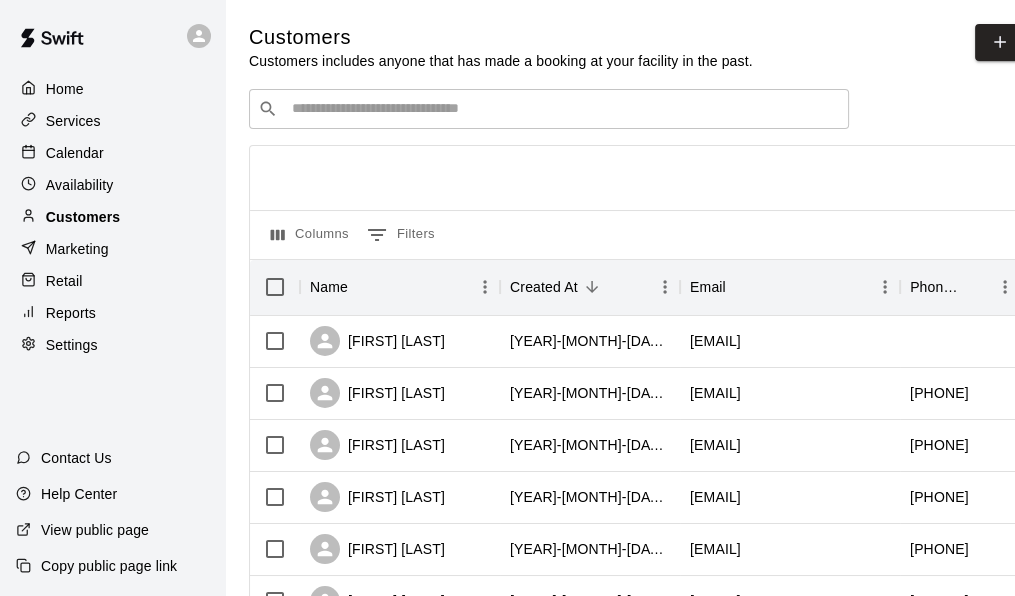 click on "Customers" at bounding box center (83, 217) 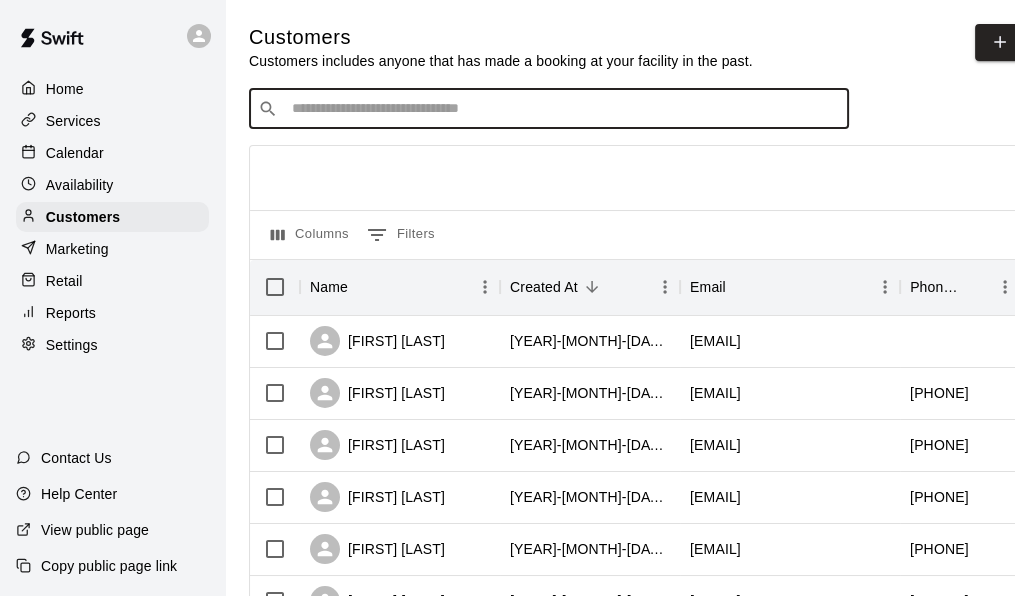 click at bounding box center (563, 109) 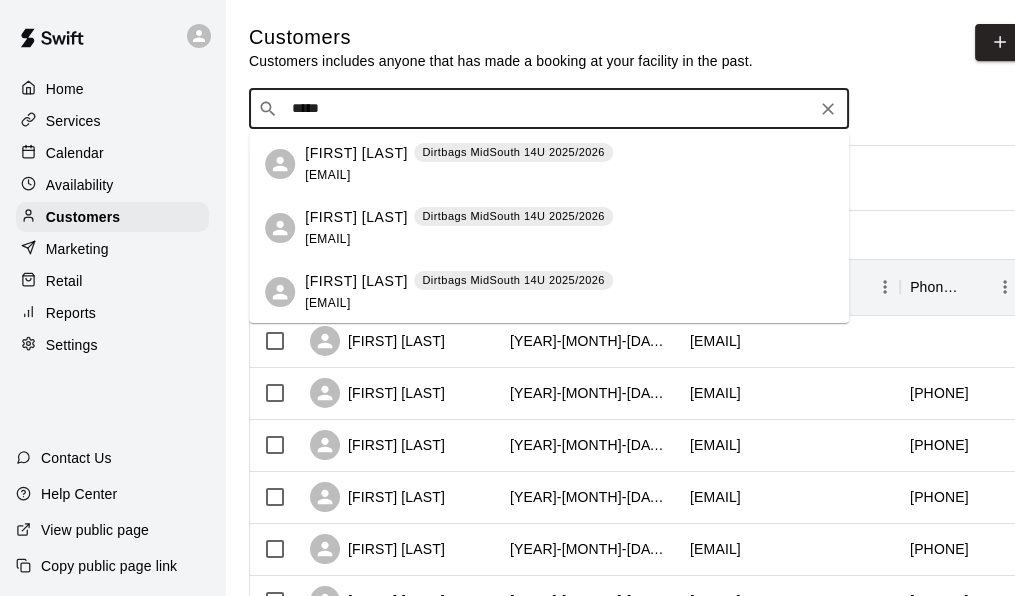 type on "******" 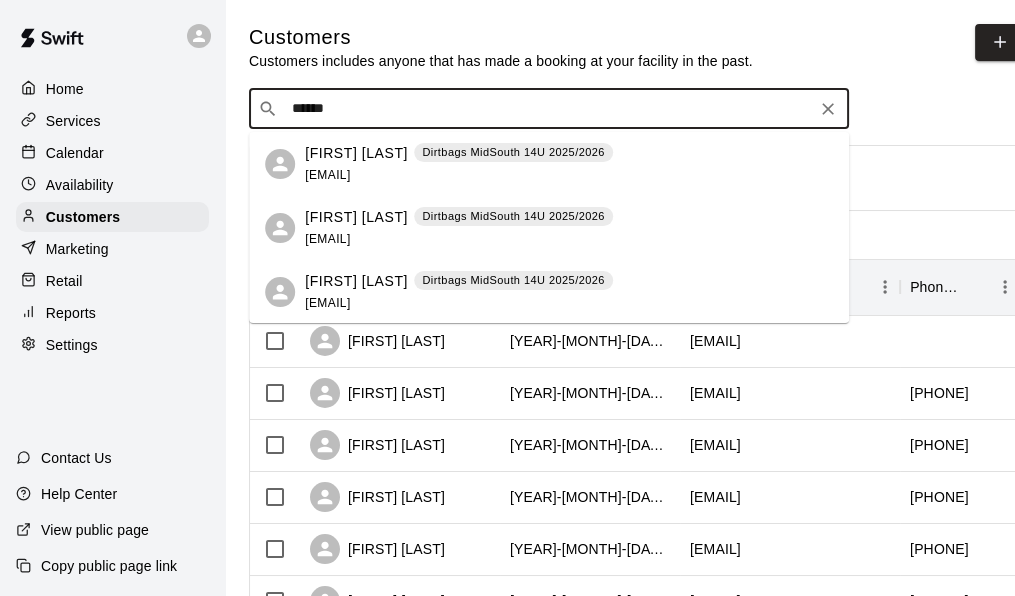click on "Allen McPeak" at bounding box center (356, 153) 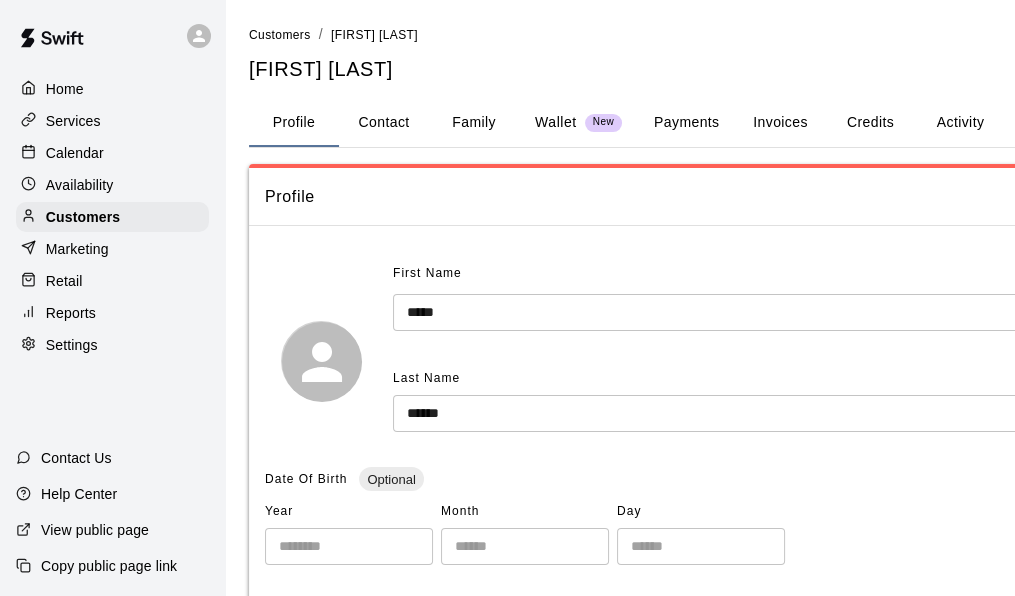 click on "Payments" at bounding box center (686, 123) 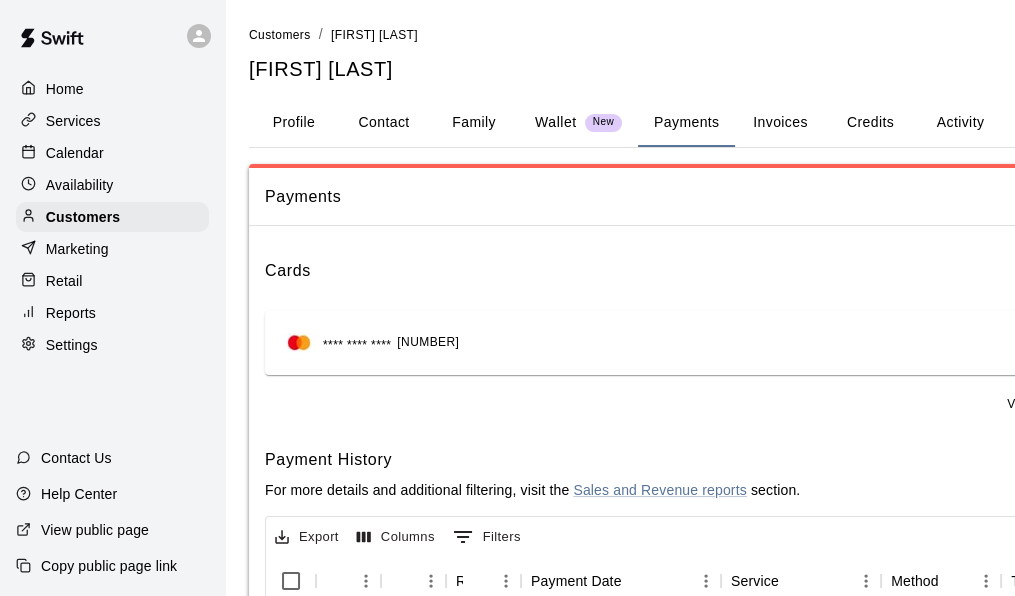 click on "Activity" at bounding box center (960, 123) 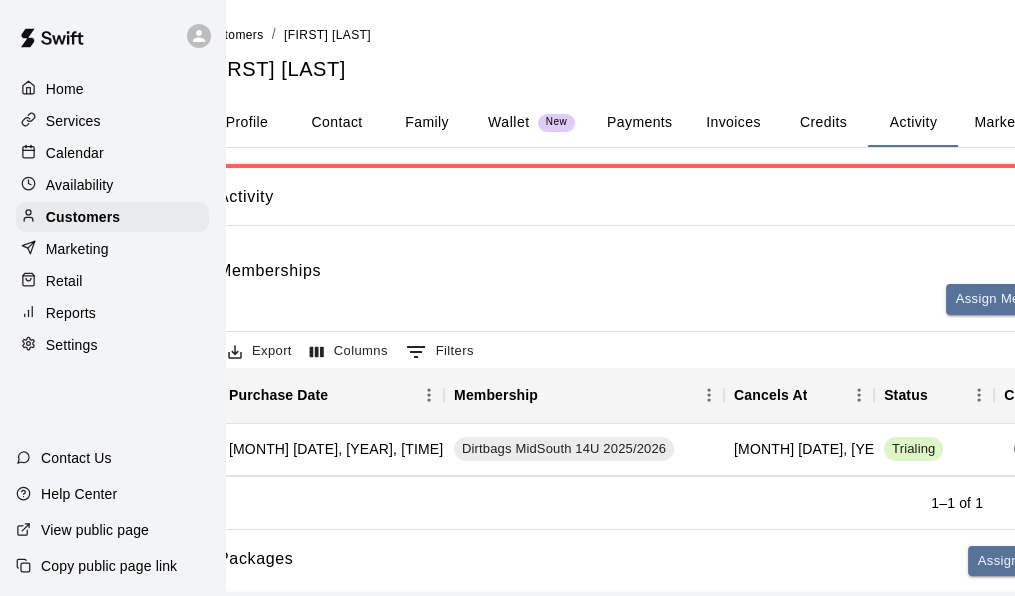 scroll, scrollTop: 0, scrollLeft: 33, axis: horizontal 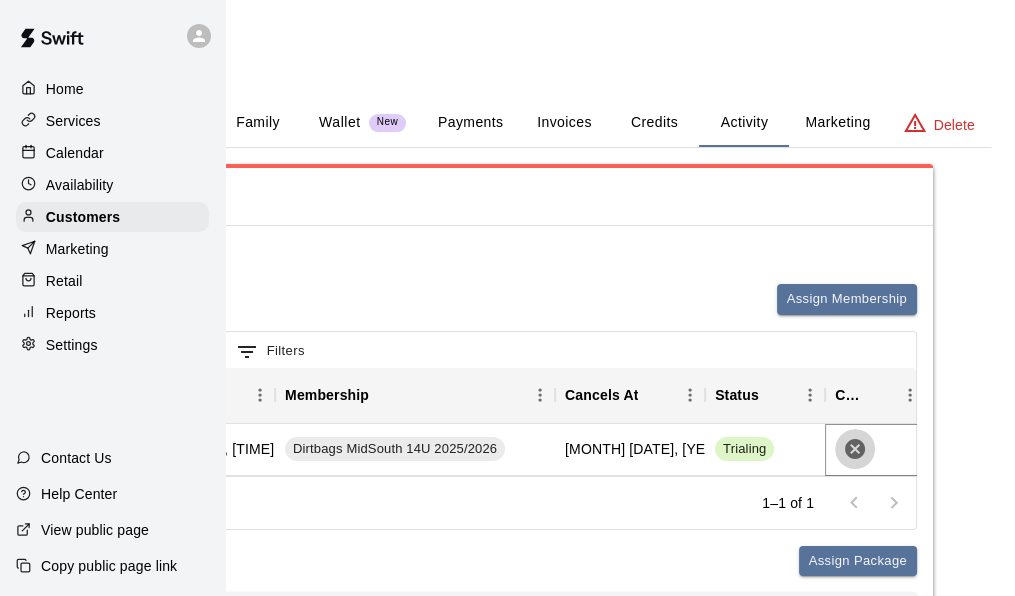 click 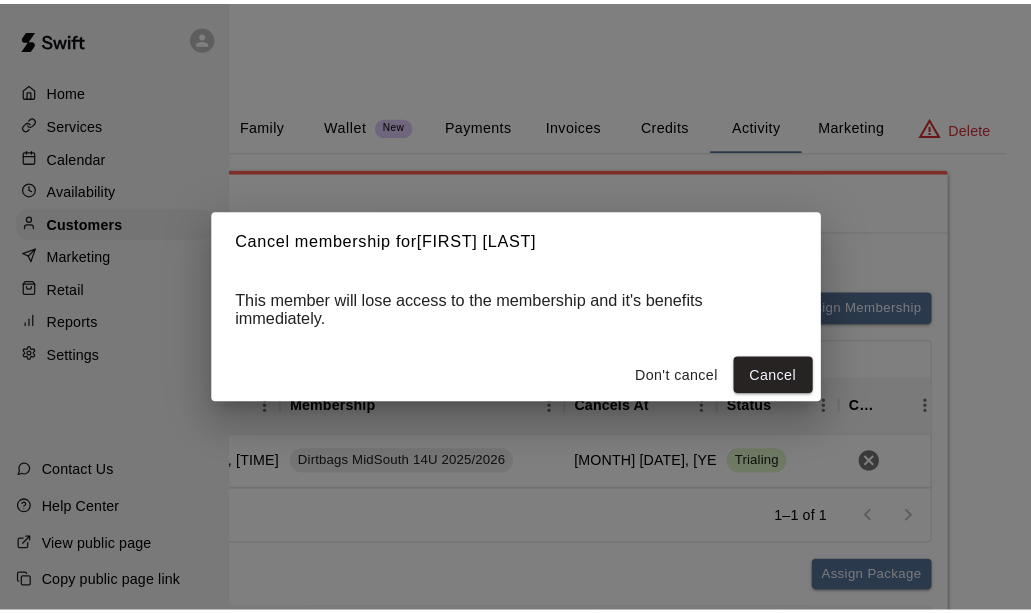scroll, scrollTop: 0, scrollLeft: 199, axis: horizontal 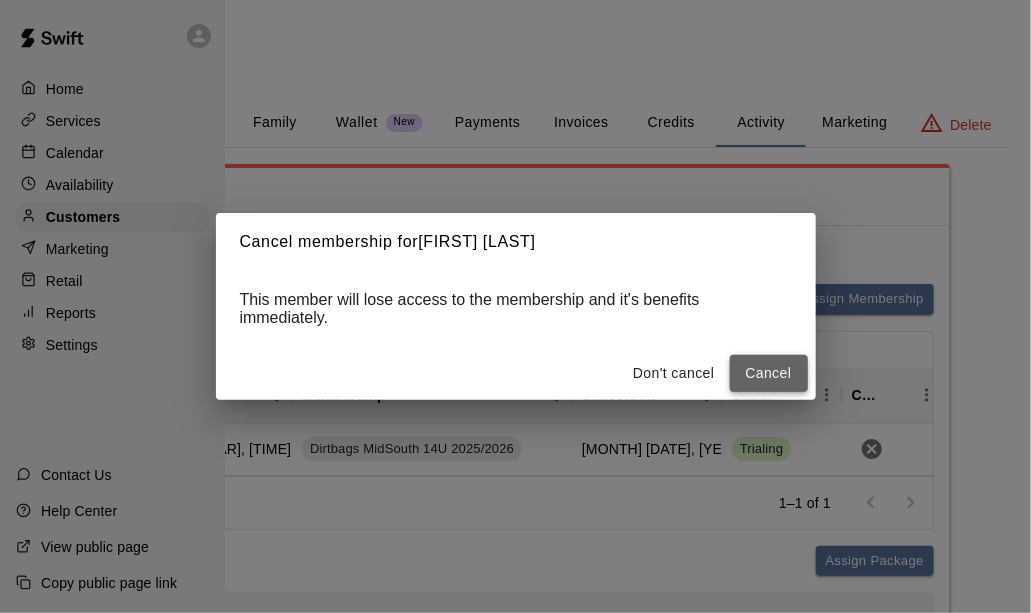 click on "Cancel" at bounding box center (769, 373) 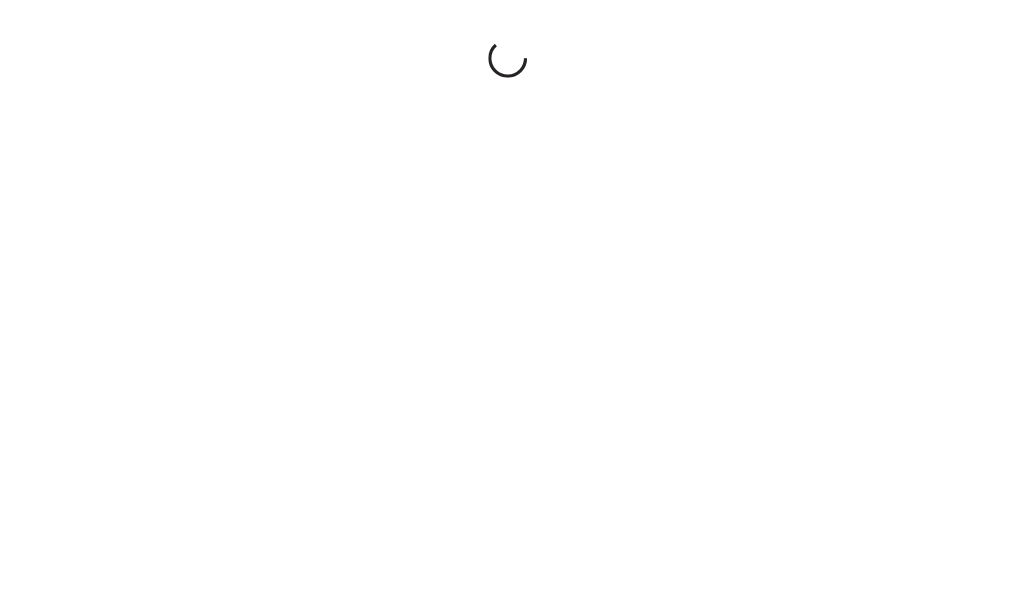 scroll, scrollTop: 0, scrollLeft: 0, axis: both 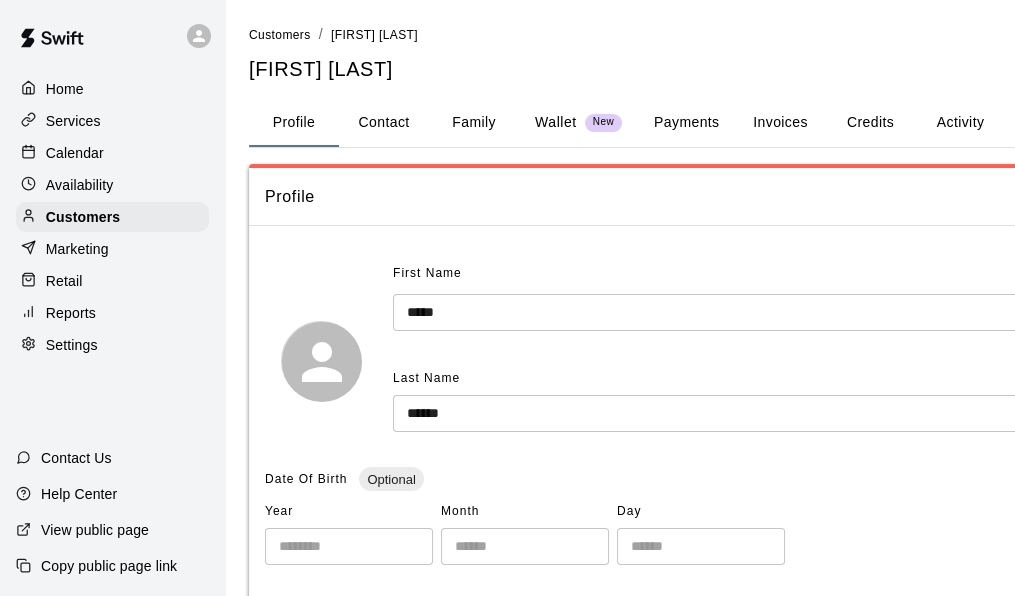 click on "Activity" at bounding box center [960, 123] 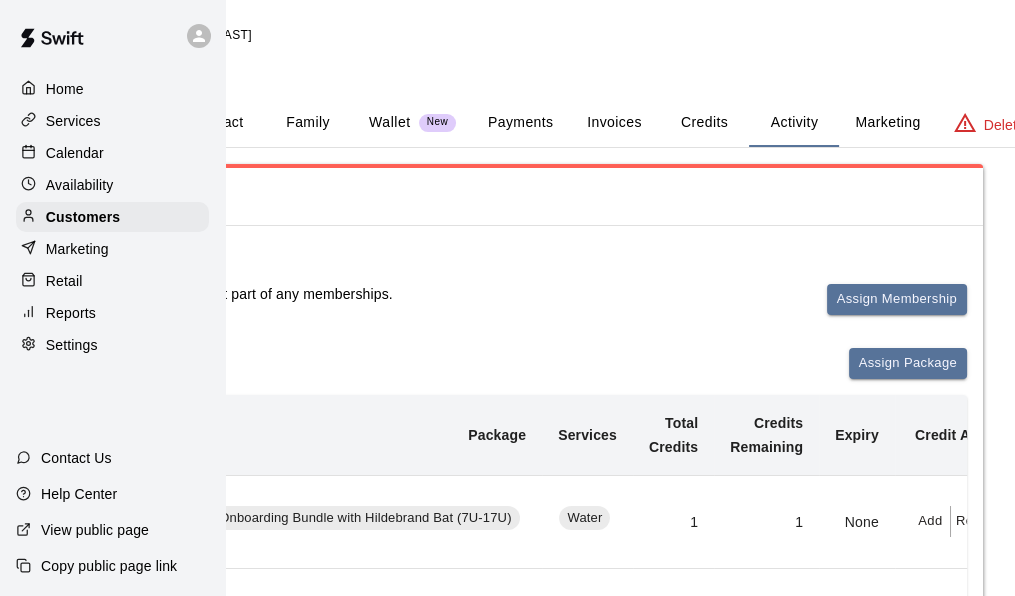 scroll, scrollTop: 0, scrollLeft: 192, axis: horizontal 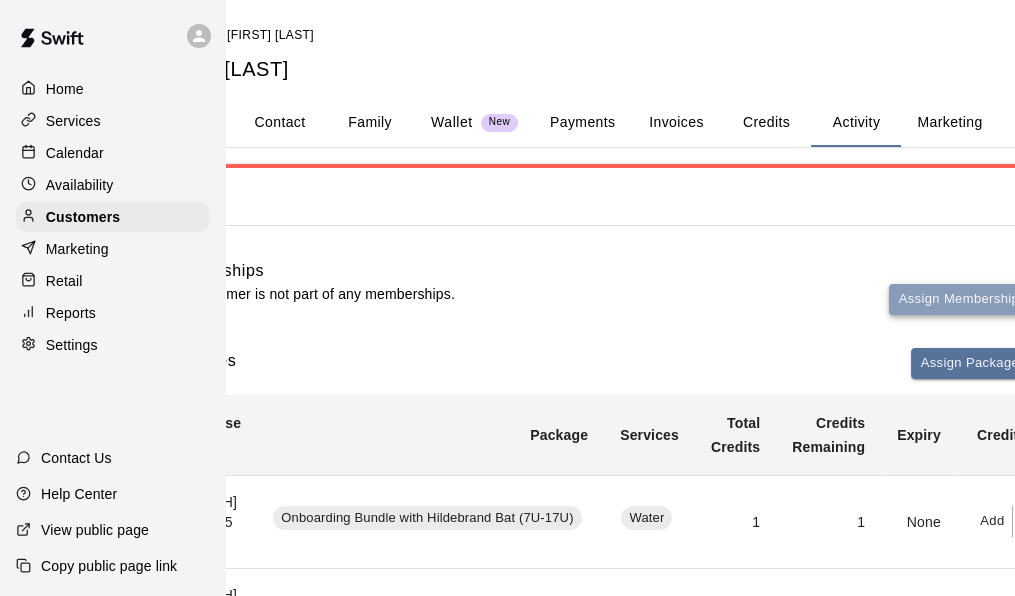 click on "Assign Membership" at bounding box center [959, 299] 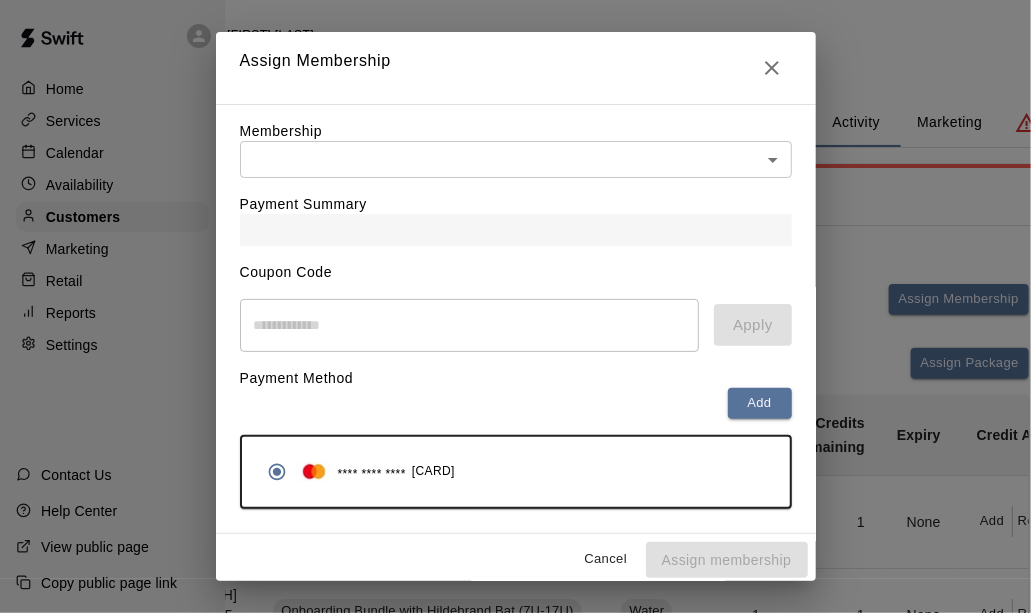 click on "Home Services Calendar Availability Customers Marketing Retail Reports Settings Contact Us Help Center View public page Copy public page link Customers / Allen McPeak Allen McPeak Profile Contact Family Wallet New Payments Invoices Credits Activity Marketing Delete Activity Memberships This customer is not part of any memberships. Assign Membership Packages Assign Package Purchase Date   Package Services Total Credits Credits Remaining Expiry Credit Actions August 02, 2025 8:47 PM Onboarding Bundle with Hildebrand Bat (7U-17U)  Water 1 1 None Add Redeem July 23, 2025 8:29 PM Onboarding Bundle with Hildebrand Bat (7U-17U)  Water 1 1 None Add Redeem Rows per page: 5 * 1–2 of 2 Bookings This customer has no bookings. /customers/251348 Close cross-small Assign Membership Membership ​ ​ Payment Summary Coupon Code ​ Apply Payment Method   Add **** **** **** 5381 Cancel Assign membership" at bounding box center (411, 419) 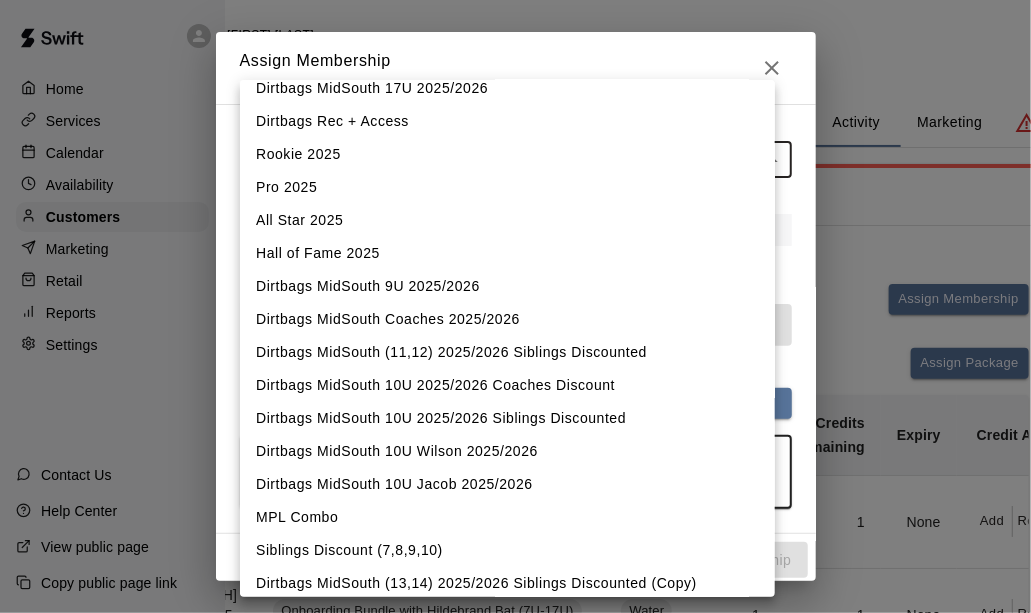 scroll, scrollTop: 456, scrollLeft: 0, axis: vertical 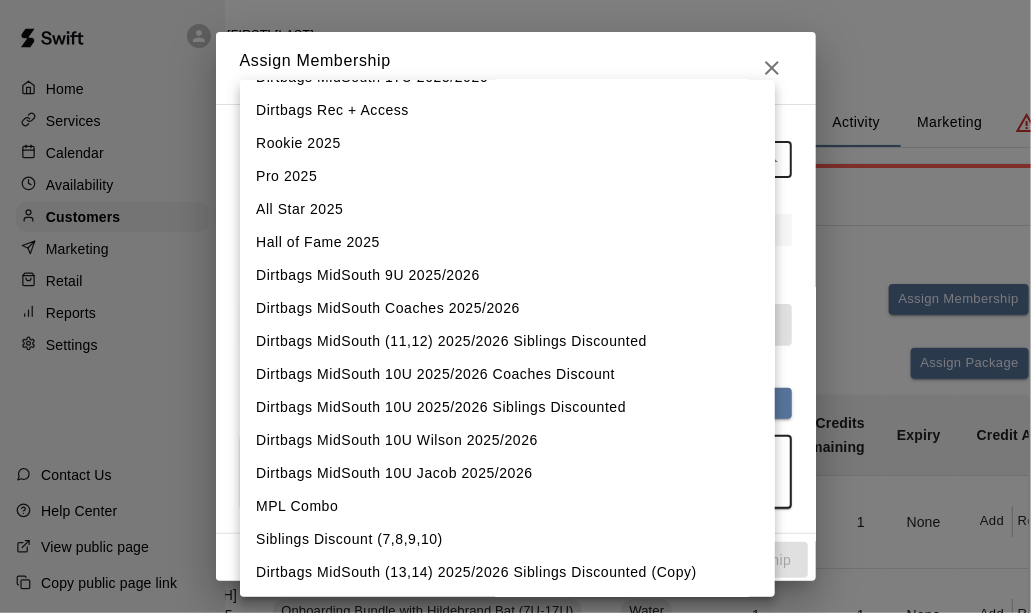 click on "Dirtbags MidSouth (13,14) 2025/2026 Siblings Discounted (Copy)" at bounding box center [507, 572] 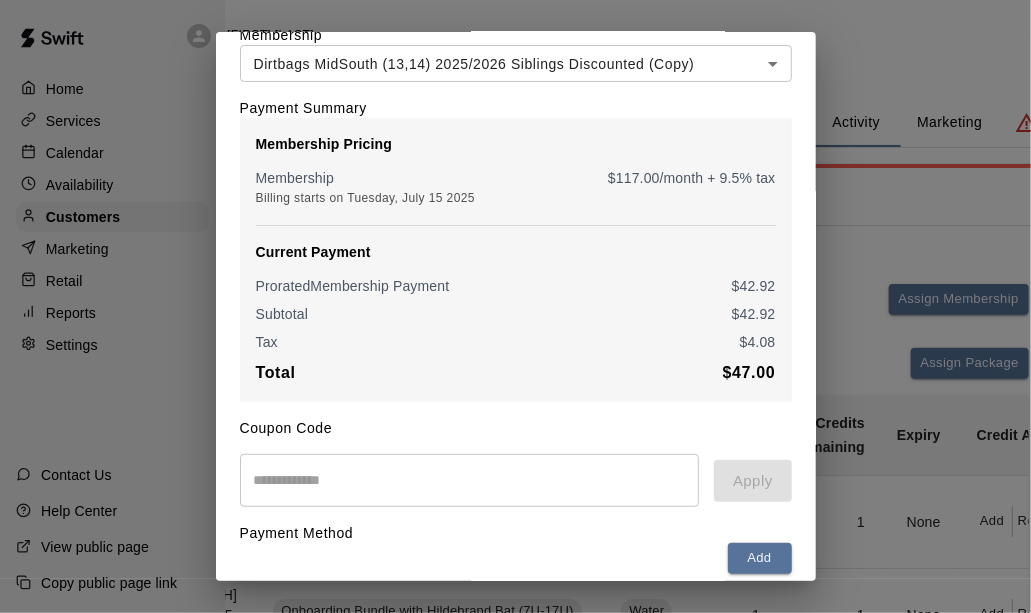 scroll, scrollTop: 94, scrollLeft: 0, axis: vertical 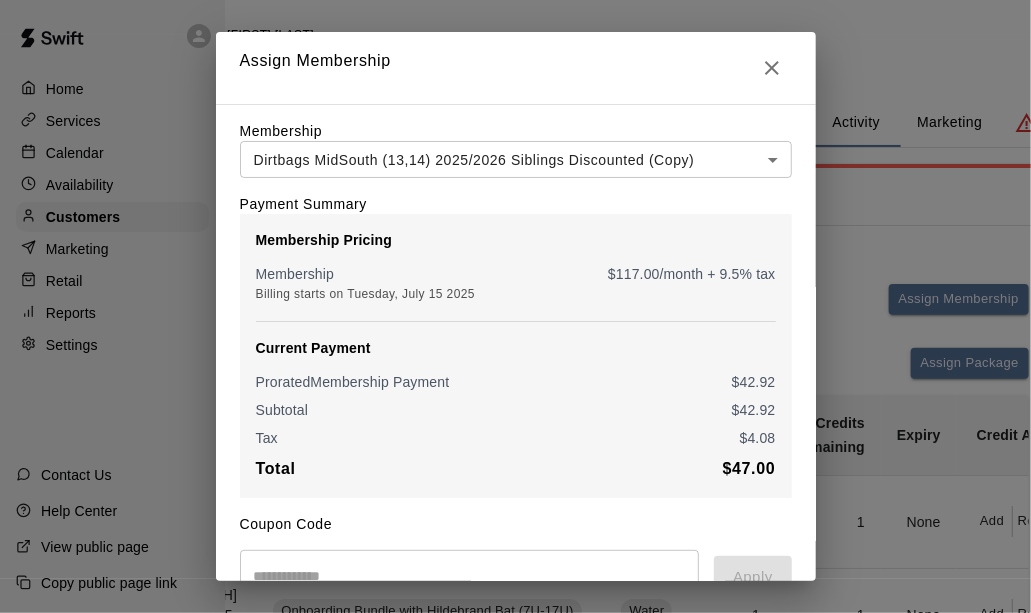 click 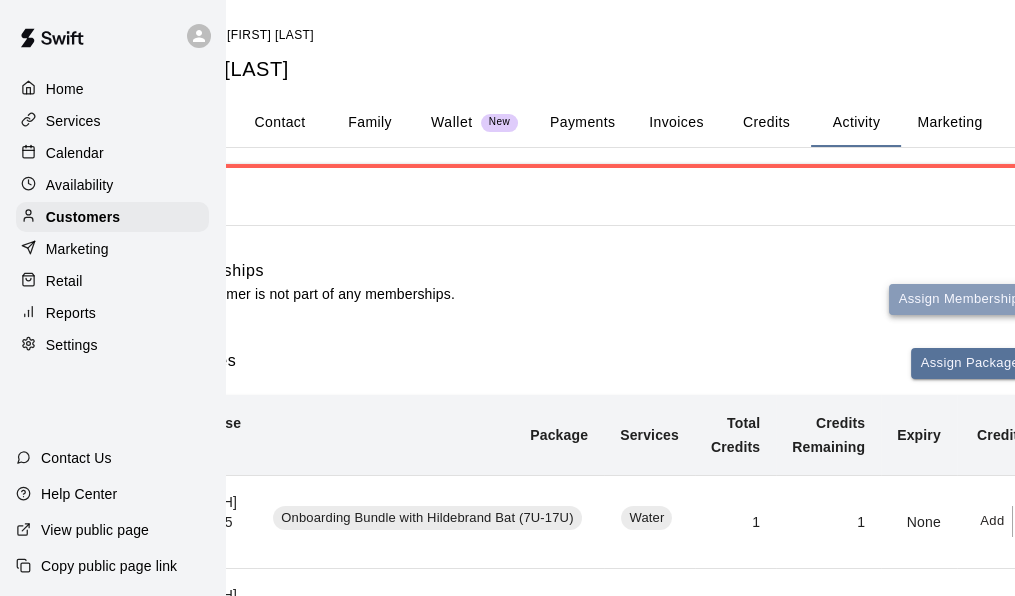 click on "Assign Membership" at bounding box center (959, 299) 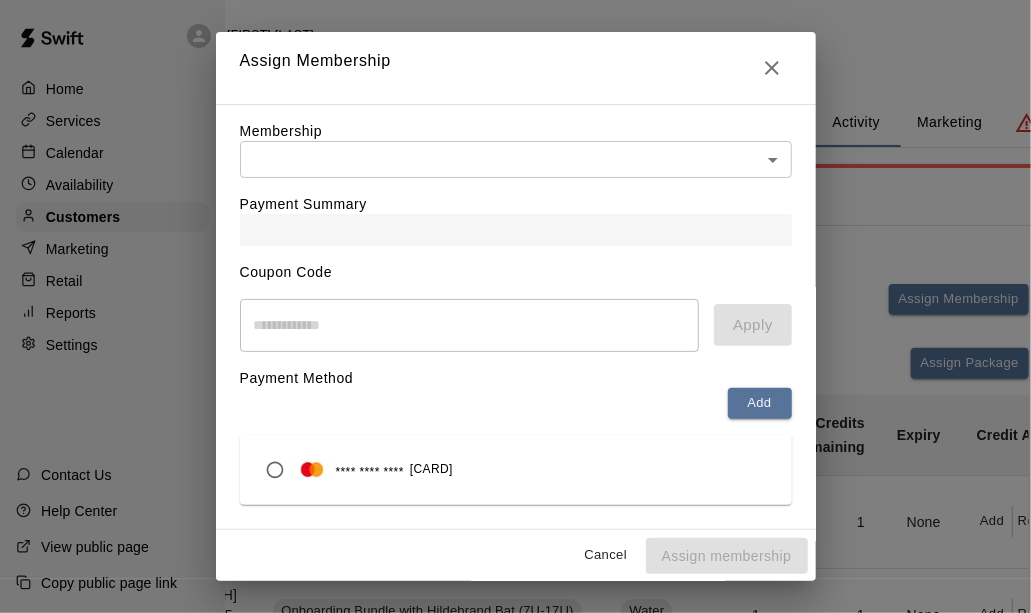 click on "Home Services Calendar Availability Customers Marketing Retail Reports Settings Contact Us Help Center View public page Copy public page link Customers / Allen McPeak Allen McPeak Profile Contact Family Wallet New Payments Invoices Credits Activity Marketing Delete Activity Memberships This customer is not part of any memberships. Assign Membership Packages Assign Package Purchase Date   Package Services Total Credits Credits Remaining Expiry Credit Actions August 02, 2025 8:47 PM Onboarding Bundle with Hildebrand Bat (7U-17U)  Water 1 1 None Add Redeem July 23, 2025 8:29 PM Onboarding Bundle with Hildebrand Bat (7U-17U)  Water 1 1 None Add Redeem Rows per page: 5 * 1–2 of 2 Bookings This customer has no bookings. /customers/251348 Close cross-small Assign Membership Membership ​ ​ Payment Summary Coupon Code ​ Apply Payment Method   Add **** **** **** 5381 Cancel Assign membership" at bounding box center [411, 419] 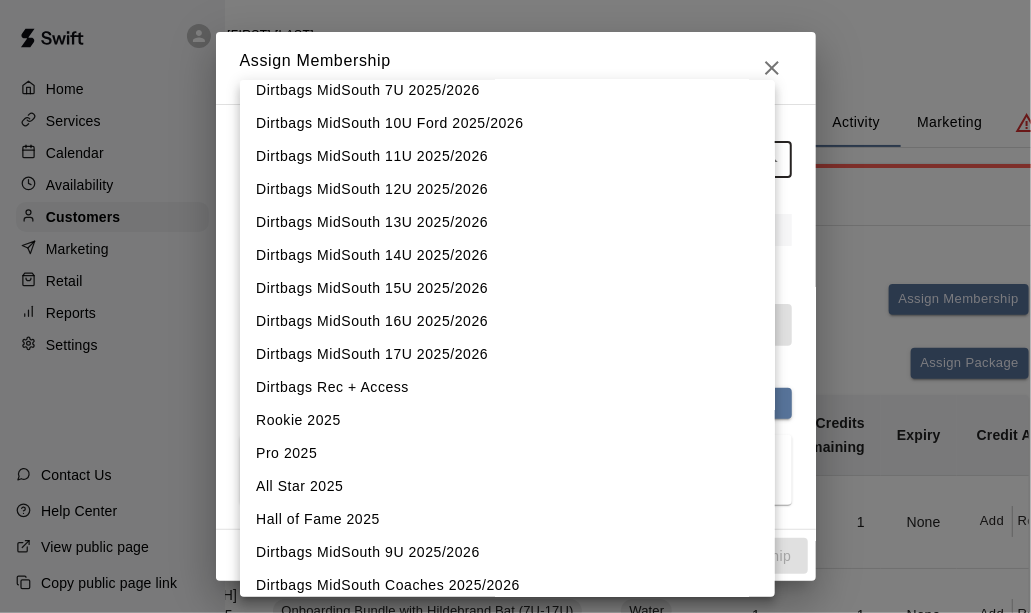 scroll, scrollTop: 300, scrollLeft: 0, axis: vertical 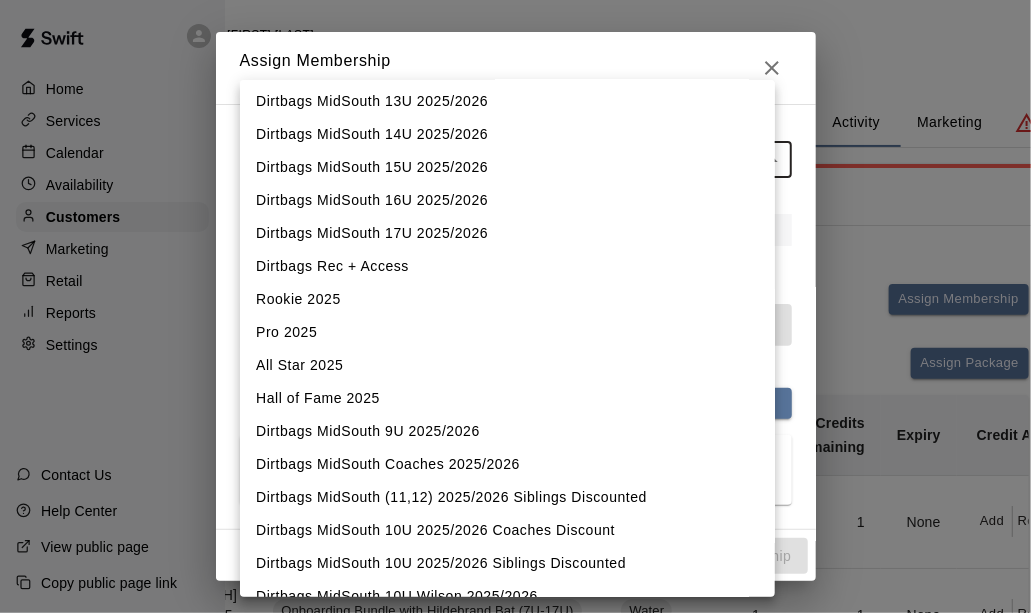 click on "Dirtbags MidSouth 17U 2025/2026" at bounding box center (507, 233) 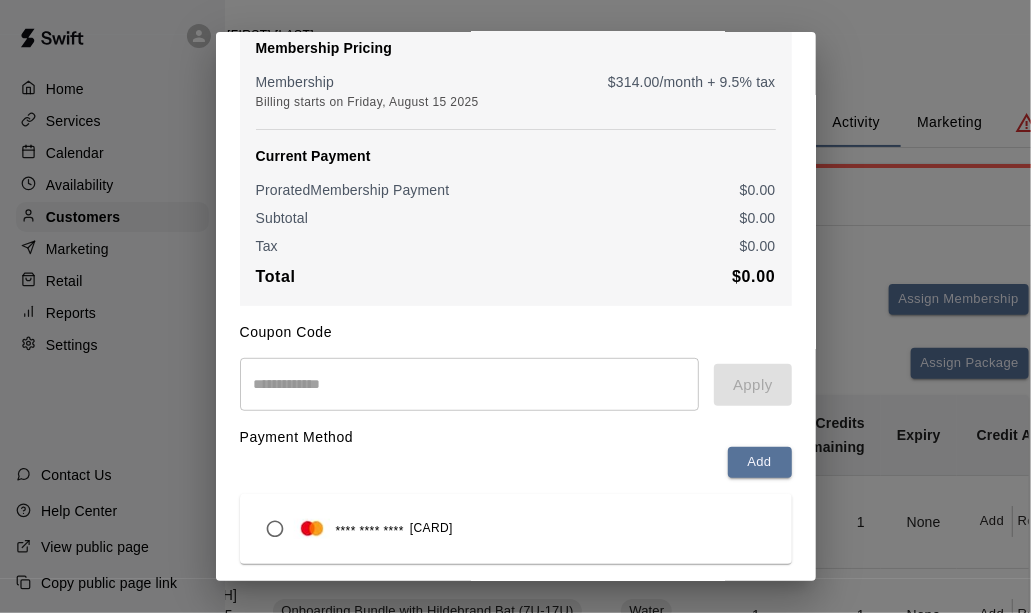 scroll, scrollTop: 262, scrollLeft: 0, axis: vertical 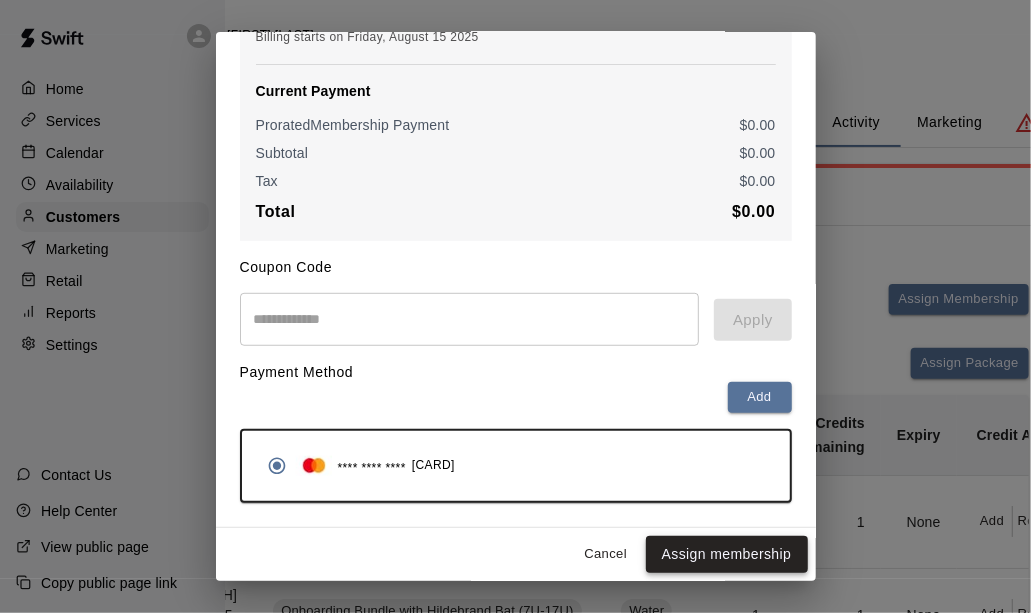 click on "Assign membership" at bounding box center [727, 554] 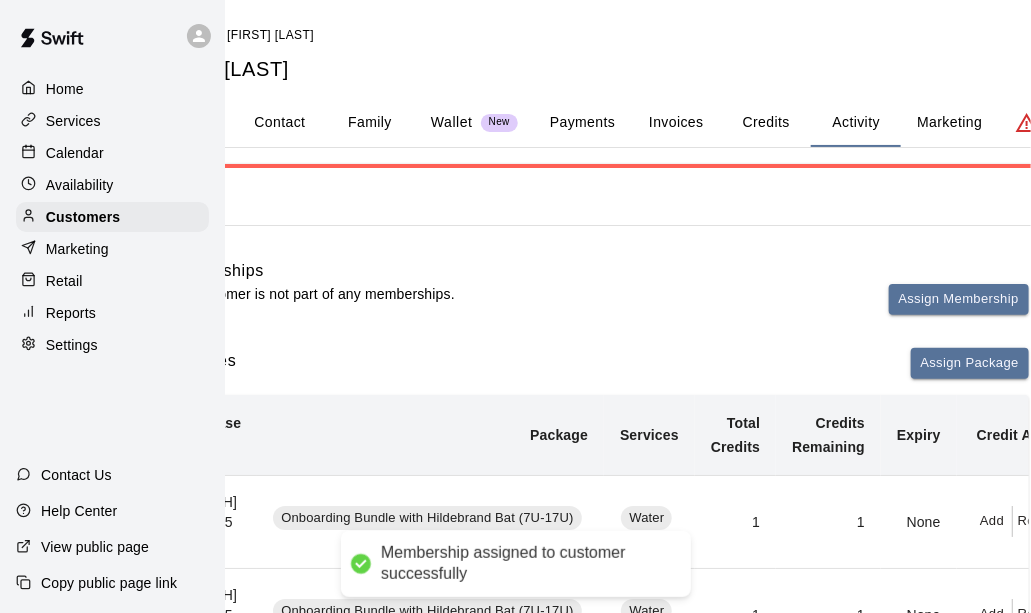 scroll, scrollTop: 9, scrollLeft: 0, axis: vertical 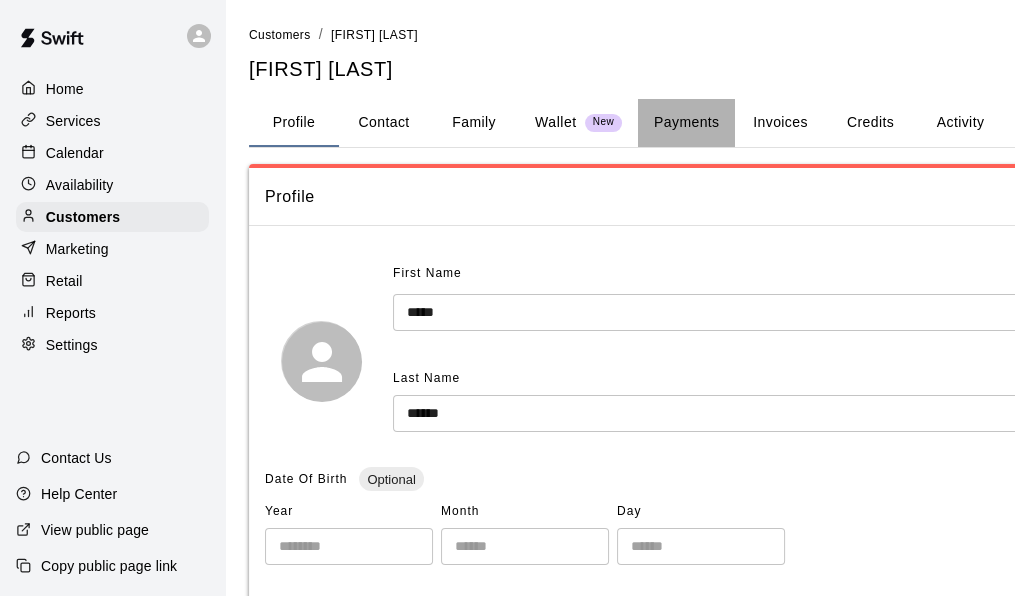click on "Payments" at bounding box center [686, 123] 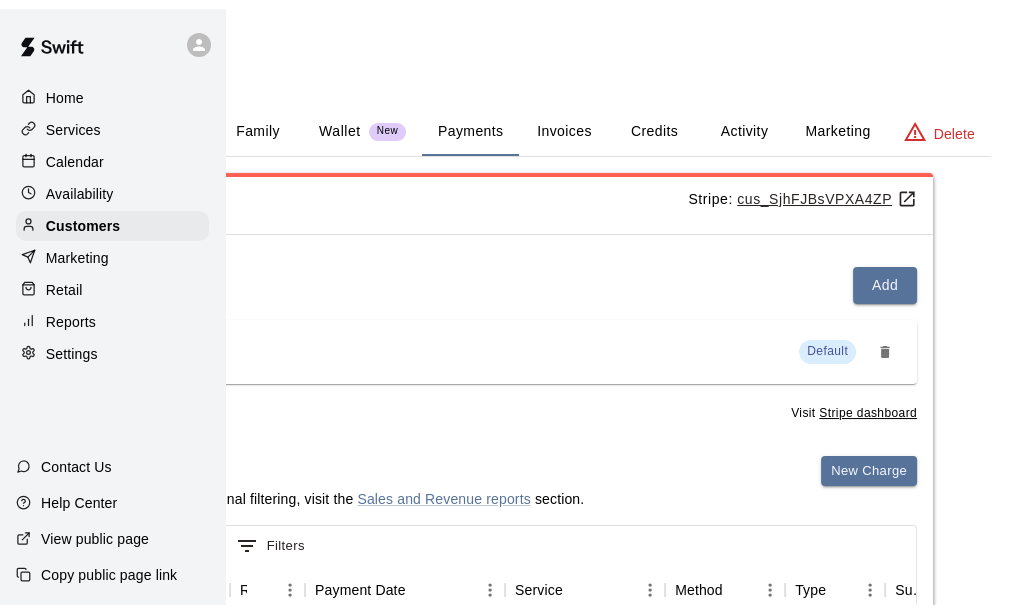 scroll, scrollTop: 0, scrollLeft: 0, axis: both 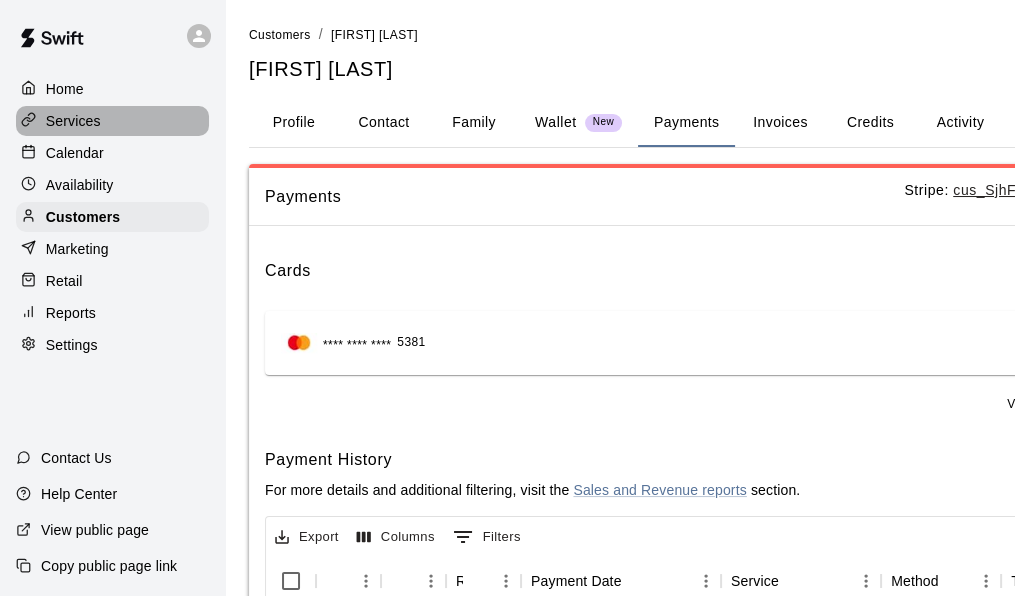 click on "Services" at bounding box center (112, 121) 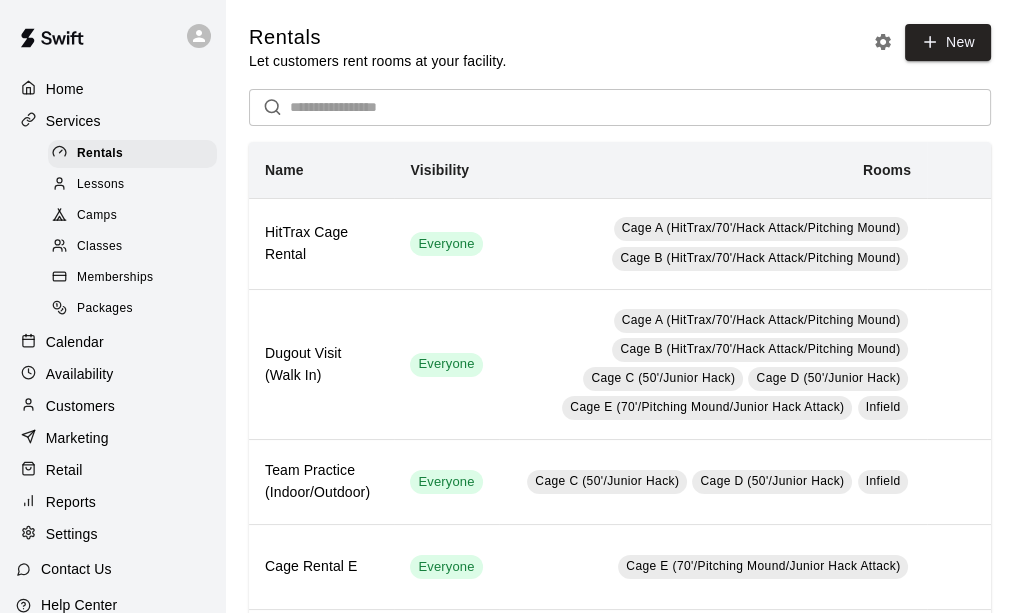 click on "Memberships" at bounding box center (115, 278) 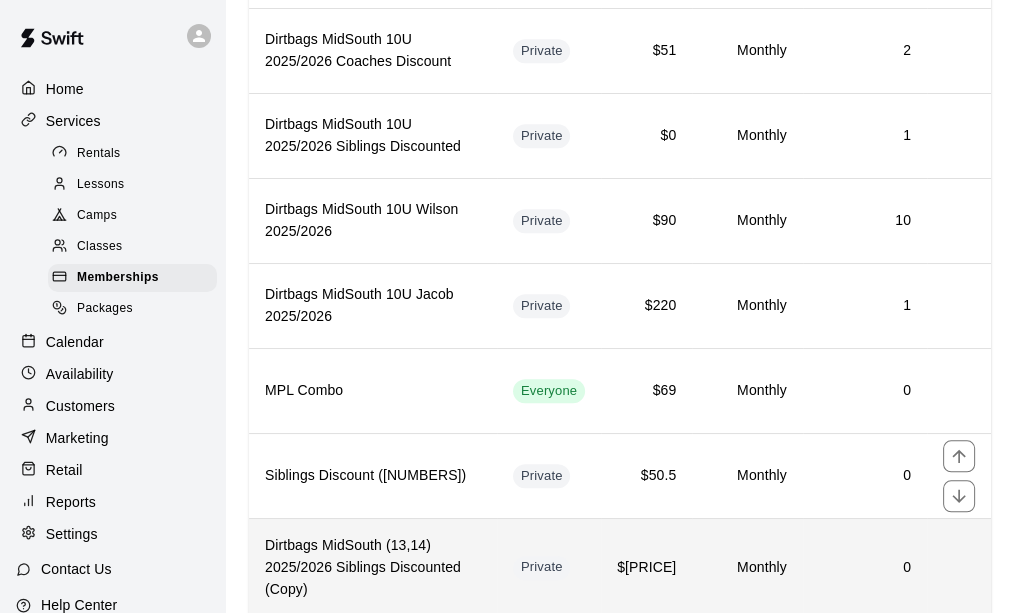scroll, scrollTop: 2086, scrollLeft: 0, axis: vertical 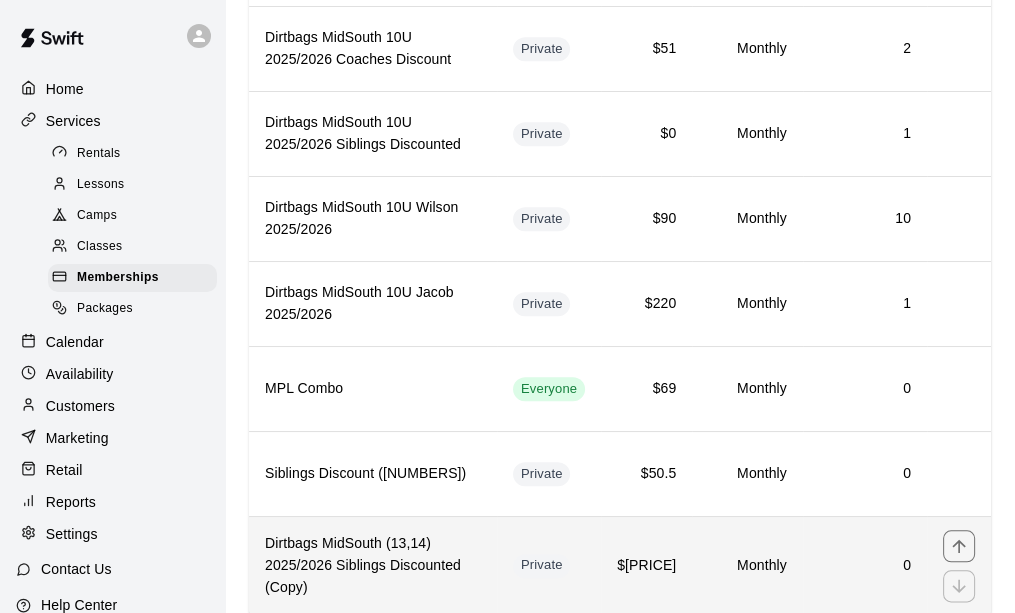 click on "Dirtbags MidSouth (13,14) 2025/2026 Siblings Discounted (Copy)" at bounding box center (373, 566) 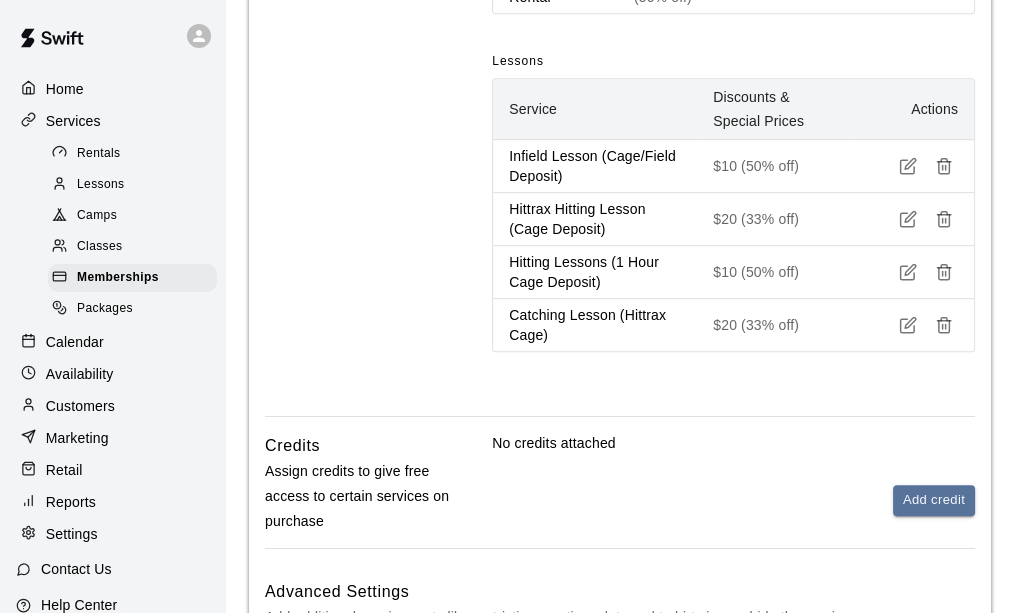 scroll, scrollTop: 1200, scrollLeft: 0, axis: vertical 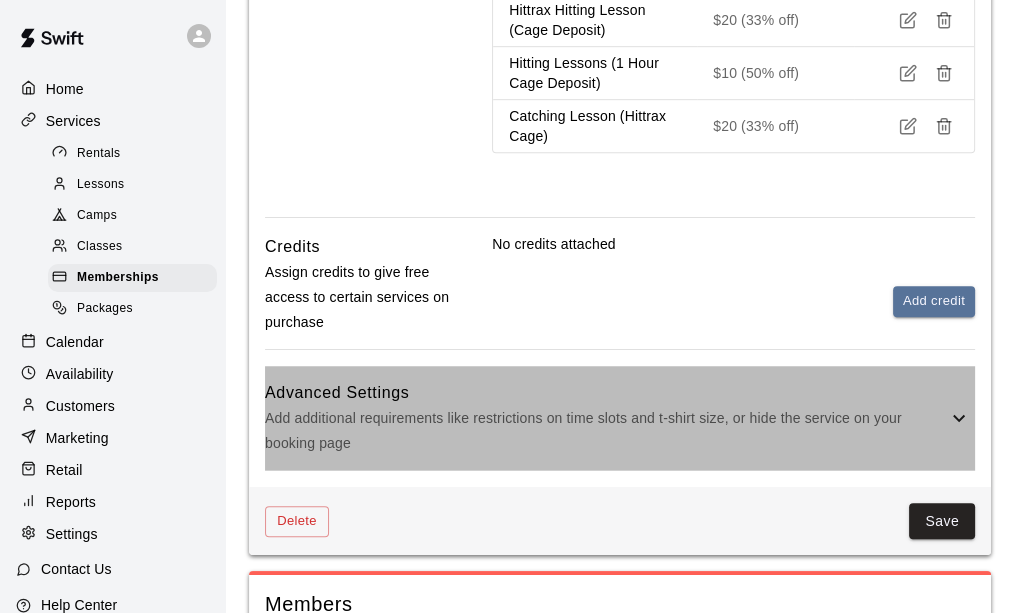 click on "Advanced Settings Add additional requirements like restrictions on time slots and t-shirt size, or hide the service on your booking page" at bounding box center [620, 418] 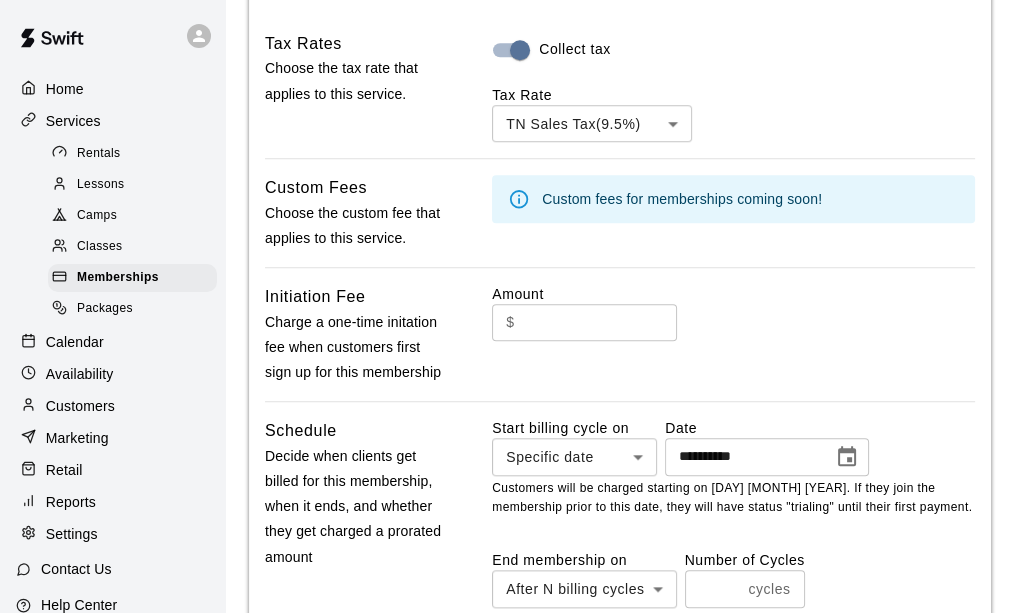 scroll, scrollTop: 1700, scrollLeft: 0, axis: vertical 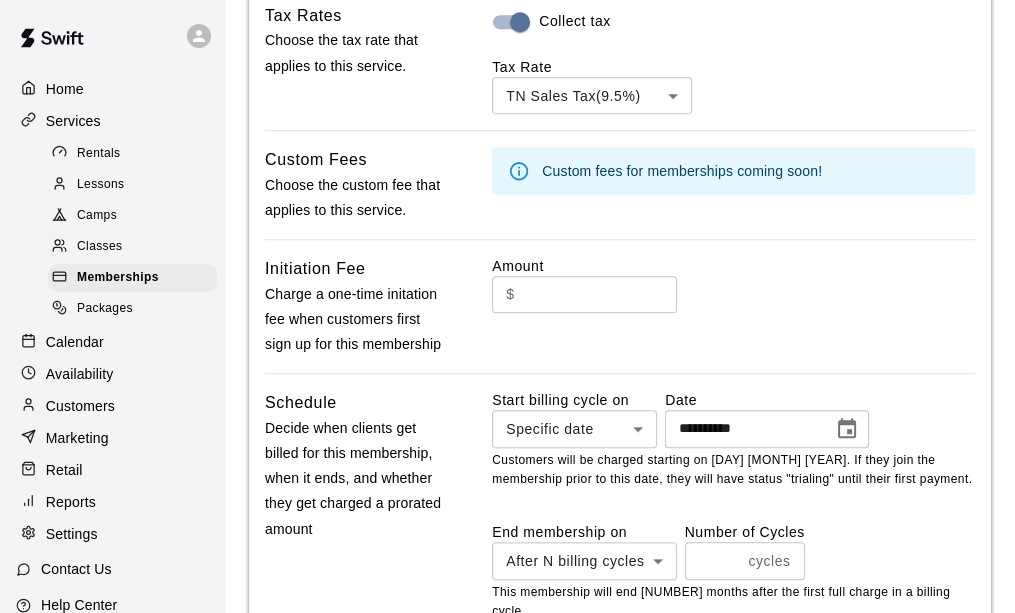 click on "**********" at bounding box center (507, -125) 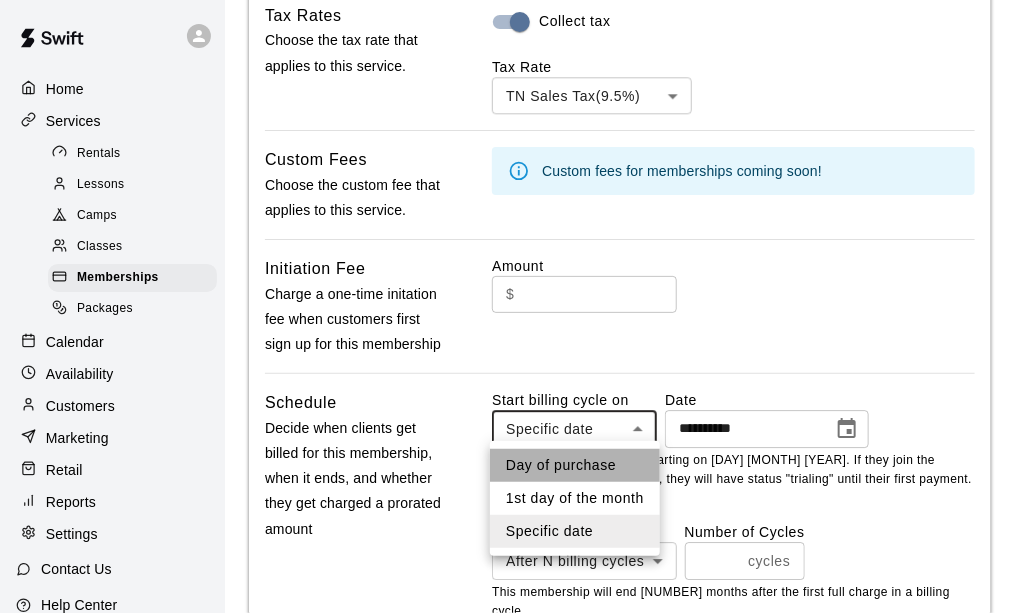 click on "Day of purchase" at bounding box center (575, 465) 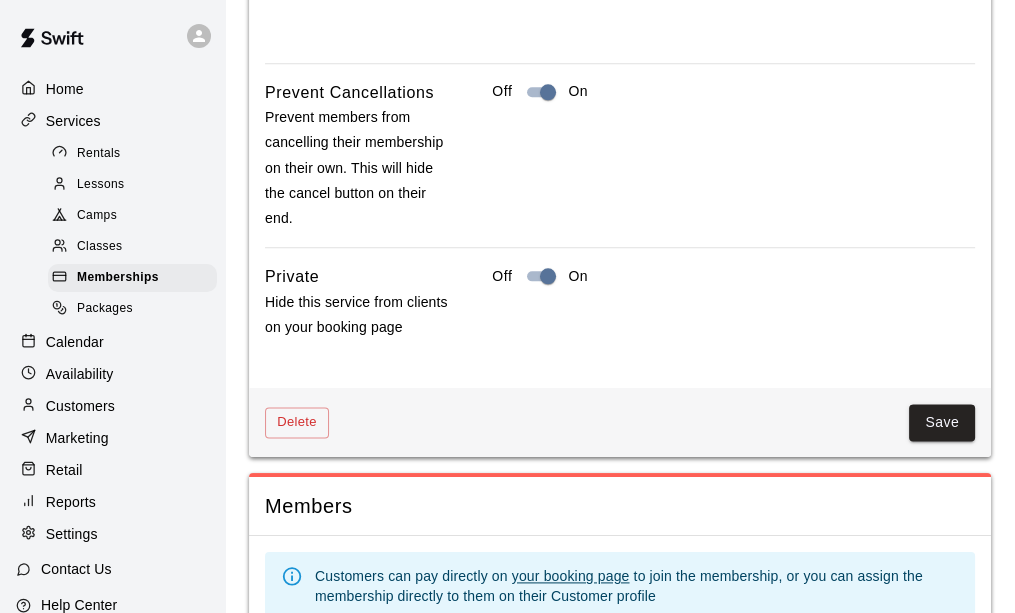 scroll, scrollTop: 2361, scrollLeft: 0, axis: vertical 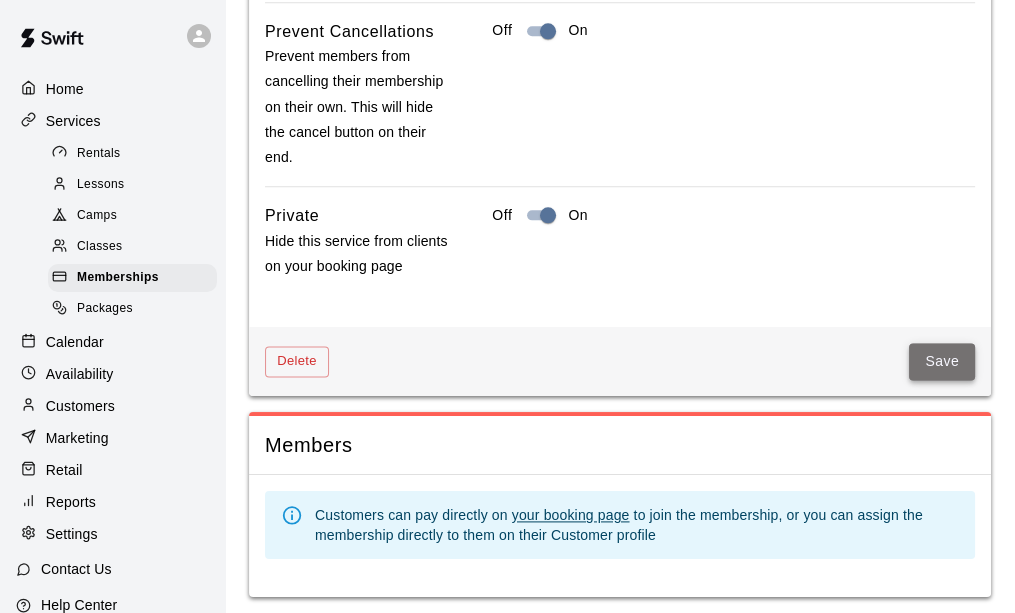 click on "Save" at bounding box center (942, 361) 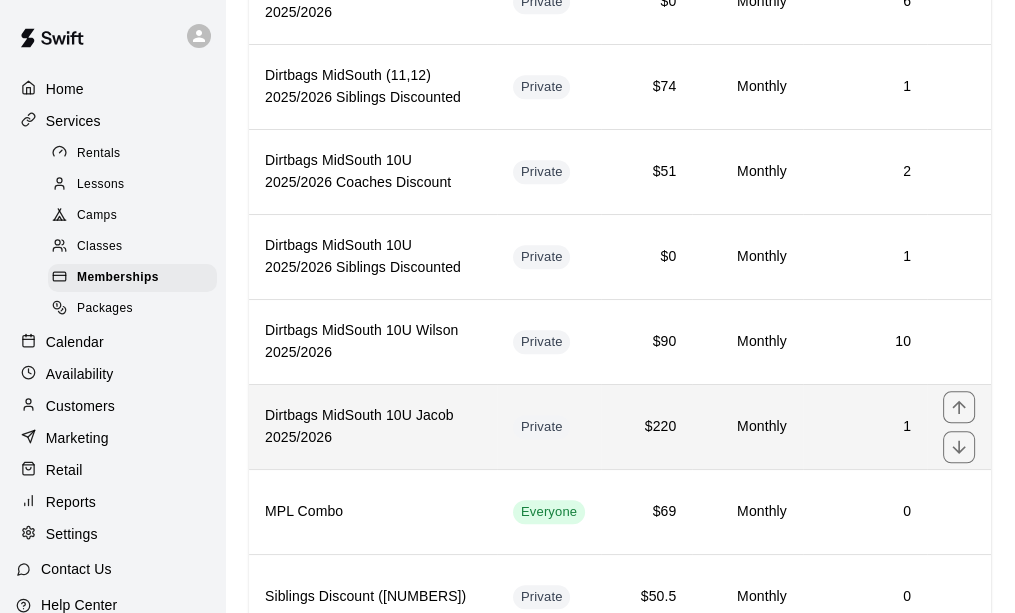 scroll, scrollTop: 2086, scrollLeft: 0, axis: vertical 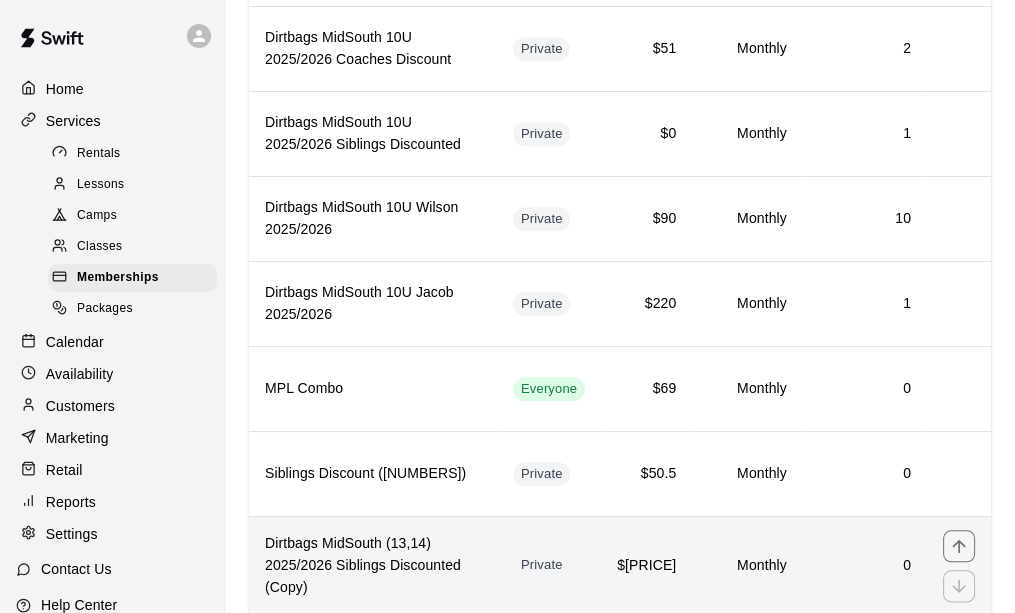 click on "Dirtbags MidSouth (13,14) 2025/2026 Siblings Discounted (Copy)" at bounding box center [373, 566] 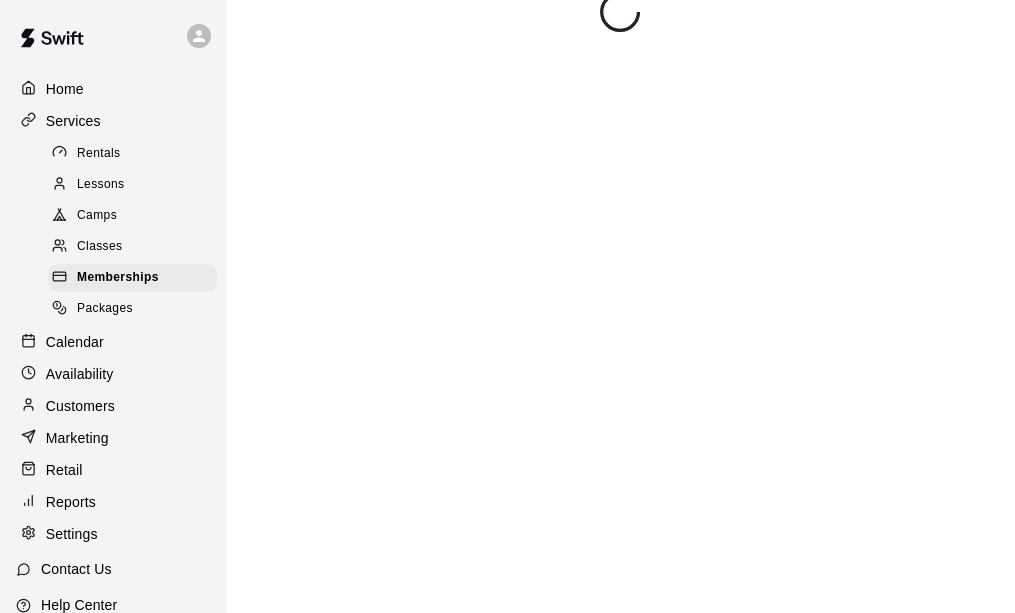 scroll, scrollTop: 0, scrollLeft: 0, axis: both 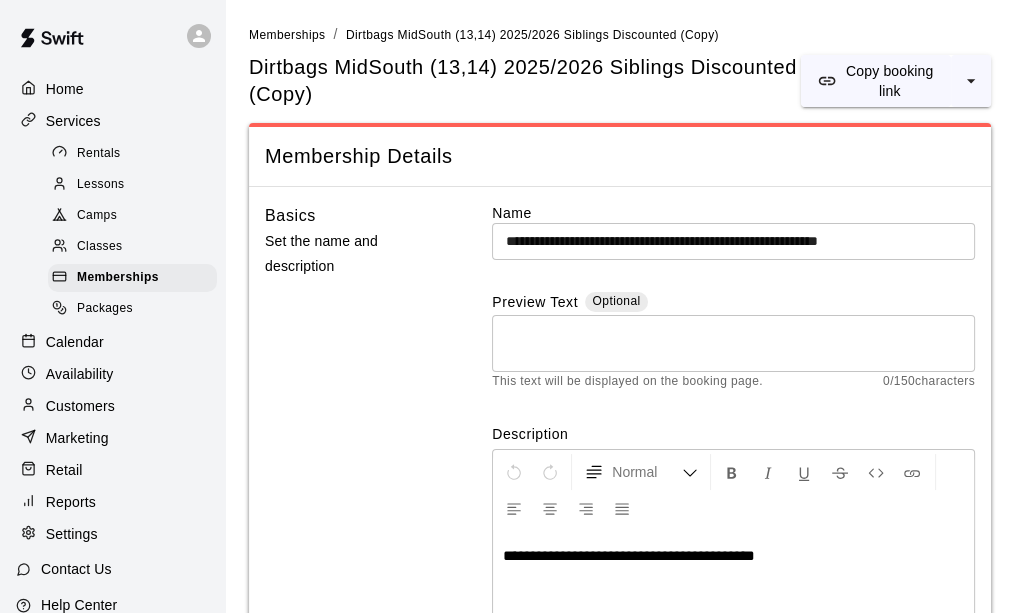 click on "**********" at bounding box center (733, 241) 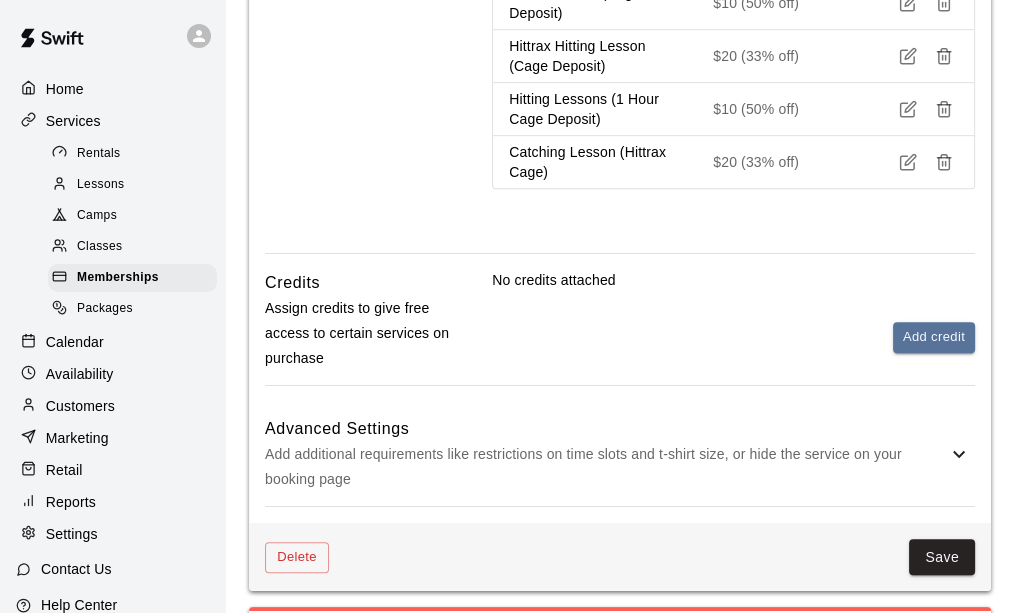 scroll, scrollTop: 1359, scrollLeft: 0, axis: vertical 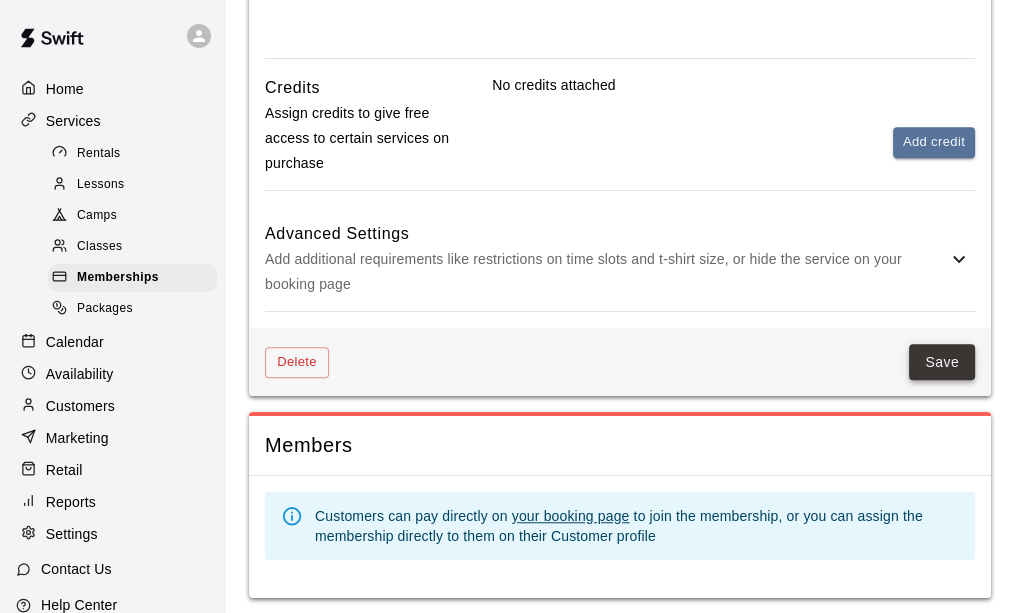 type on "**********" 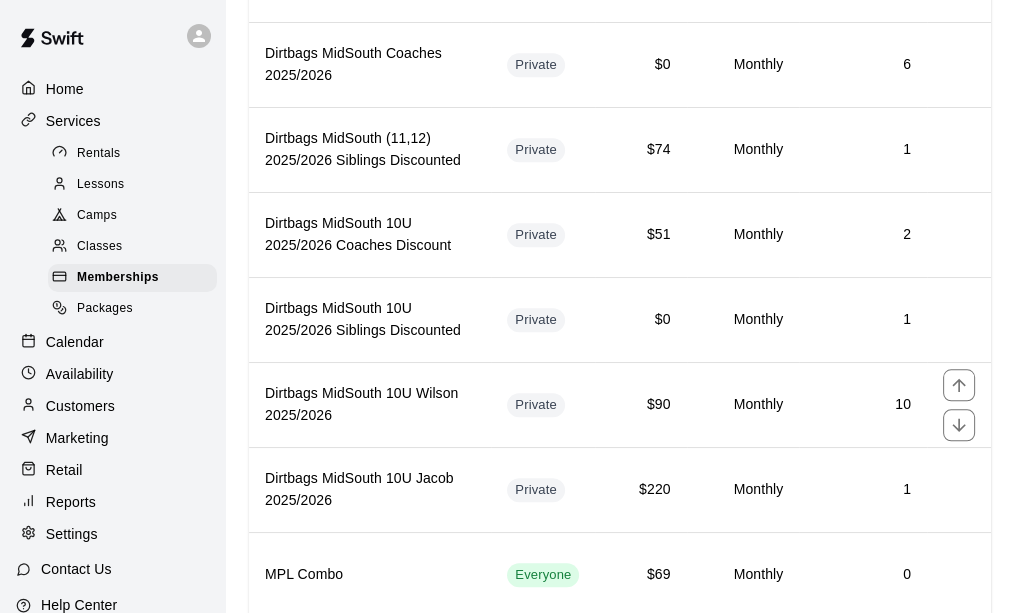 scroll, scrollTop: 2070, scrollLeft: 0, axis: vertical 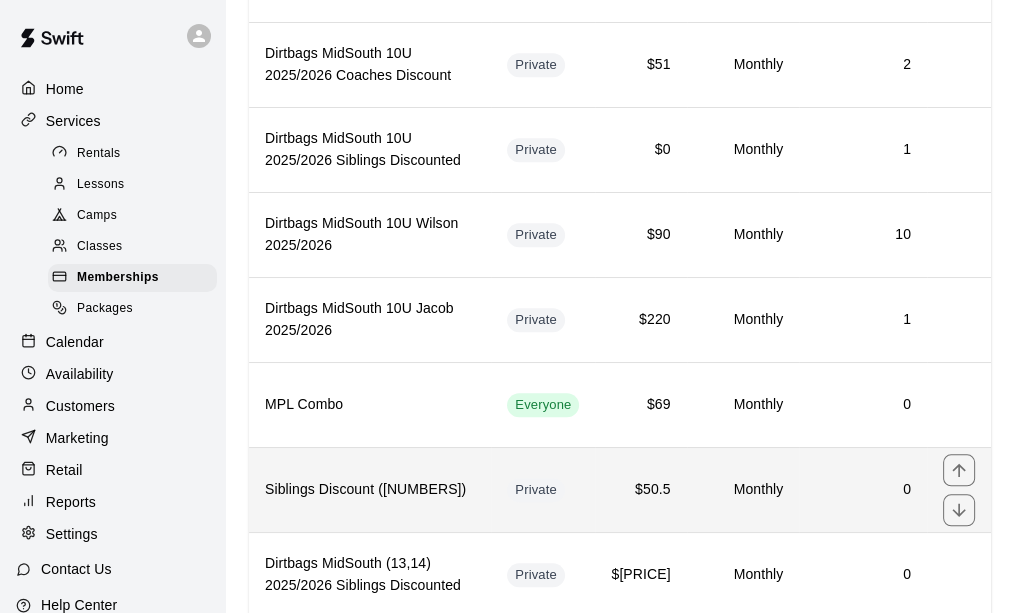 click on "Siblings Discount (7,8,9,10)" at bounding box center (370, 489) 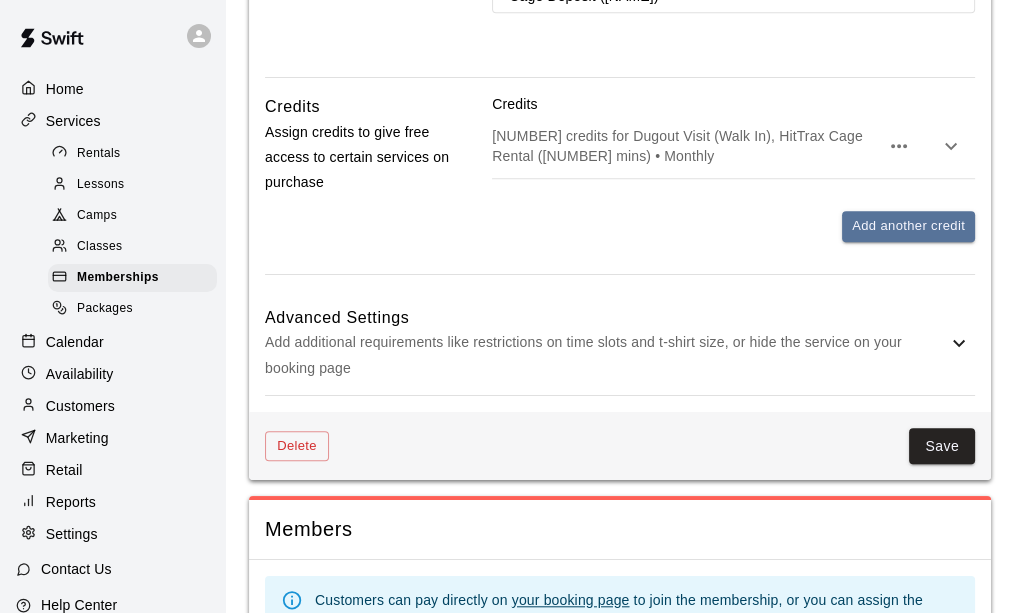 scroll, scrollTop: 1665, scrollLeft: 0, axis: vertical 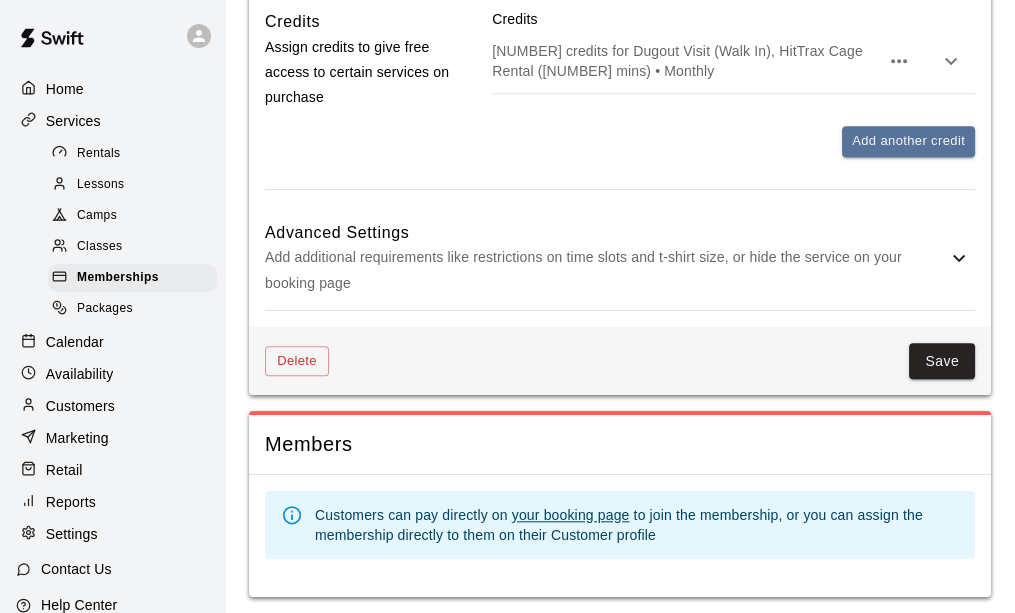 click on "Add additional requirements like restrictions on time slots and t-shirt size, or hide the service on your booking page" at bounding box center (606, 270) 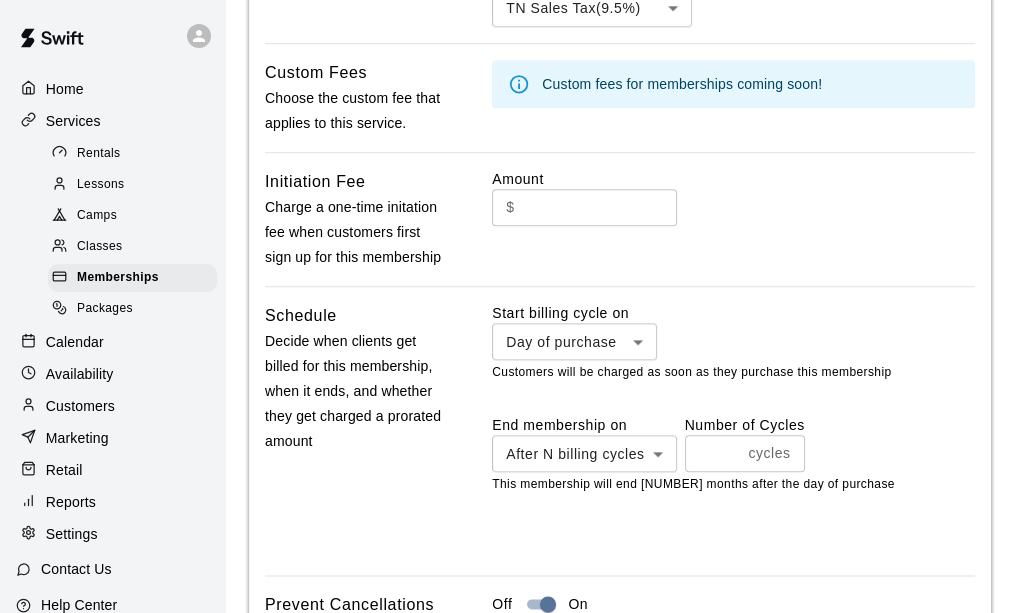 scroll, scrollTop: 2165, scrollLeft: 0, axis: vertical 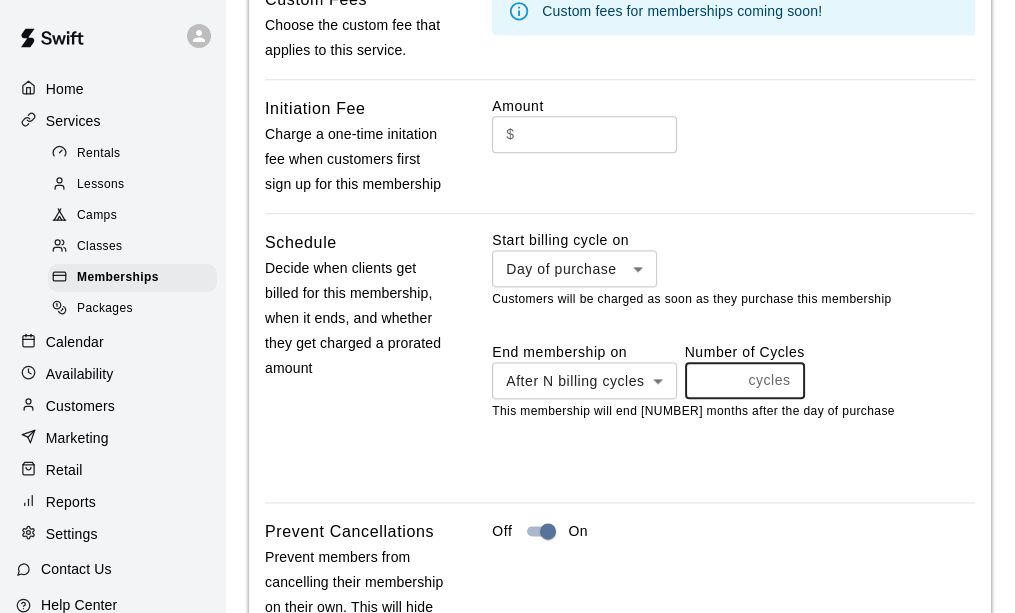 drag, startPoint x: 712, startPoint y: 379, endPoint x: 692, endPoint y: 441, distance: 65.14599 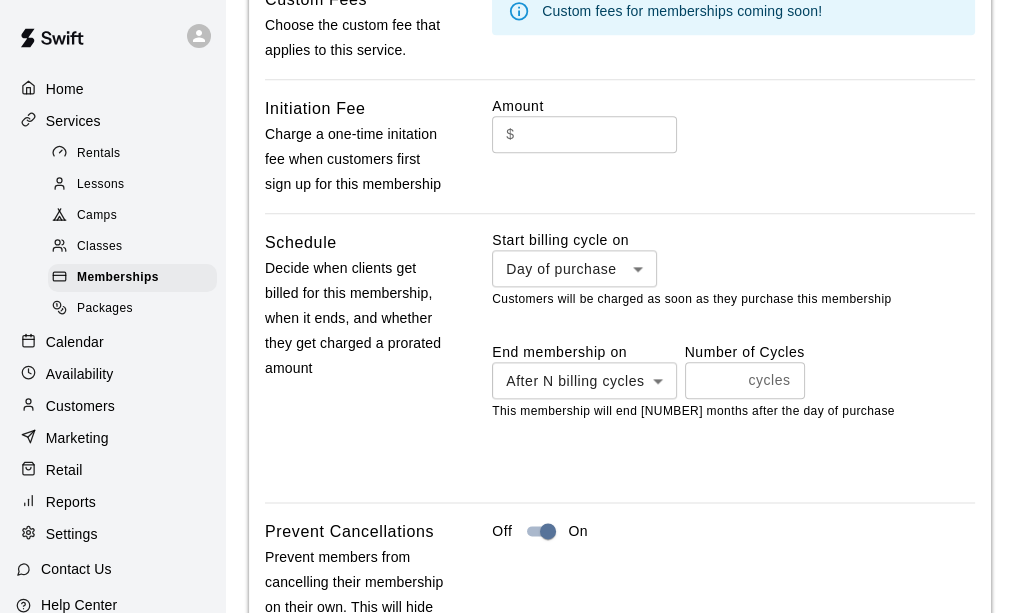 scroll, scrollTop: 1629, scrollLeft: 0, axis: vertical 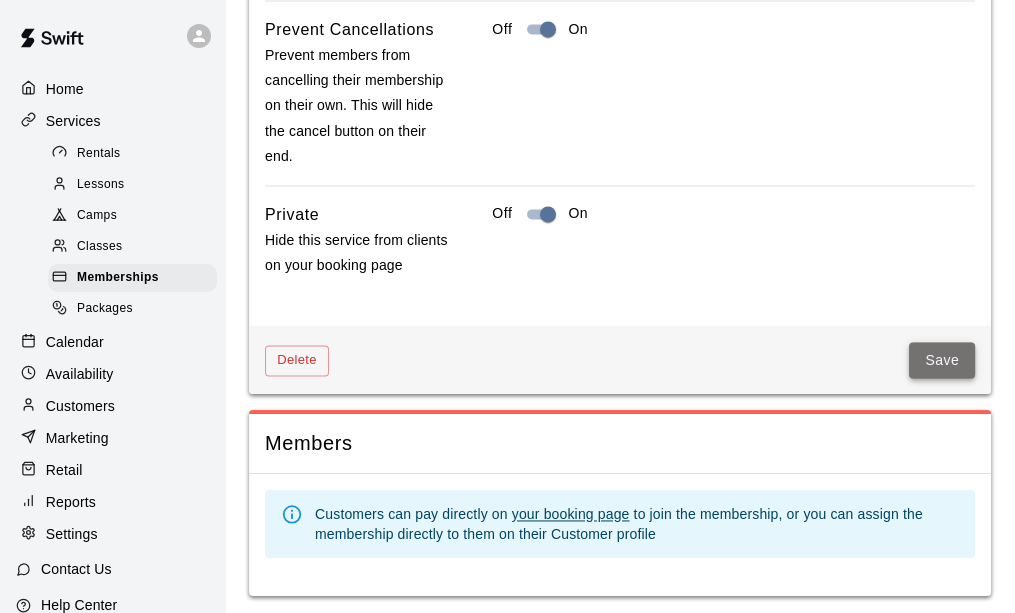 click on "Save" at bounding box center [942, 360] 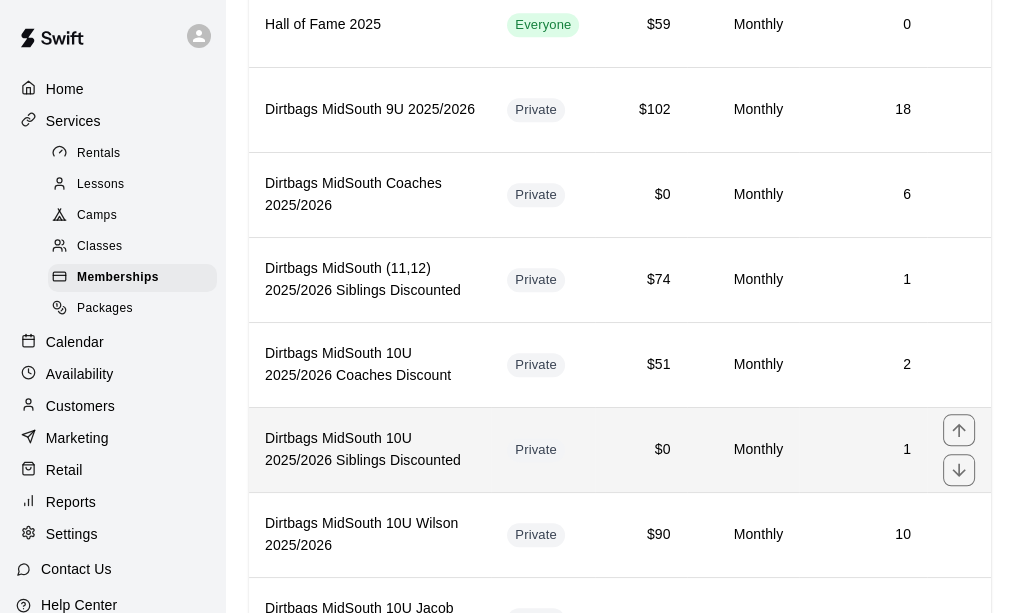 scroll, scrollTop: 1670, scrollLeft: 0, axis: vertical 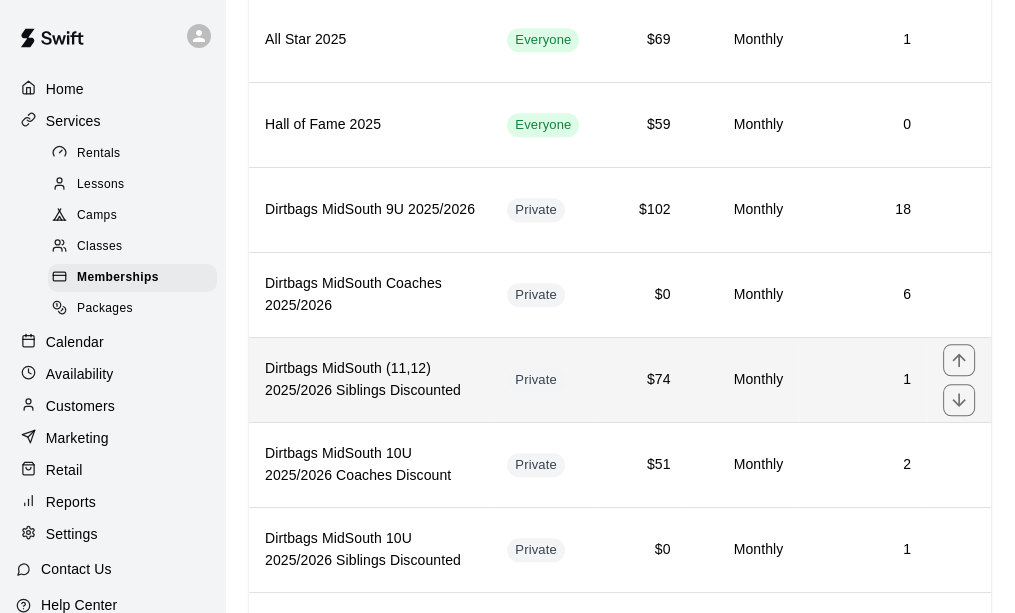 click on "Dirtbags MidSouth (11,12) 2025/2026 Siblings Discounted" at bounding box center (370, 379) 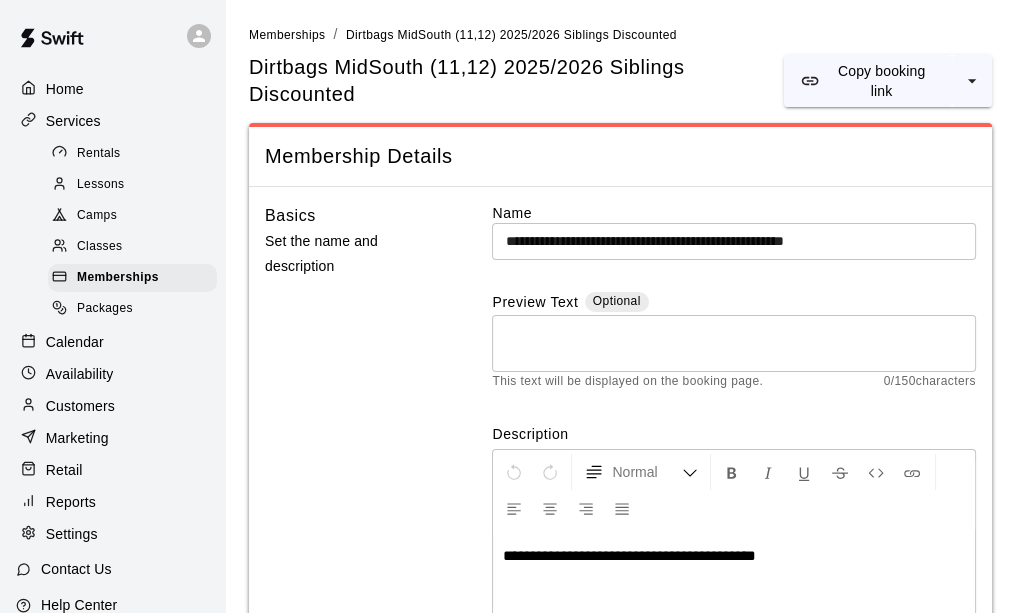 click on "Basics Set the name and description" at bounding box center [357, 461] 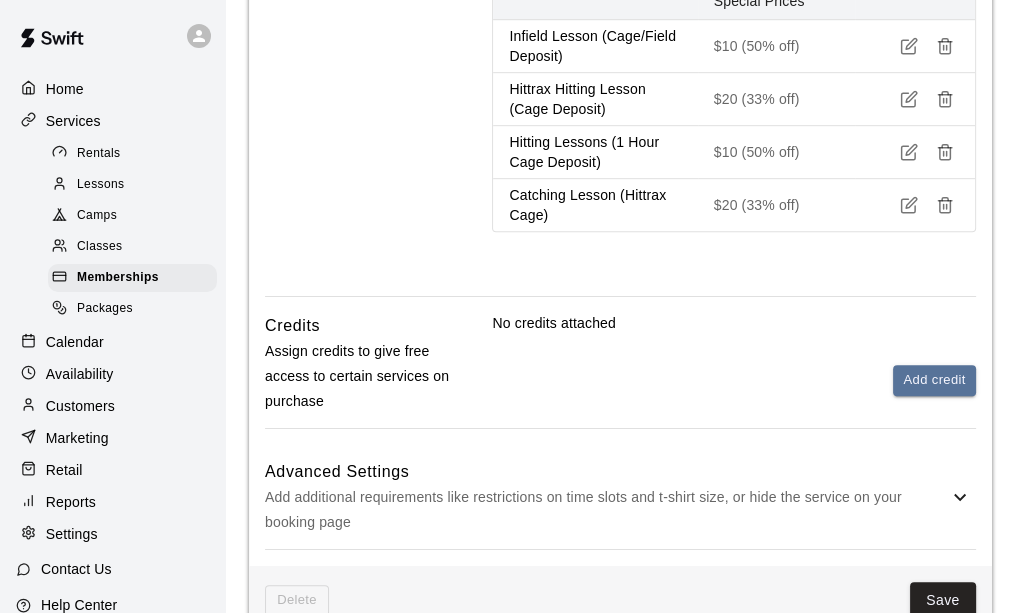 scroll, scrollTop: 1201, scrollLeft: 0, axis: vertical 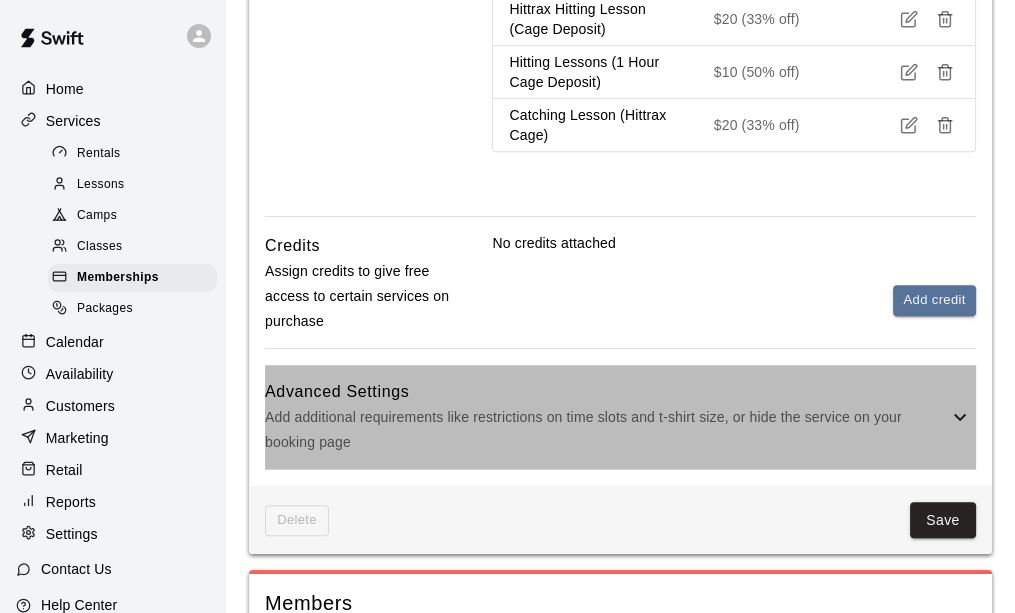 click on "Add additional requirements like restrictions on time slots and t-shirt size, or hide the service on your booking page" at bounding box center [606, 430] 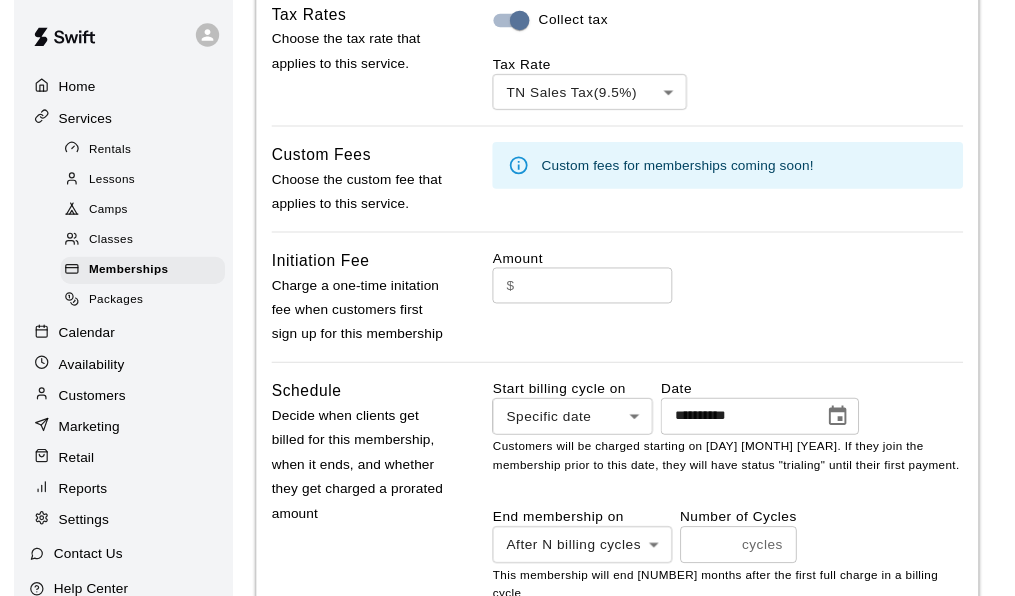 scroll, scrollTop: 1801, scrollLeft: 0, axis: vertical 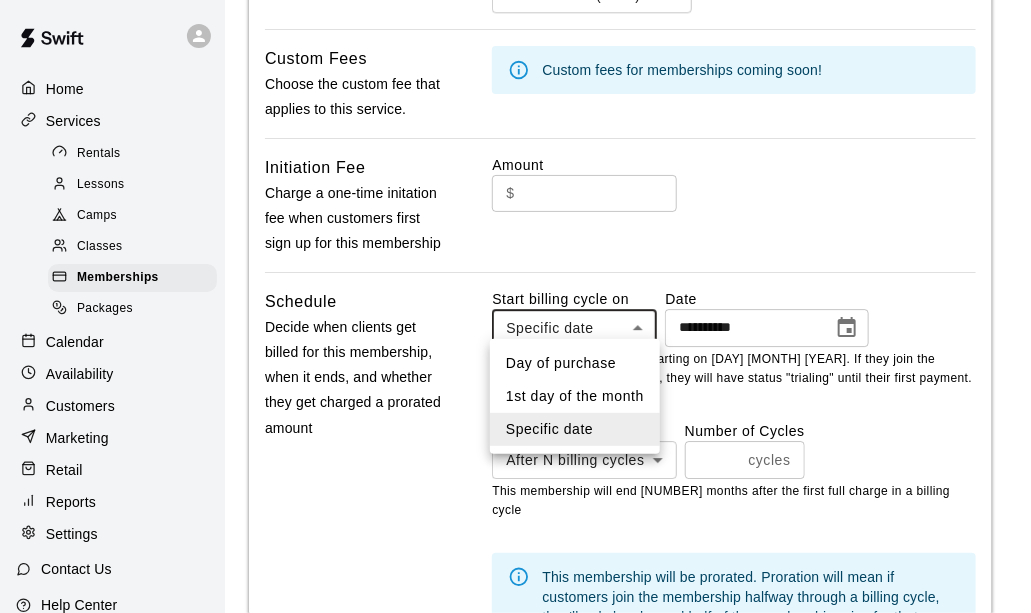click on "**********" at bounding box center [515, -105] 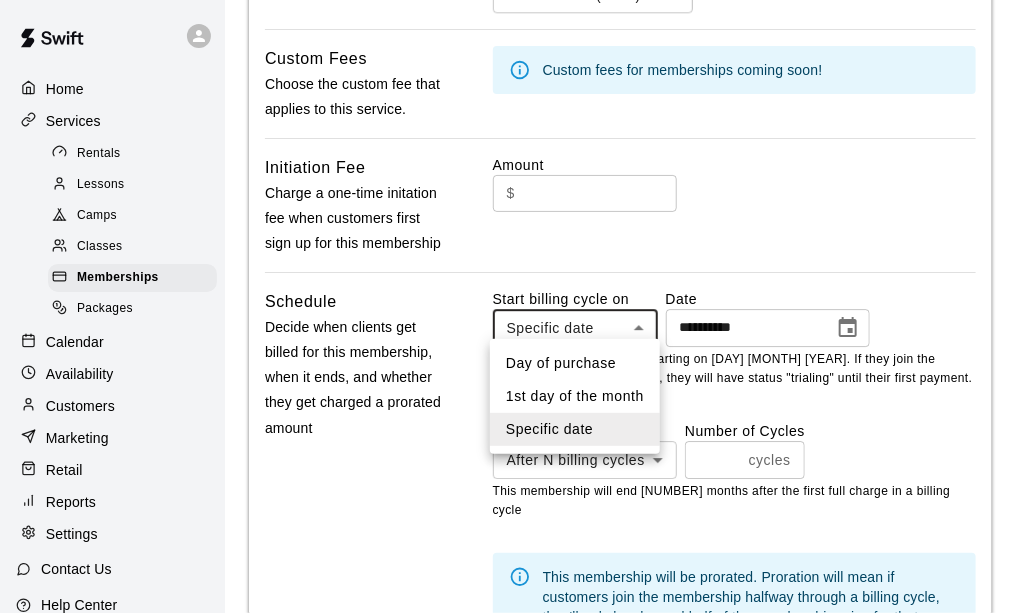 click on "Day of purchase" at bounding box center (575, 363) 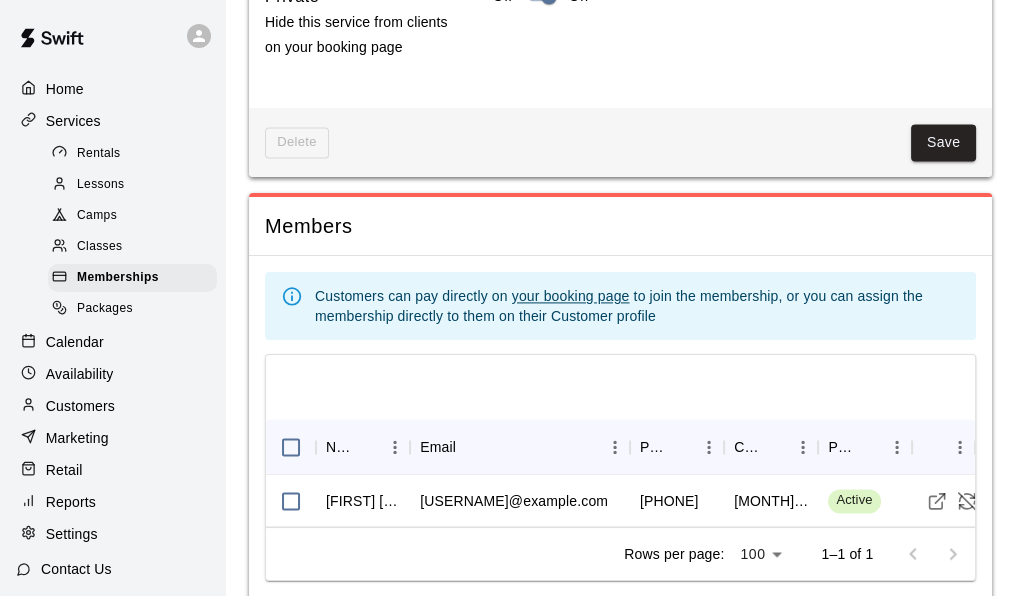 scroll, scrollTop: 2619, scrollLeft: 0, axis: vertical 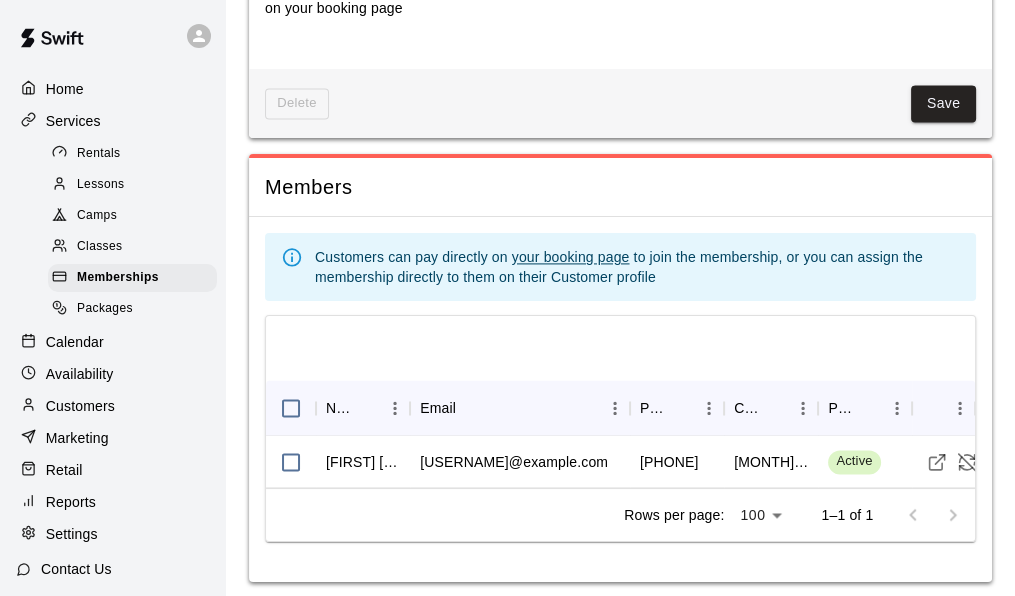 click on "Save" at bounding box center [944, 103] 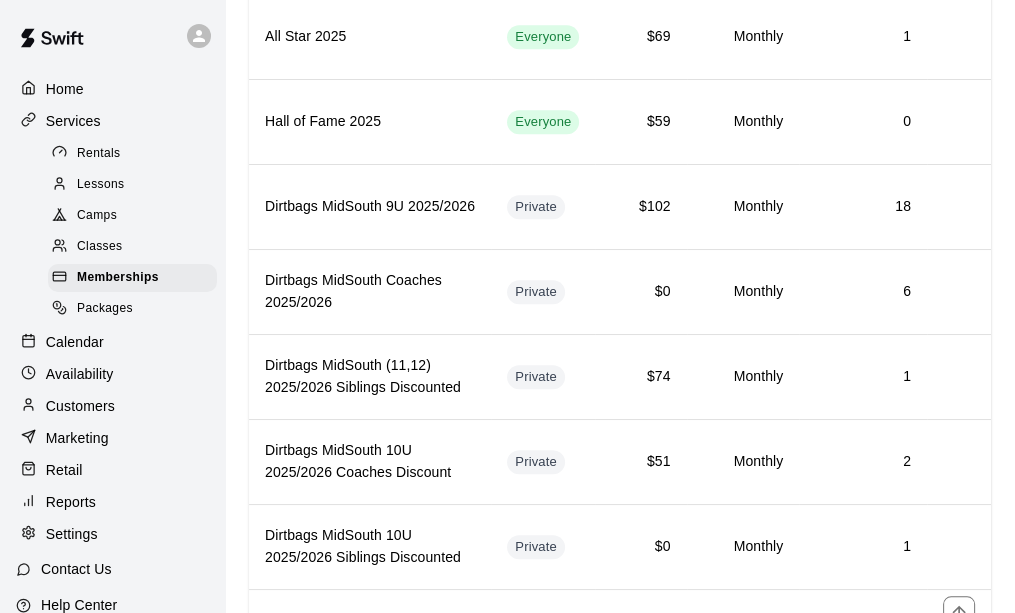 scroll, scrollTop: 1670, scrollLeft: 0, axis: vertical 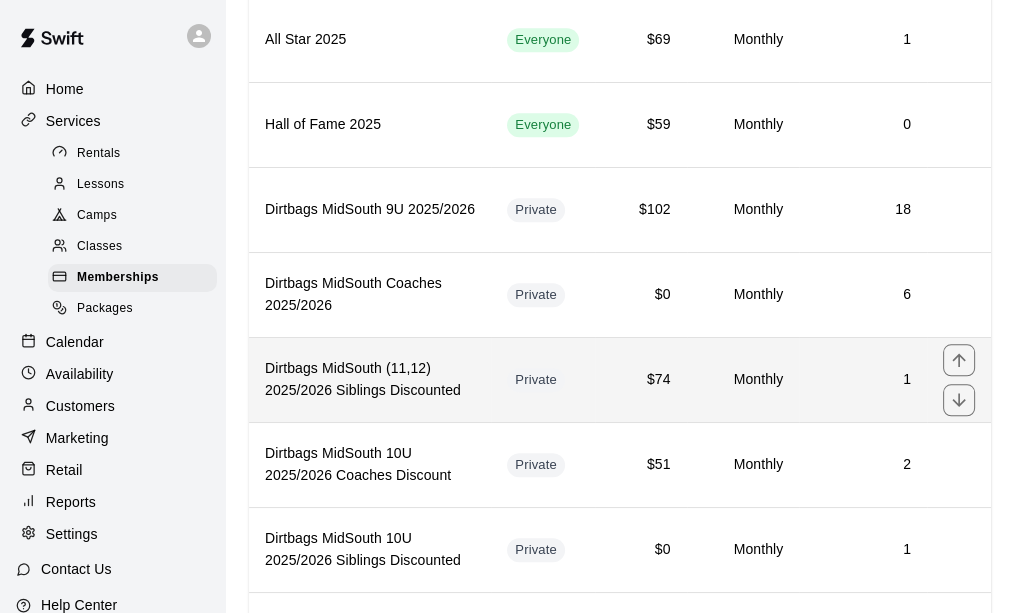 click on "Dirtbags MidSouth (11,12) 2025/2026 Siblings Discounted" at bounding box center (370, 379) 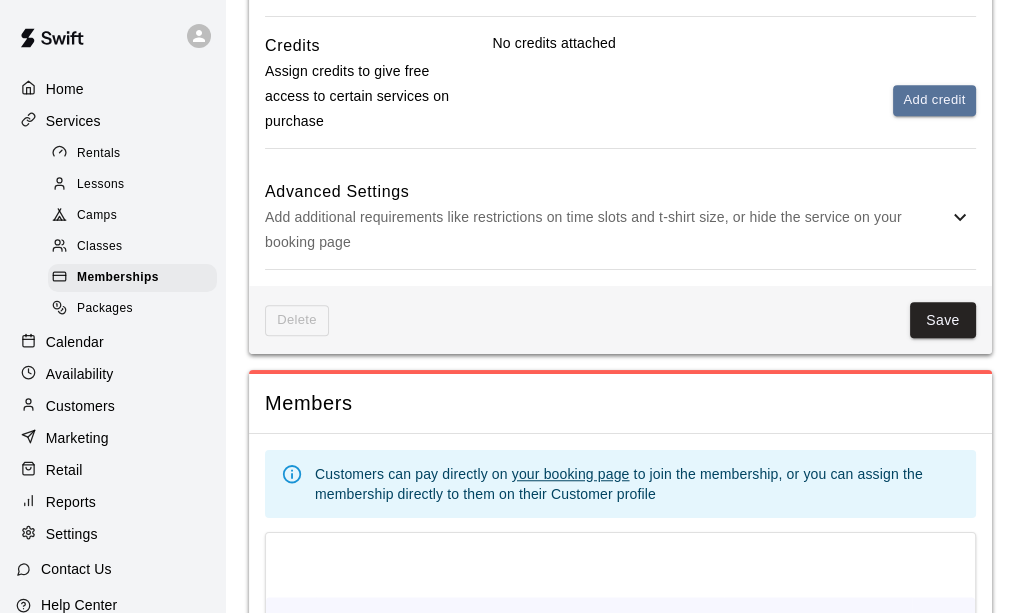 scroll, scrollTop: 1201, scrollLeft: 0, axis: vertical 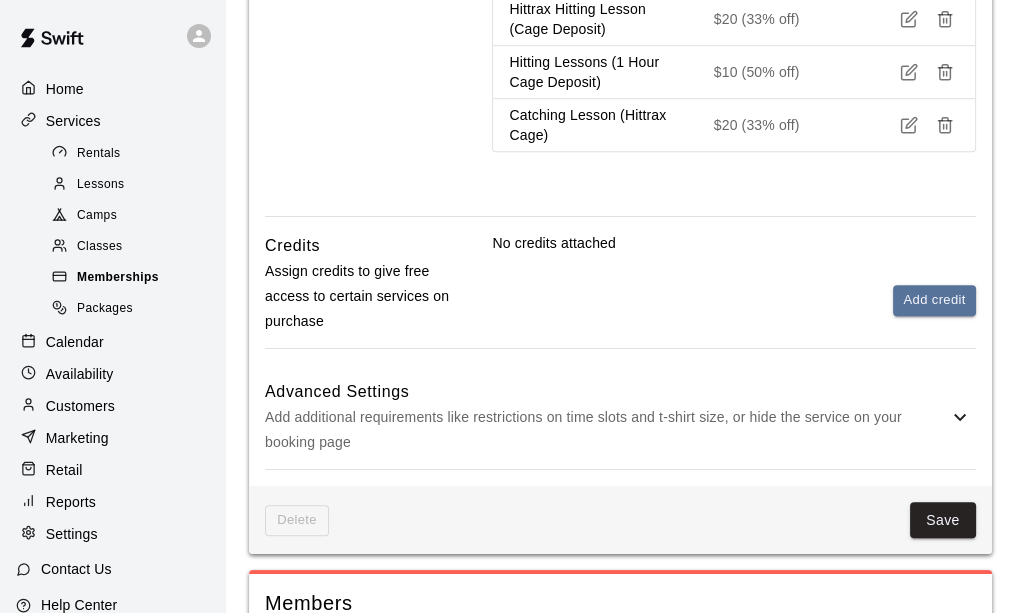click on "Memberships" at bounding box center [118, 278] 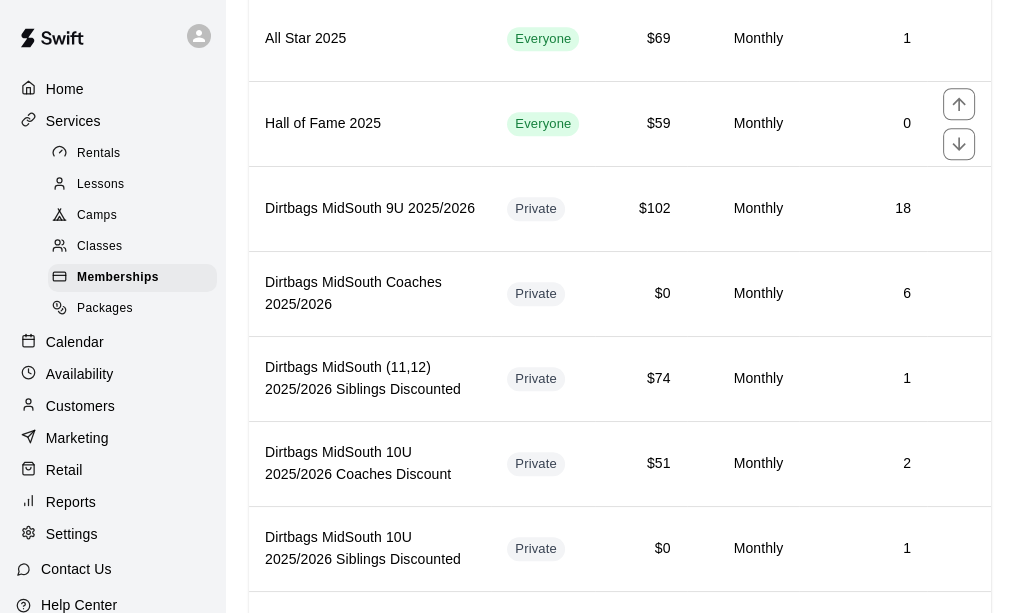 scroll, scrollTop: 1800, scrollLeft: 0, axis: vertical 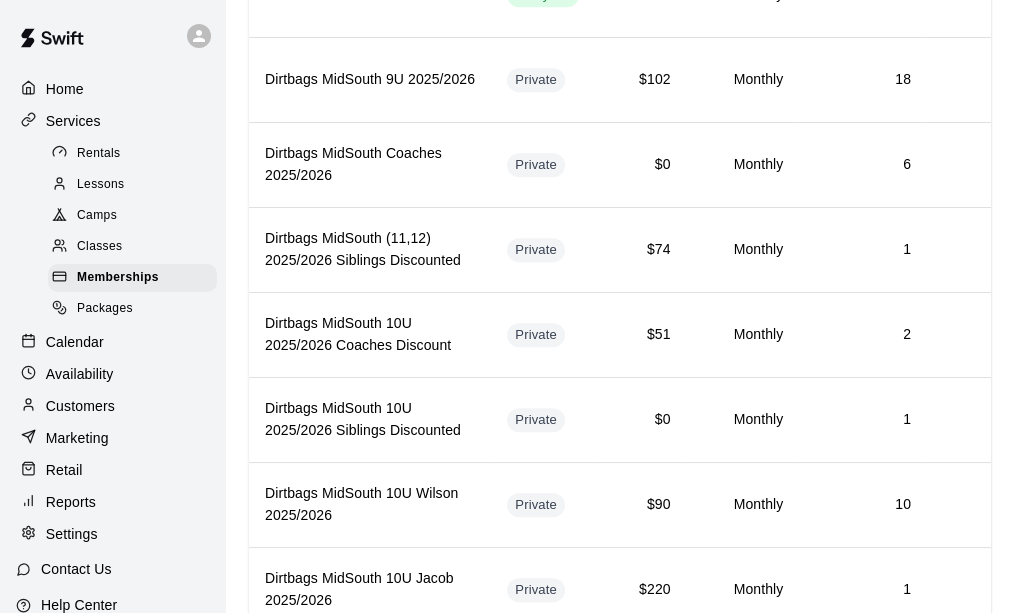click on "Customers" at bounding box center (80, 406) 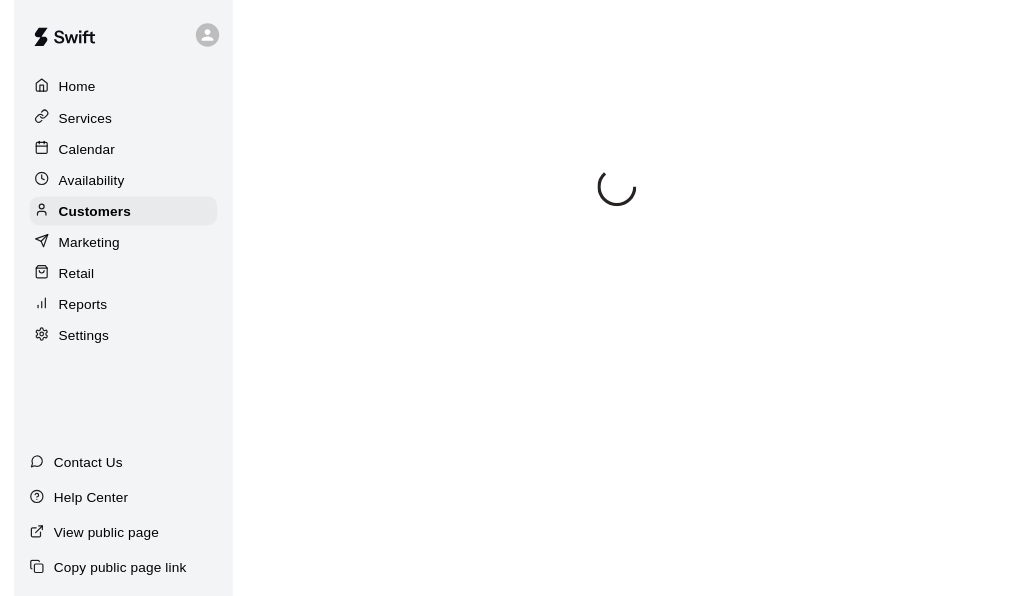 scroll, scrollTop: 0, scrollLeft: 0, axis: both 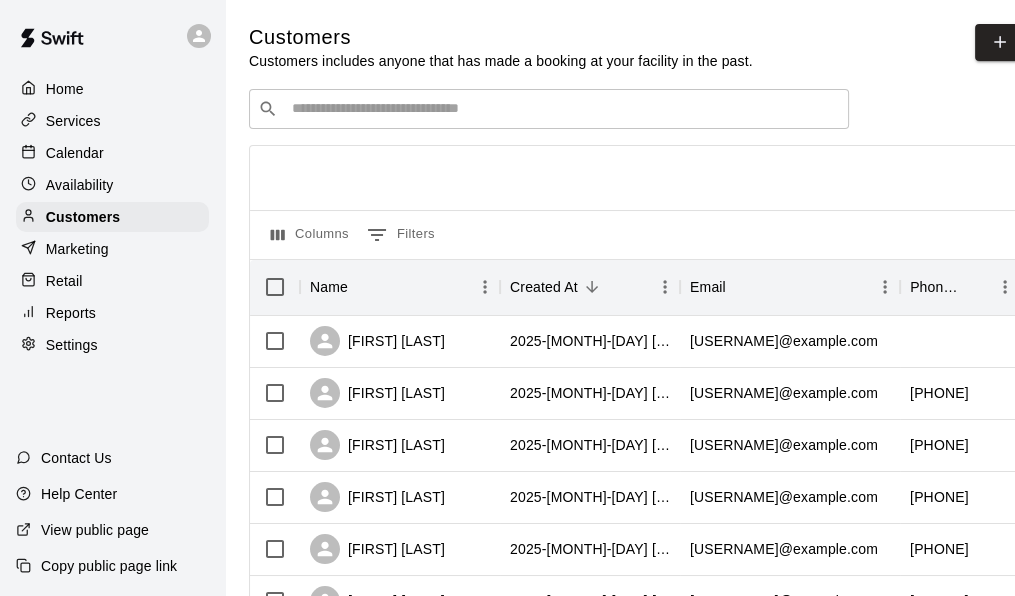 click at bounding box center (563, 109) 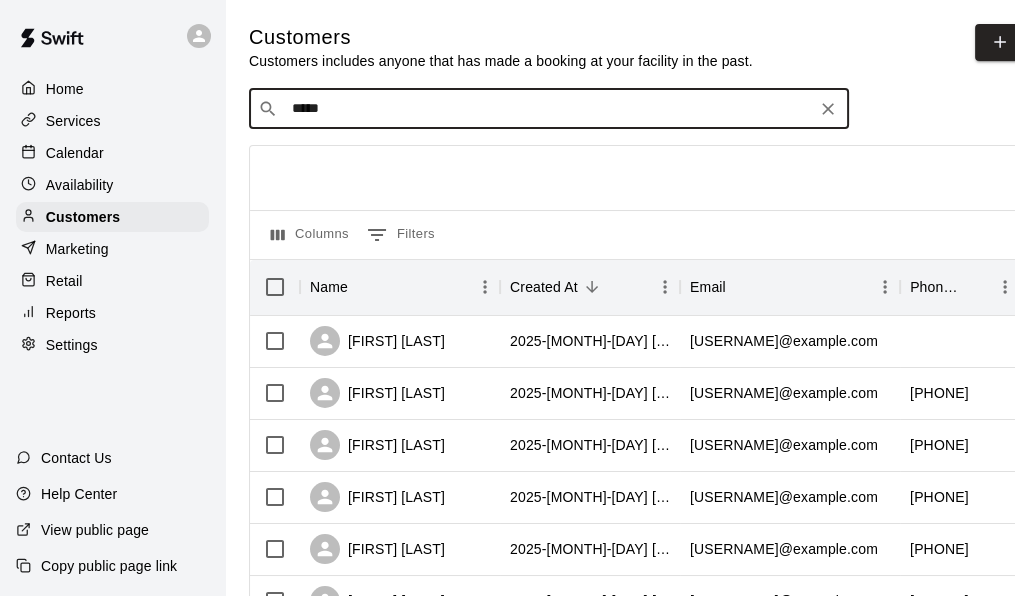 type on "******" 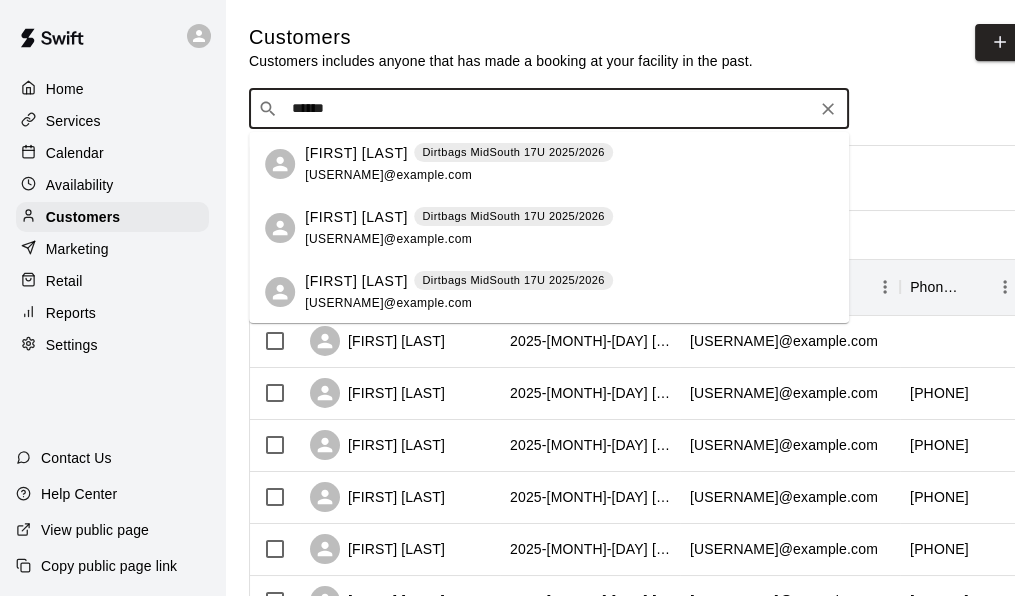 click on "Allen McPeak" at bounding box center [356, 153] 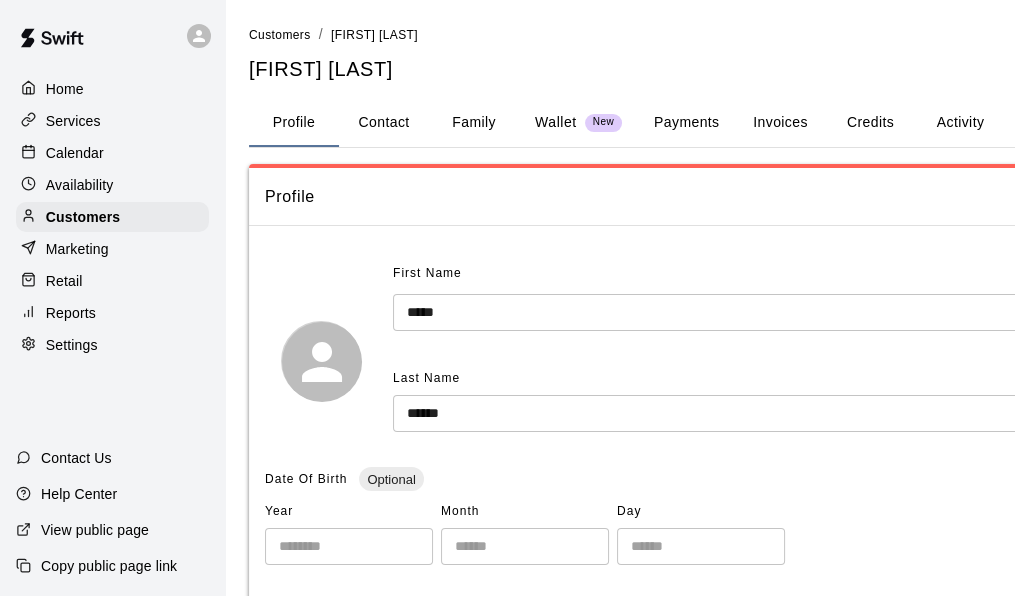 click on "Activity" at bounding box center (960, 123) 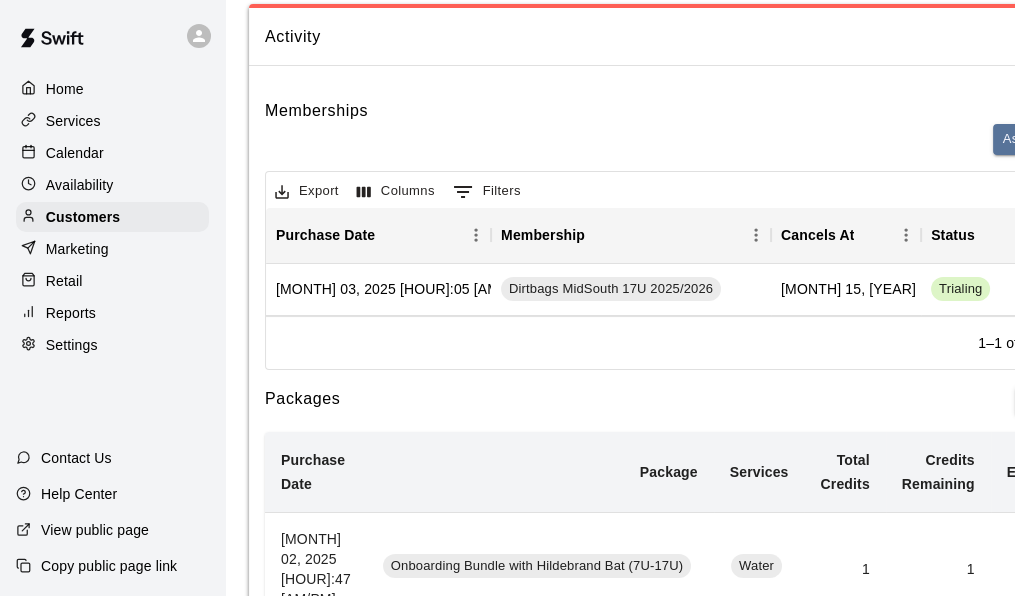 scroll, scrollTop: 200, scrollLeft: 0, axis: vertical 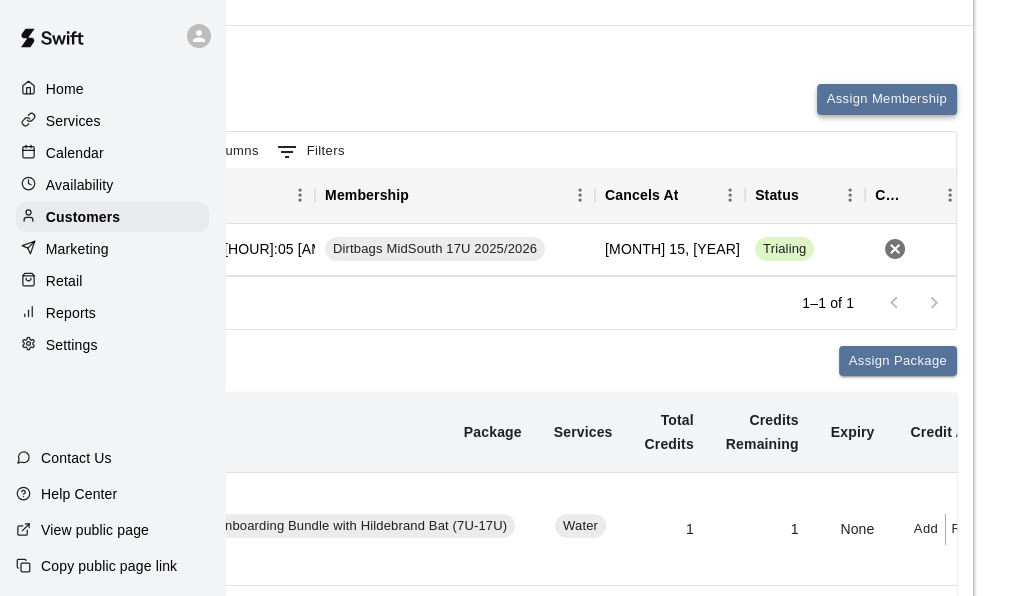 click on "Assign Membership" at bounding box center (887, 99) 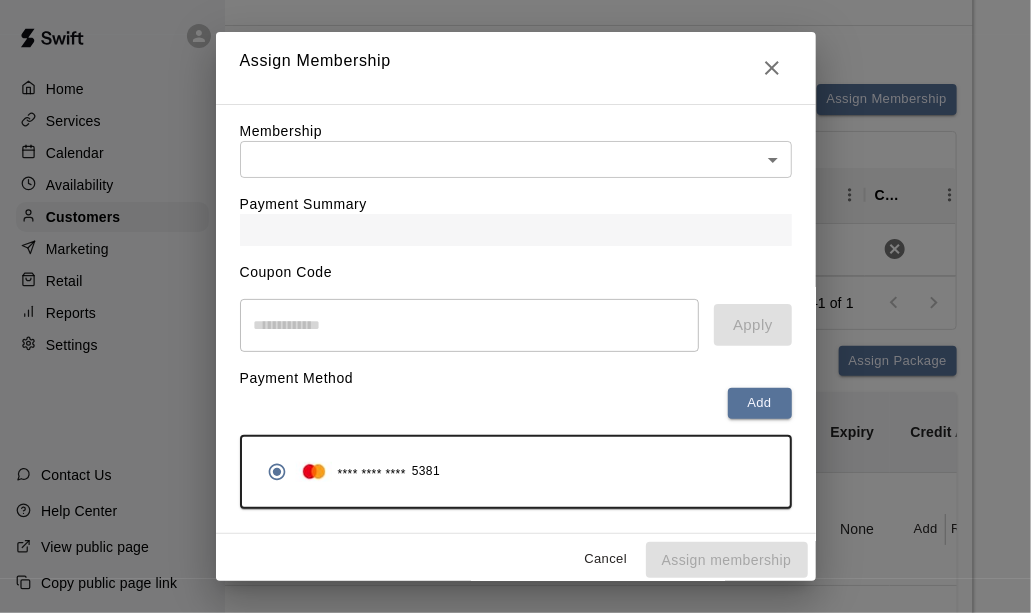 click on "Home Services Calendar Availability Customers Marketing Retail Reports Settings Contact Us Help Center View public page Copy public page link Customers / Allen McPeak Allen McPeak Profile Contact Family Wallet New Payments Invoices Credits Activity Marketing Delete Activity Memberships Assign Membership Export Columns 0 Filters Purchase Date Membership Cancels At Status Cancel August 03, 2025 3:05 PM Dirtbags MidSouth 17U 2025/2026  August 15, 2026 Trialing 1–1 of 1 Packages Assign Package Purchase Date   Package Services Total Credits Credits Remaining Expiry Credit Actions August 02, 2025 8:47 PM Onboarding Bundle with Hildebrand Bat (7U-17U)  Water 1 1 None Add Redeem July 23, 2025 8:29 PM Onboarding Bundle with Hildebrand Bat (7U-17U)  Water 1 1 None Add Redeem Rows per page: 5 * 1–2 of 2 Bookings This customer has no bookings. Swift - Edit Customer Close cross-small Assign Membership Membership ​ ​ Payment Summary Coupon Code ​ Apply Payment Method   Add **** **** **** 5381 Cancel" at bounding box center [339, 338] 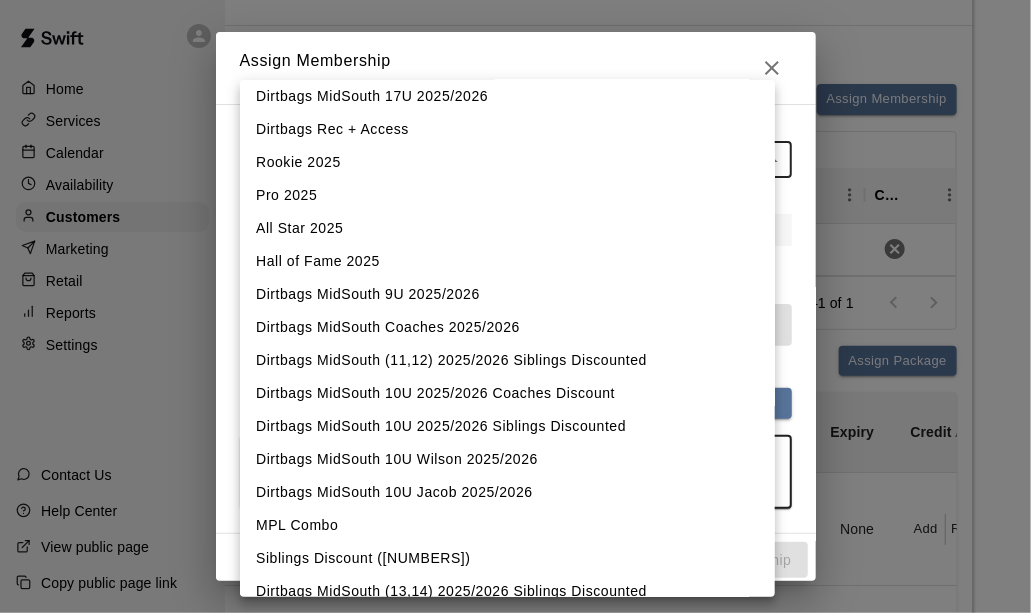scroll, scrollTop: 456, scrollLeft: 0, axis: vertical 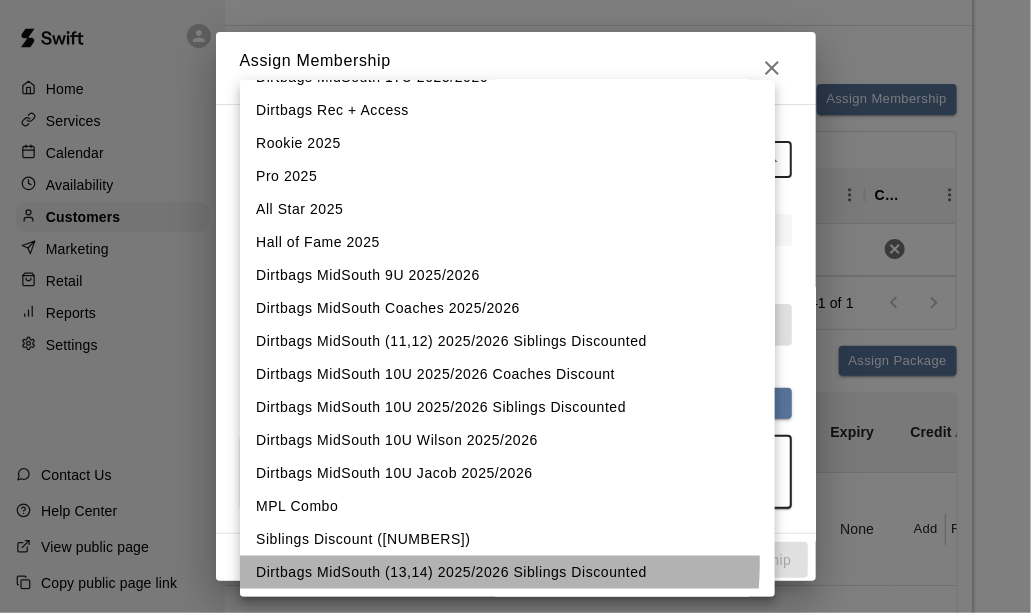 click on "Dirtbags MidSouth (13,14) 2025/2026 Siblings Discounted" at bounding box center [507, 572] 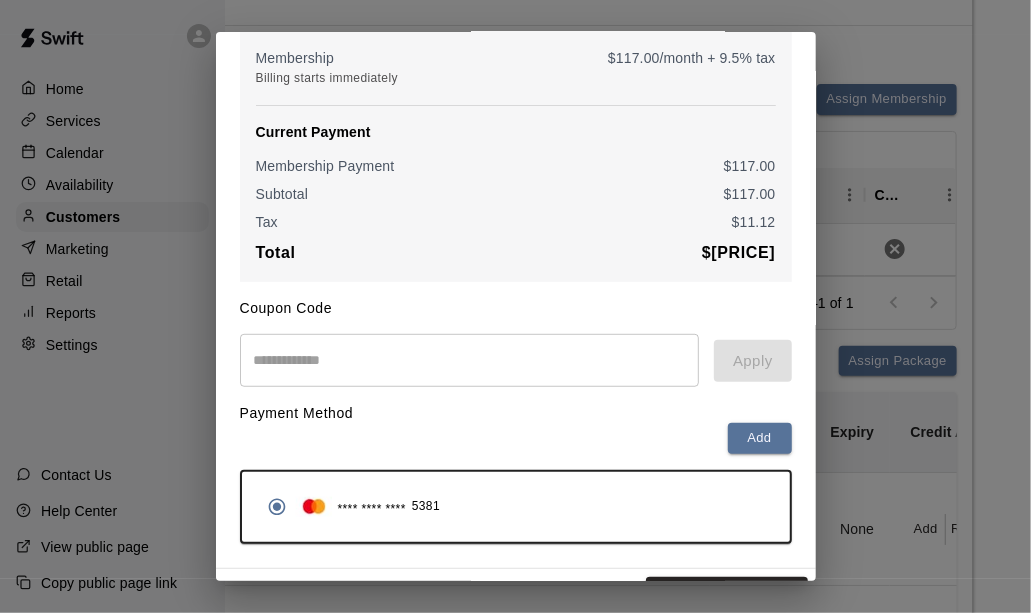 scroll, scrollTop: 266, scrollLeft: 0, axis: vertical 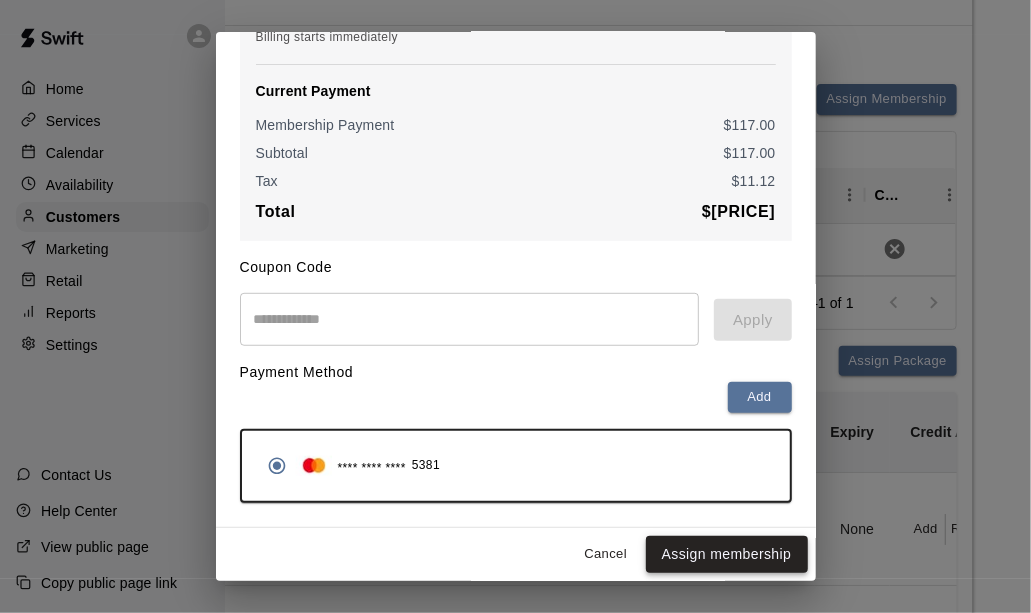click on "Assign membership" at bounding box center (727, 554) 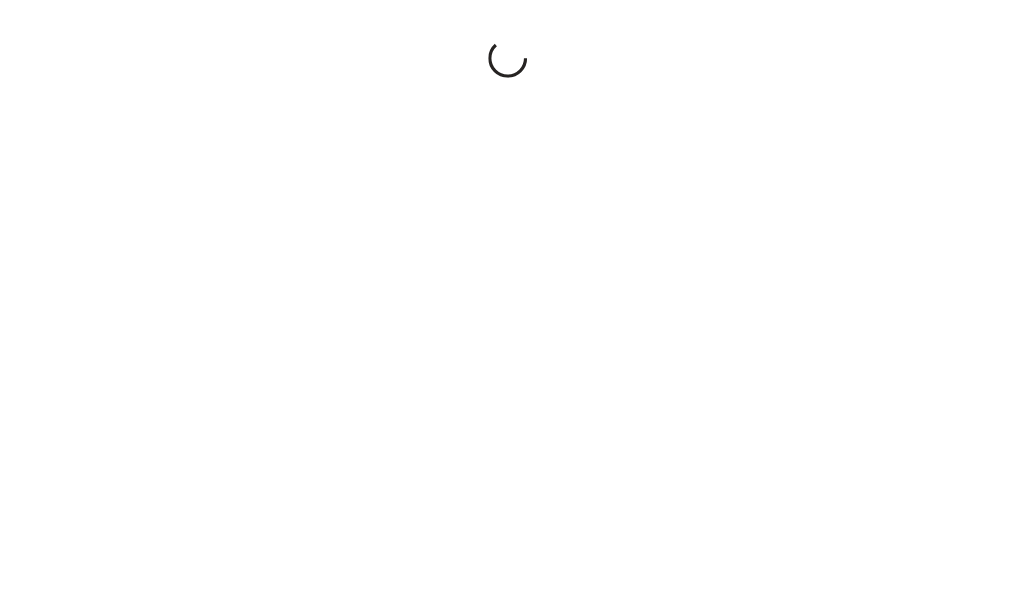 scroll, scrollTop: 0, scrollLeft: 0, axis: both 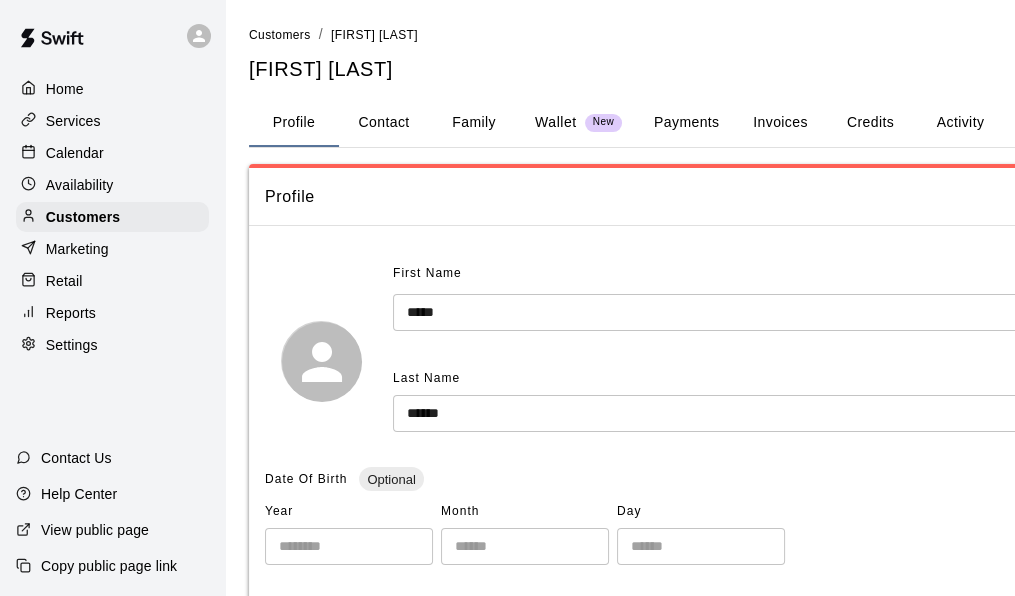 click on "Profile" at bounding box center [699, 197] 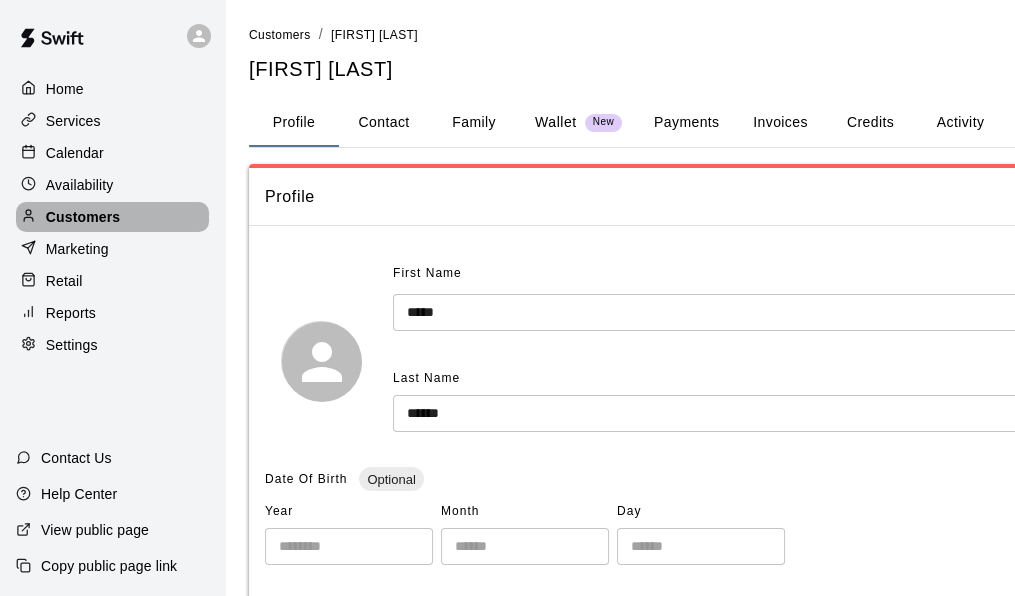 click on "Customers" at bounding box center (83, 217) 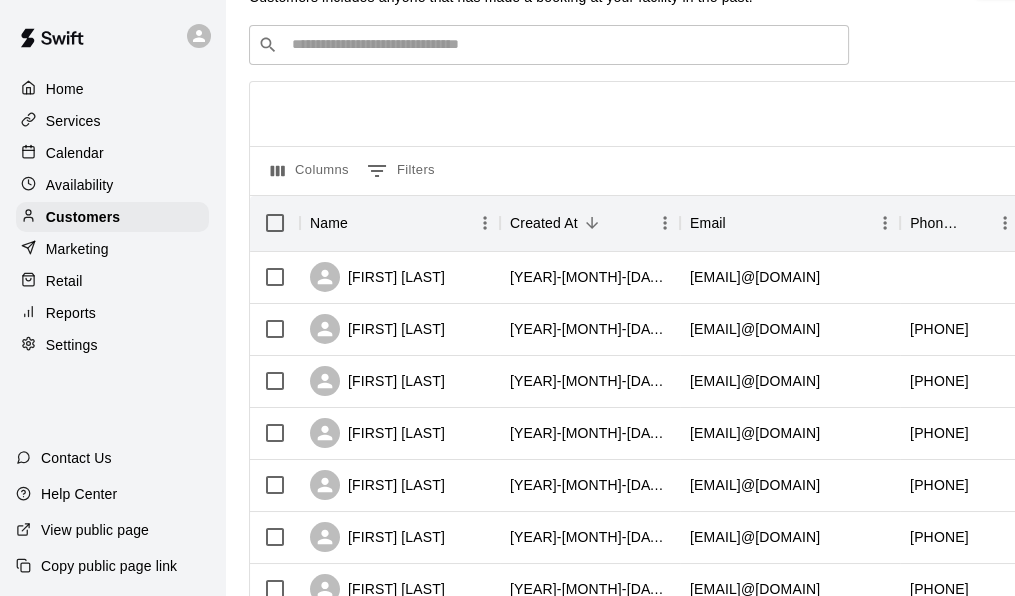 scroll, scrollTop: 0, scrollLeft: 0, axis: both 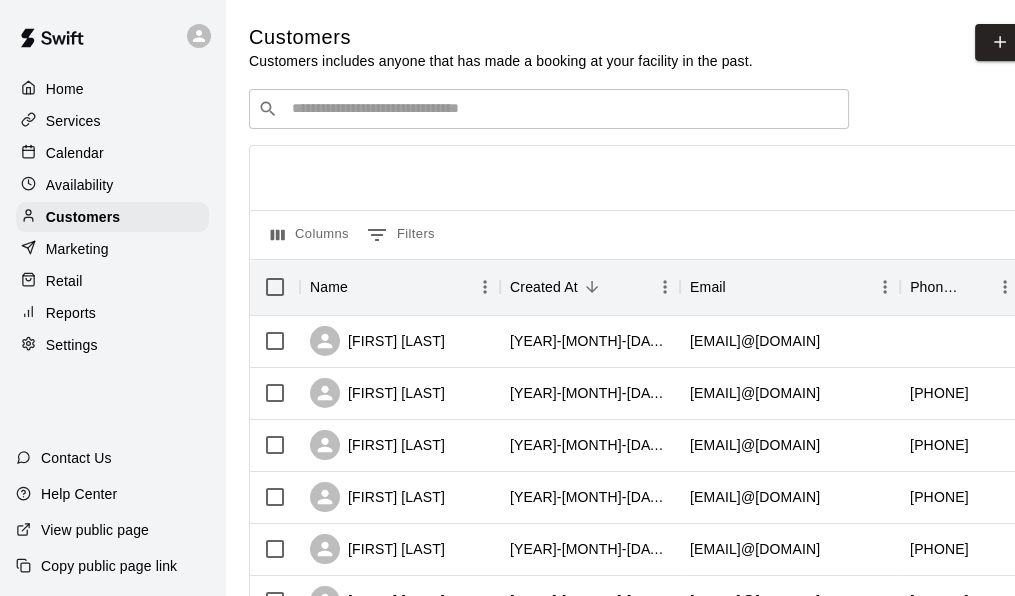 click at bounding box center (563, 109) 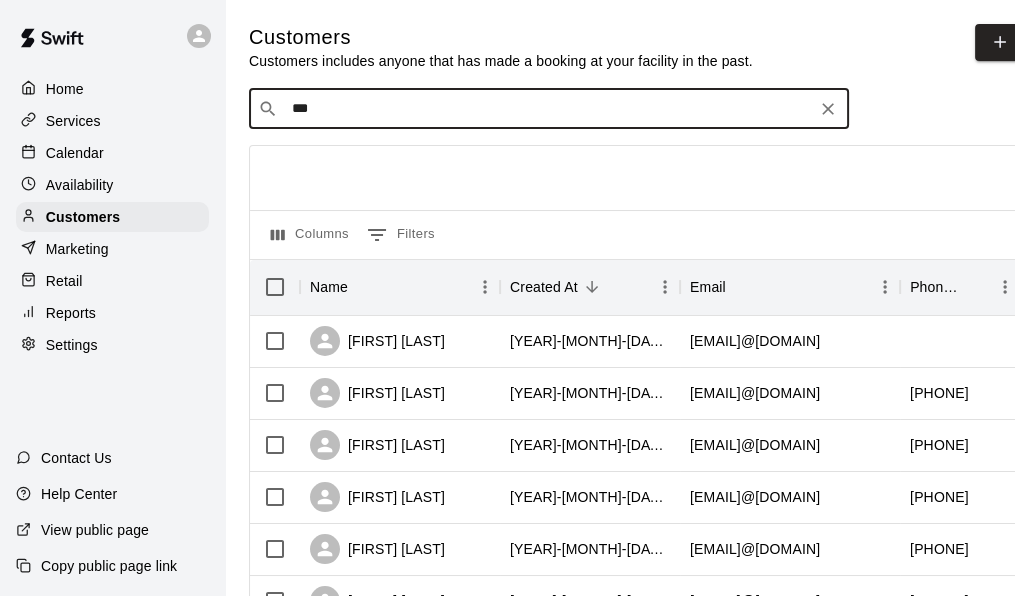 type on "****" 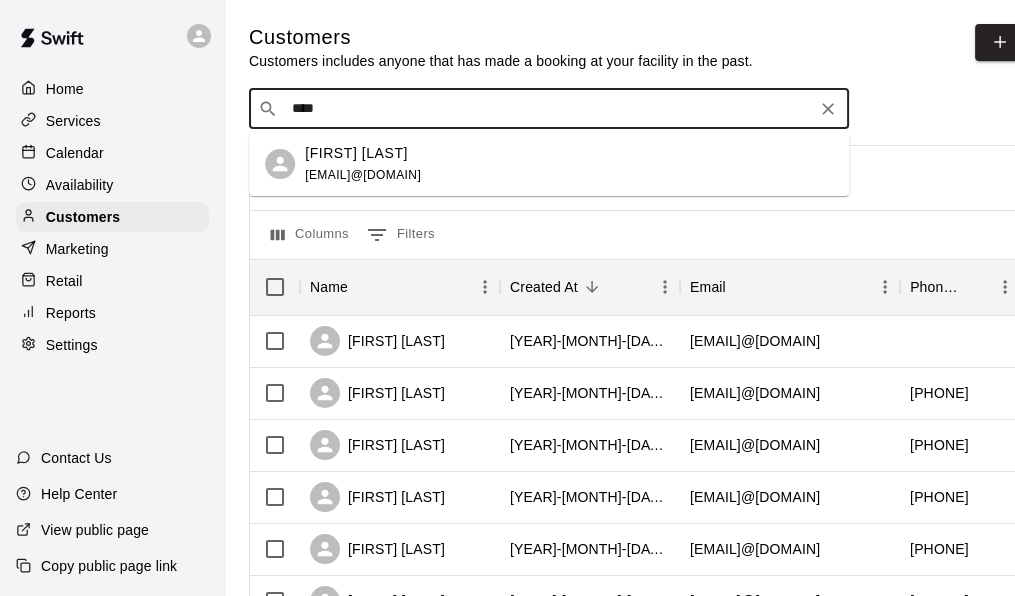 click on "[FIRST] [LAST]" at bounding box center [356, 153] 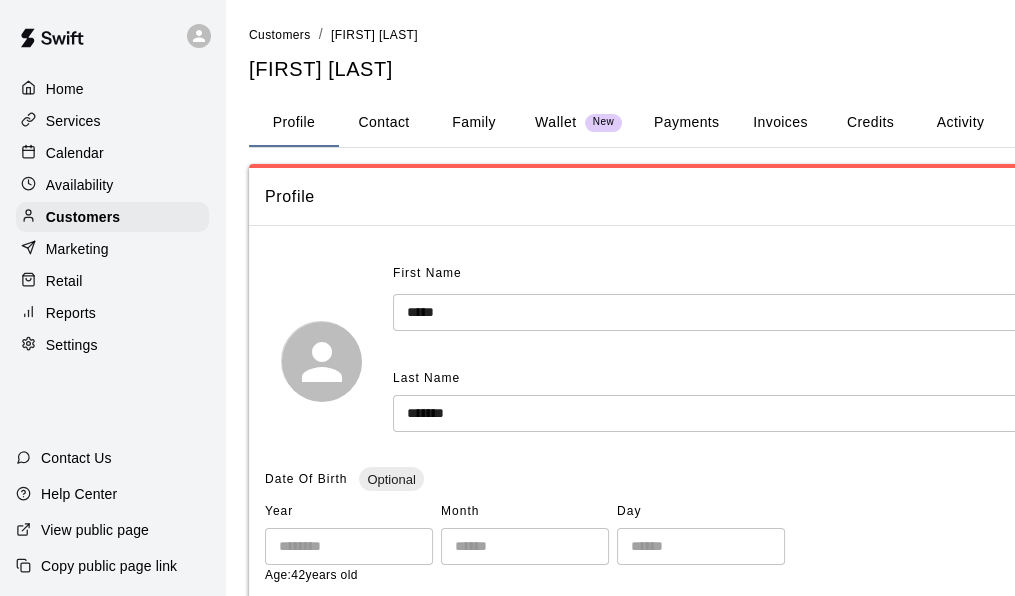 click on "Credits" at bounding box center [870, 123] 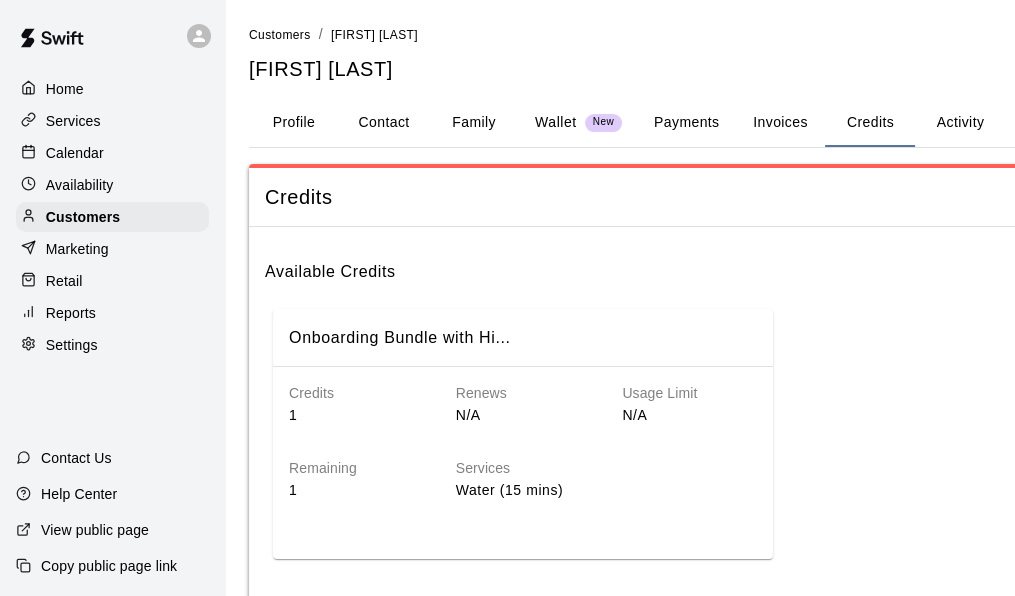 click on "Invoices" at bounding box center (780, 123) 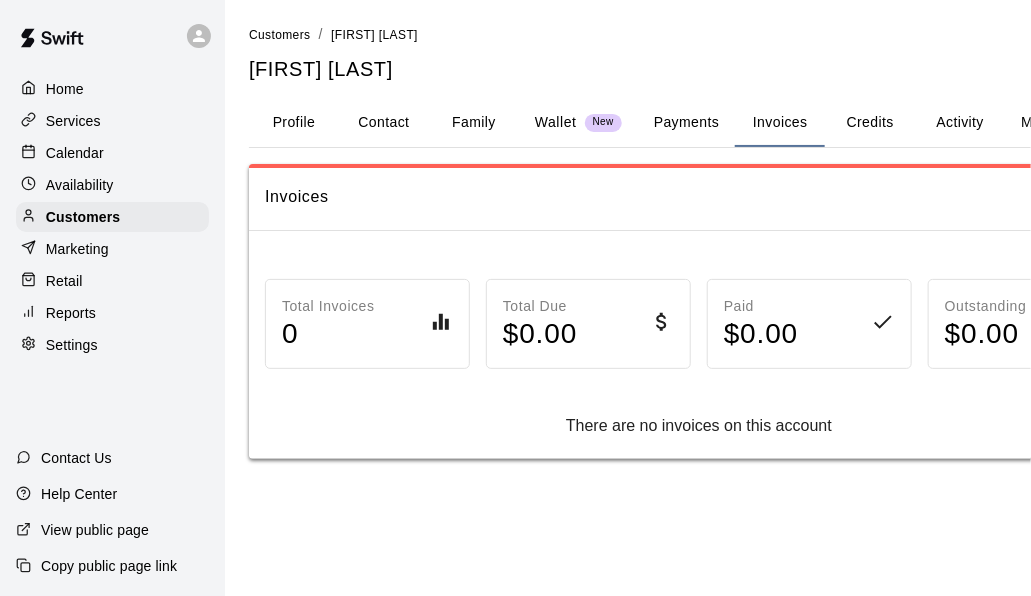 click on "Payments" at bounding box center [686, 123] 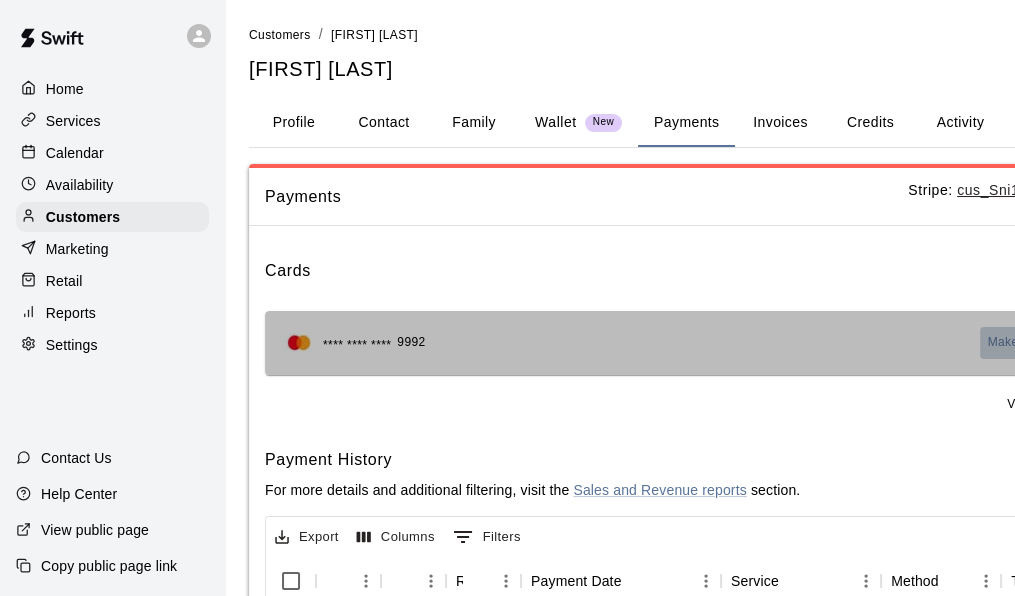 click on "Make Default" at bounding box center [1026, 343] 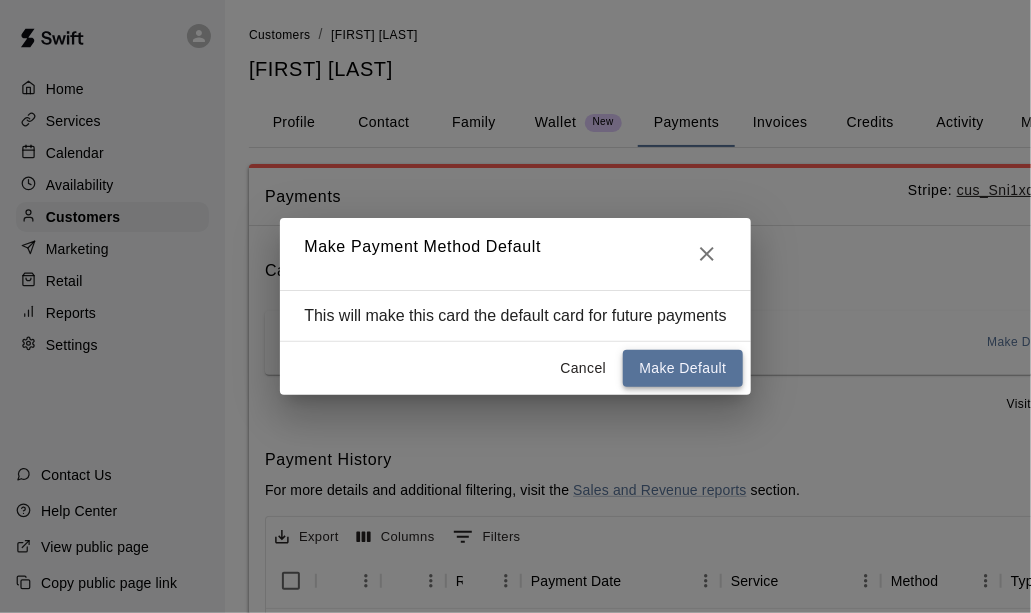 click on "Make Default" at bounding box center [682, 368] 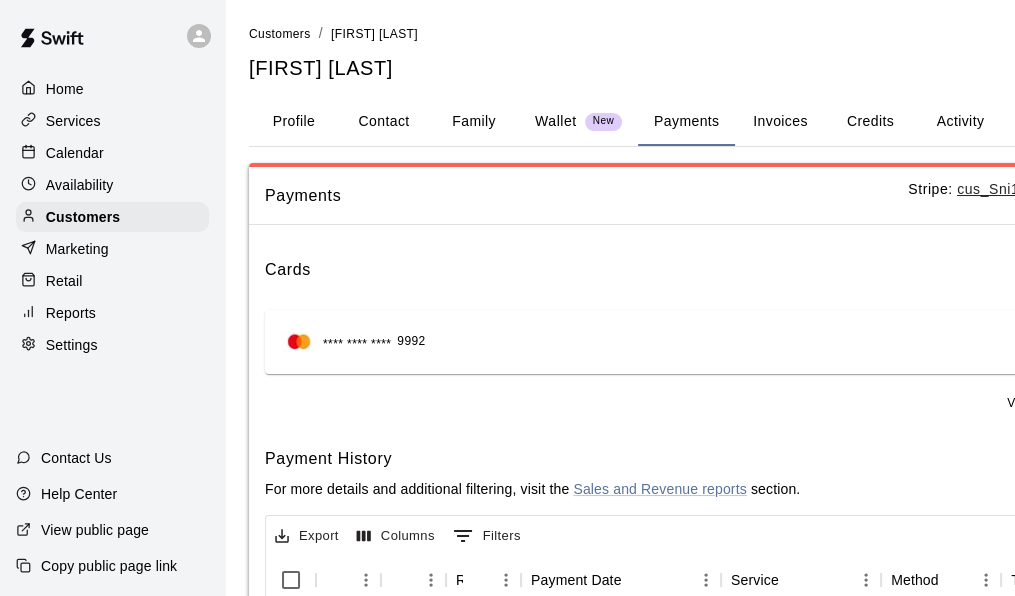 scroll, scrollTop: 0, scrollLeft: 0, axis: both 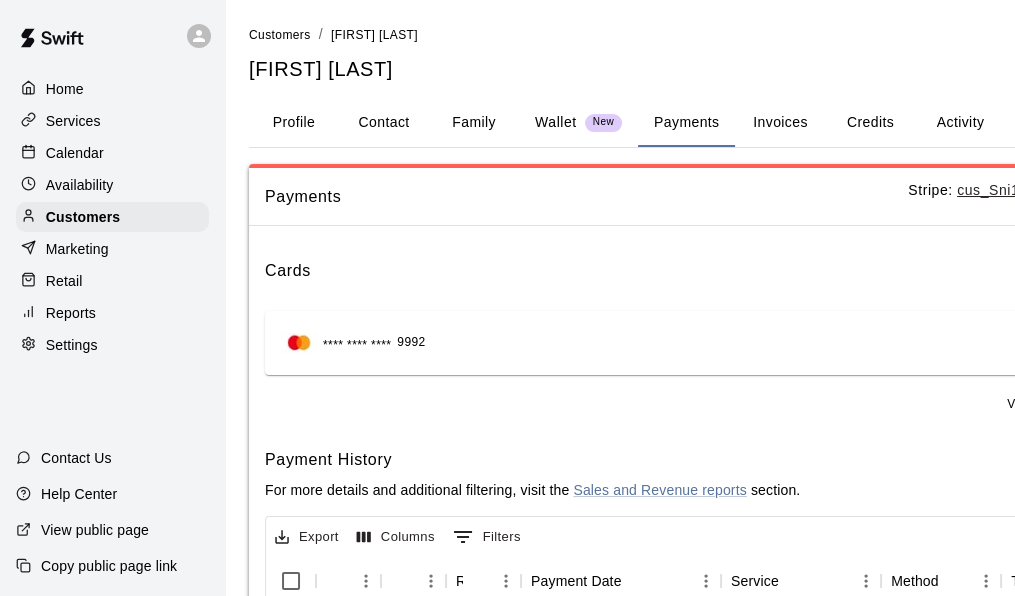 click on "Activity" at bounding box center (960, 123) 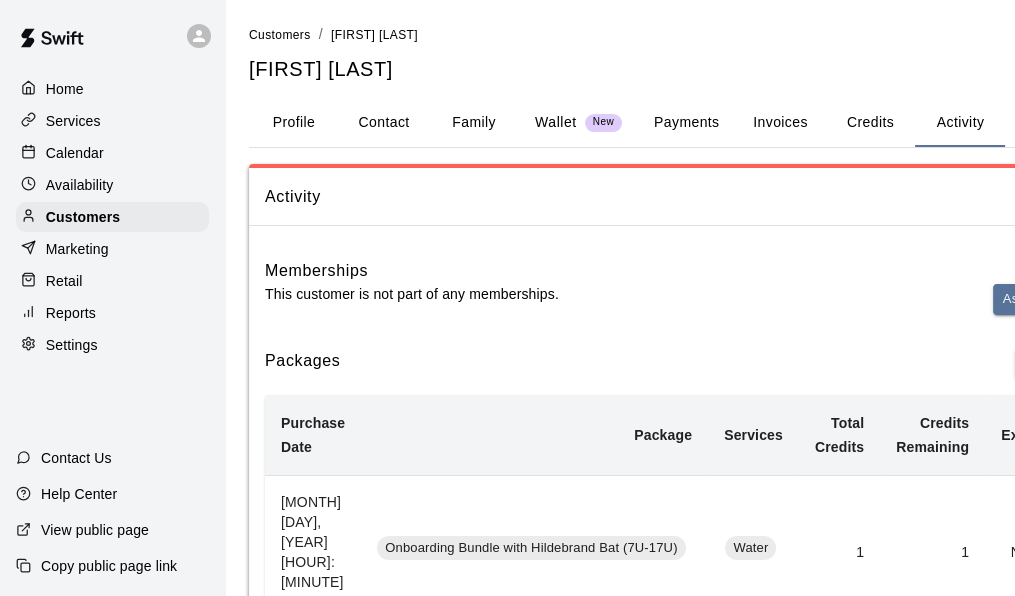 scroll, scrollTop: 0, scrollLeft: 61, axis: horizontal 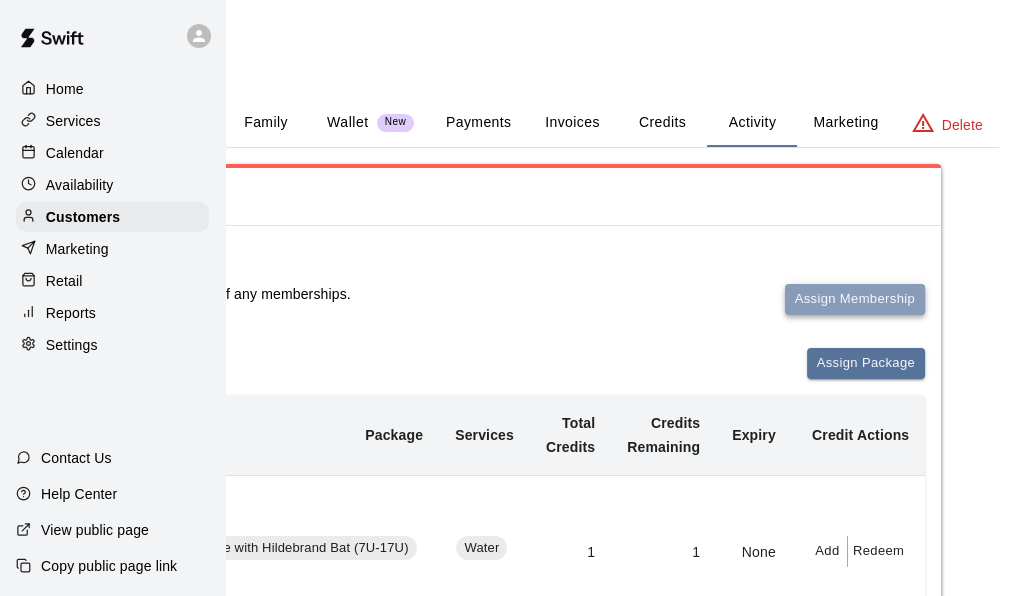 click on "Assign Membership" at bounding box center [855, 299] 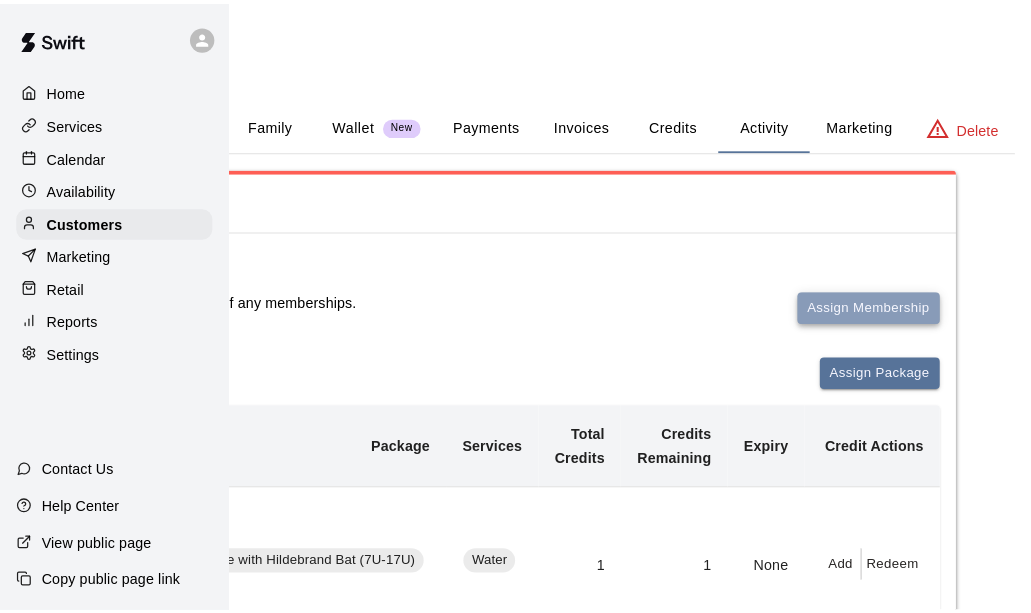 scroll, scrollTop: 0, scrollLeft: 199, axis: horizontal 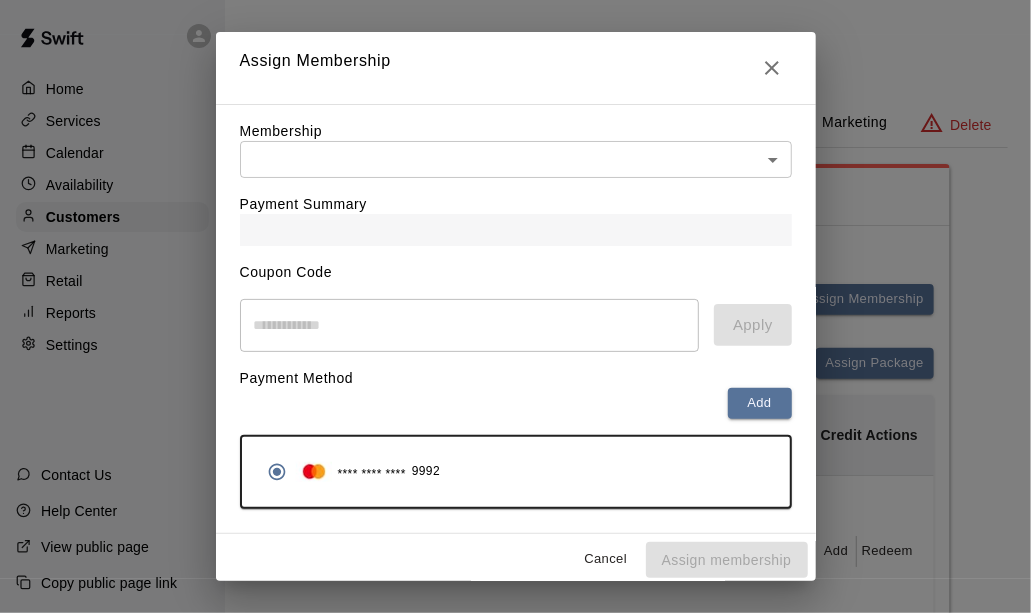 click on "Home Services Calendar Availability Customers Marketing Retail Reports Settings Contact Us Help Center View public page Copy public page link Customers / jaxon pulliam jaxon pulliam Profile Contact Family Wallet New Payments Invoices Credits Activity Marketing Delete Activity Memberships This customer is not part of any memberships. Assign Membership Packages Assign Package Purchase Date   Package Services Total Credits Credits Remaining Expiry Credit Actions August 03, 2025 1:27 PM Onboarding Bundle with Hildebrand Bat (7U-17U)  Water 1 1 None Add Redeem Rows per page: 5 * 1–1 of 1 Bookings This customer has no bookings. Swift - Edit Customer Close cross-small Assign Membership Membership ​ ​ Payment Summary Coupon Code ​ Apply Payment Method   Add **** **** **** 9992 Cancel Assign membership" at bounding box center (316, 402) 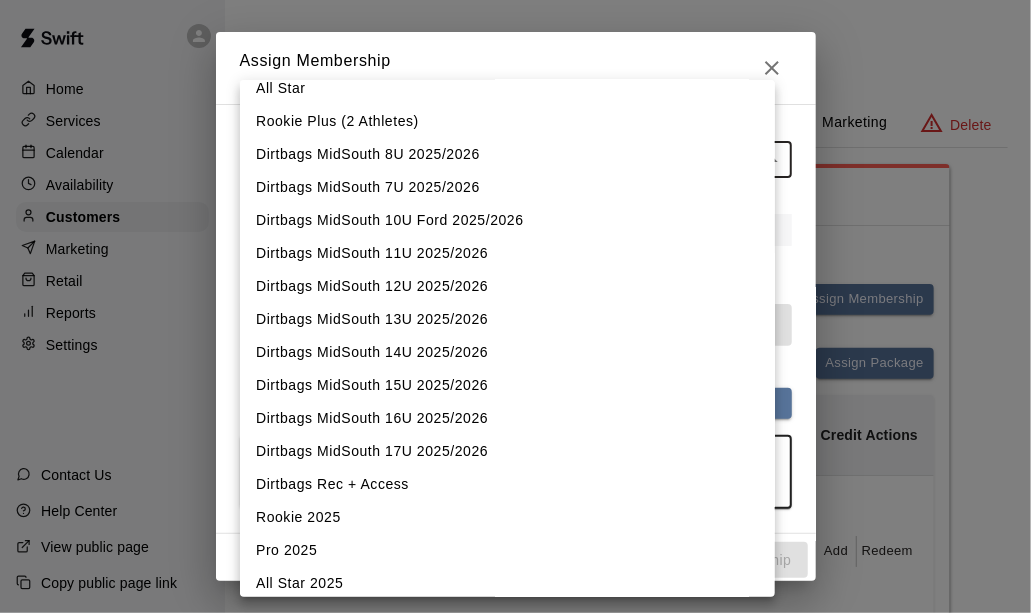 scroll, scrollTop: 100, scrollLeft: 0, axis: vertical 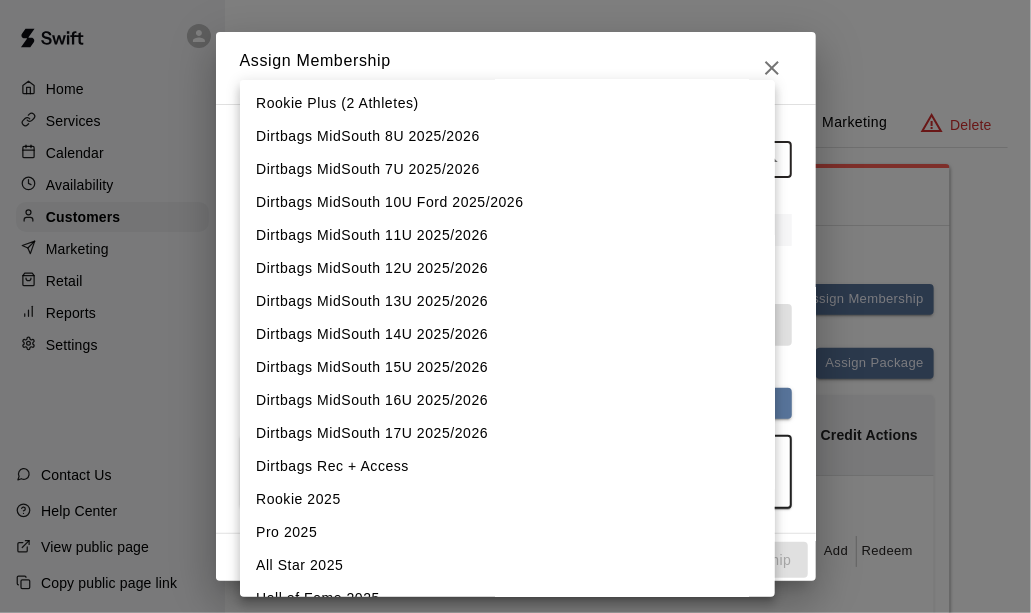 click on "Dirtbags MidSouth 17U 2025/2026" at bounding box center [507, 433] 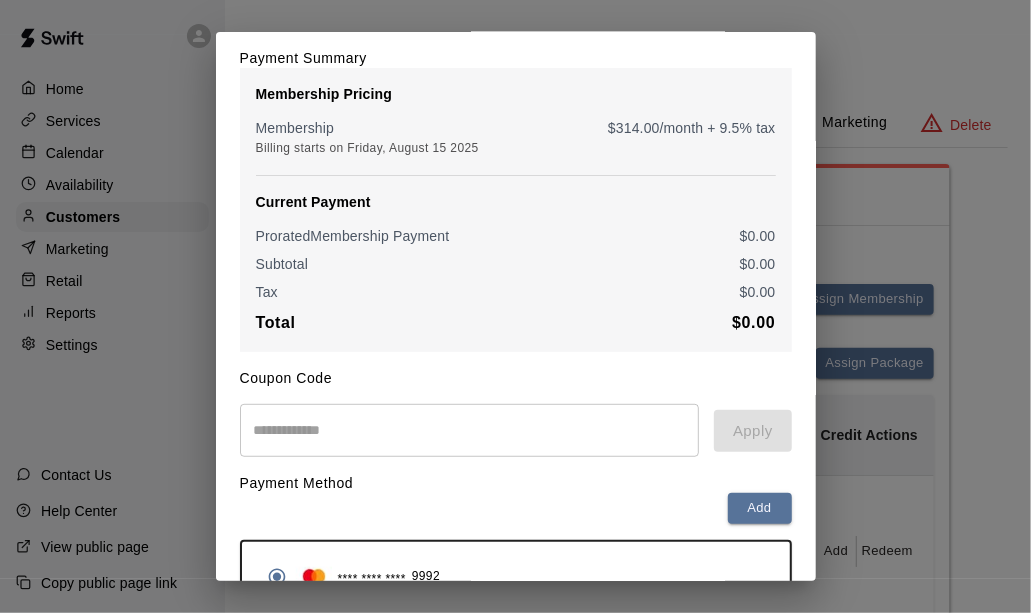 scroll, scrollTop: 266, scrollLeft: 0, axis: vertical 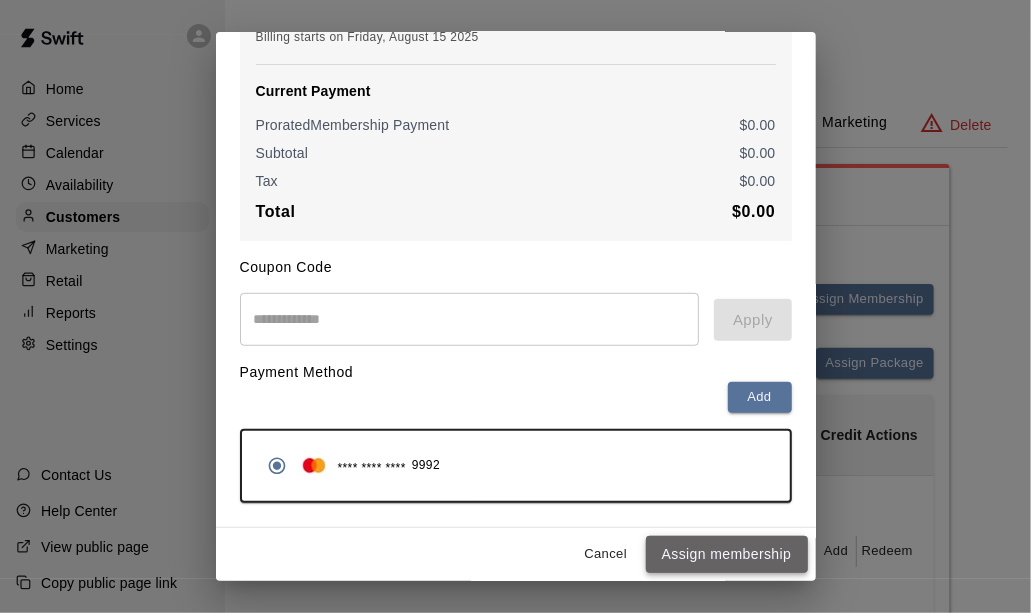 click on "Assign membership" at bounding box center (727, 554) 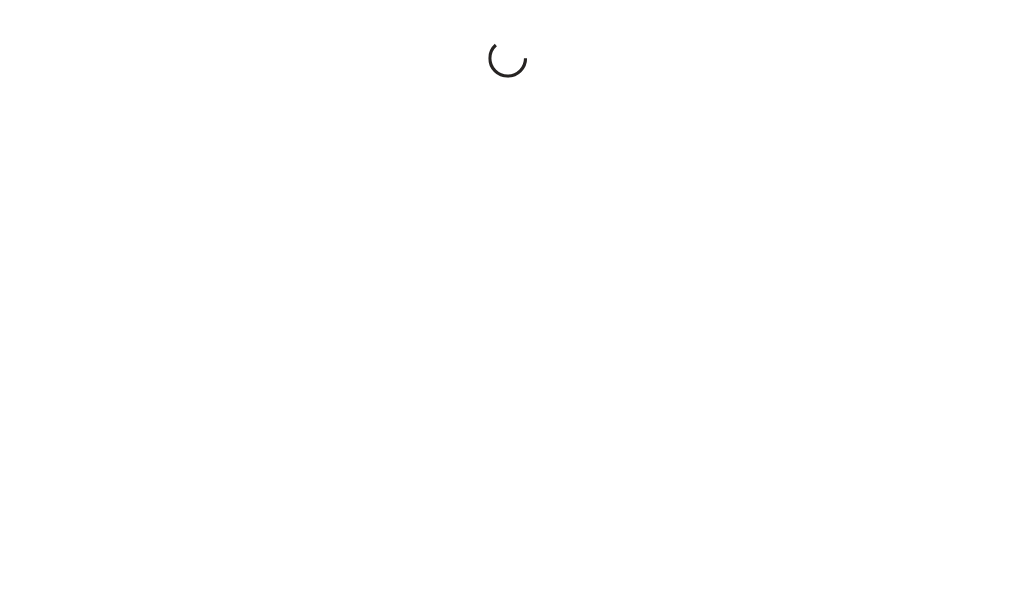 scroll, scrollTop: 0, scrollLeft: 0, axis: both 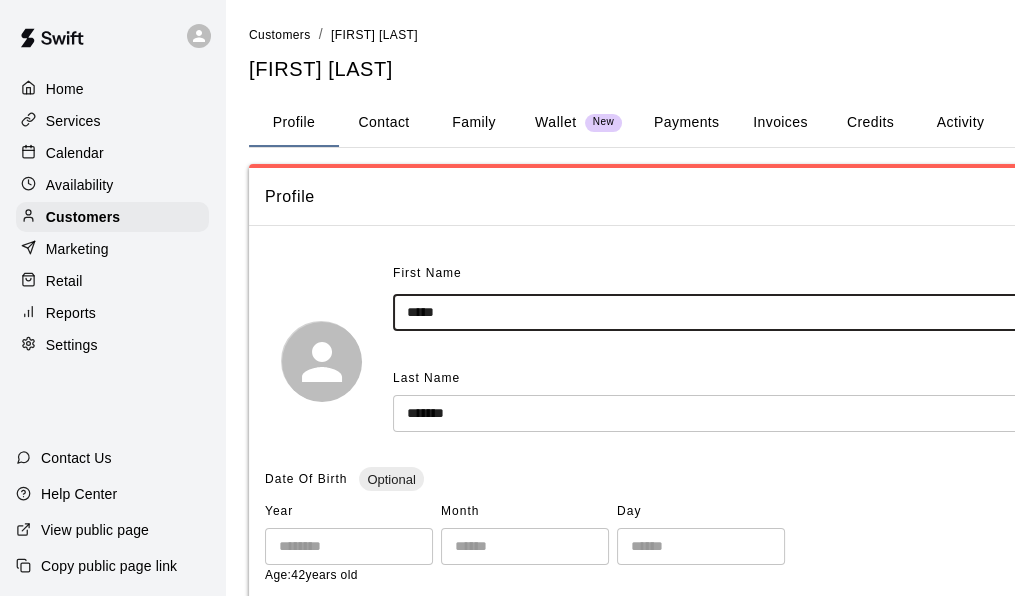 click on "*****" at bounding box center [763, 312] 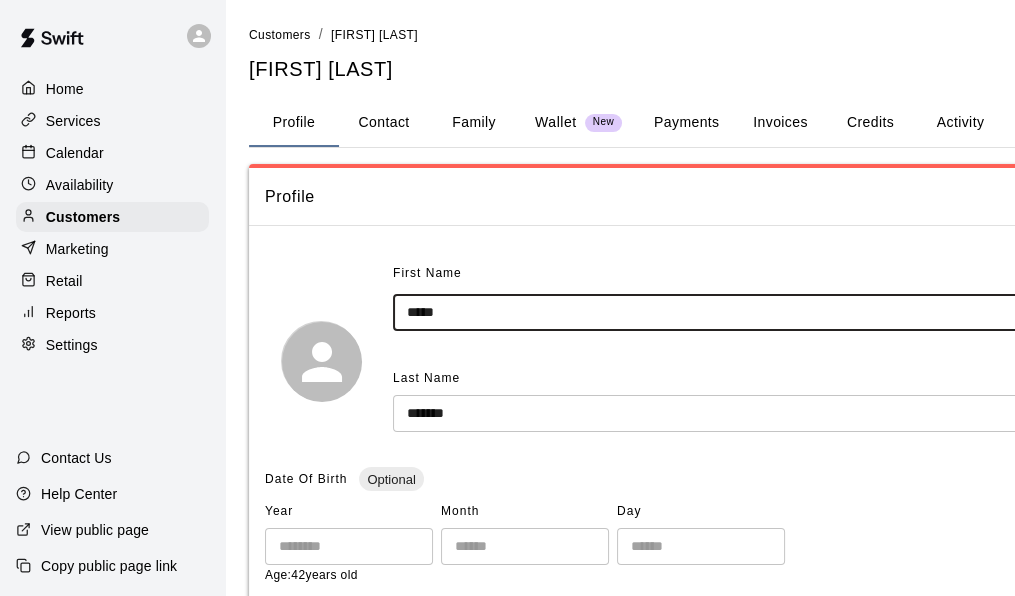 click on "Profile First Name ***** ​ Last Name ******* ​ Date Of Birth Optional Year **** ​ Month * ​ Day * ​ Age:  42  years old Gender   Optional Male **** ​ Shirt Size   Optional ​ ​ Organization   Optional ​ Waiver Acknowledged:   Yes ([DATE], [TIME]) Notes Optional Normal Add notes... Save" at bounding box center [699, 738] 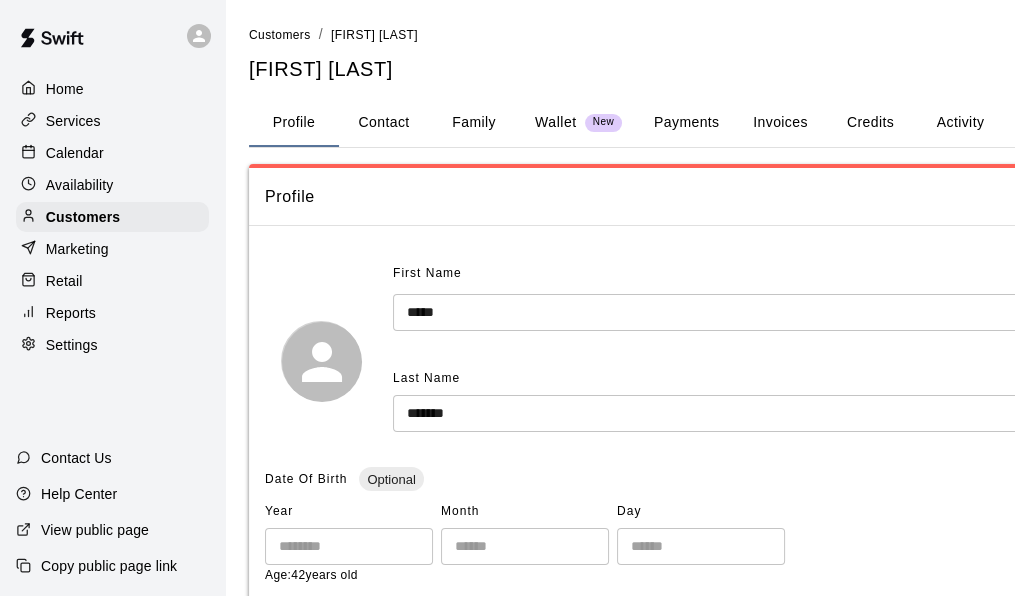 click on "Profile" at bounding box center (699, 197) 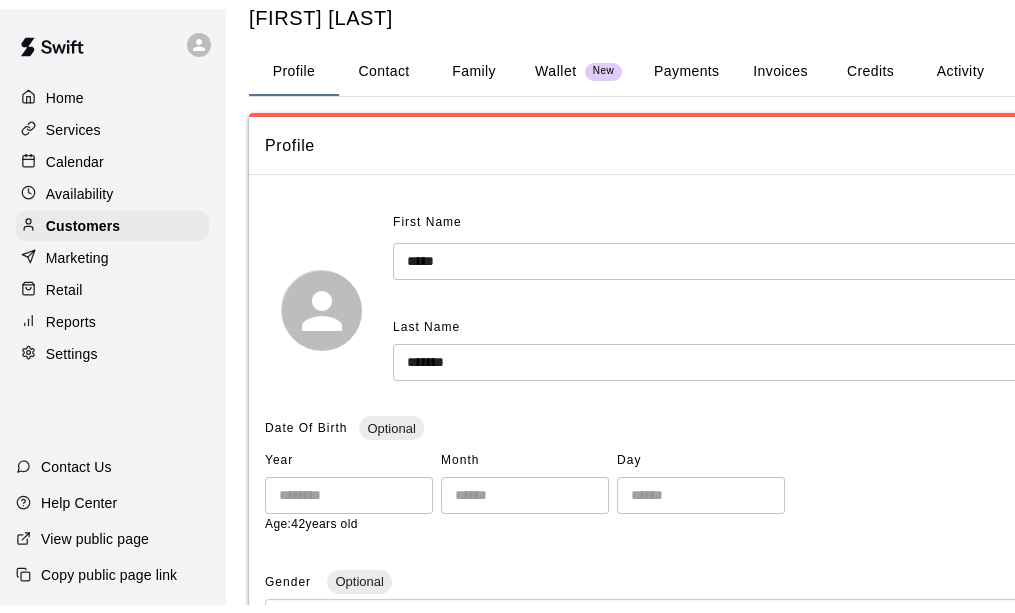 scroll, scrollTop: 0, scrollLeft: 0, axis: both 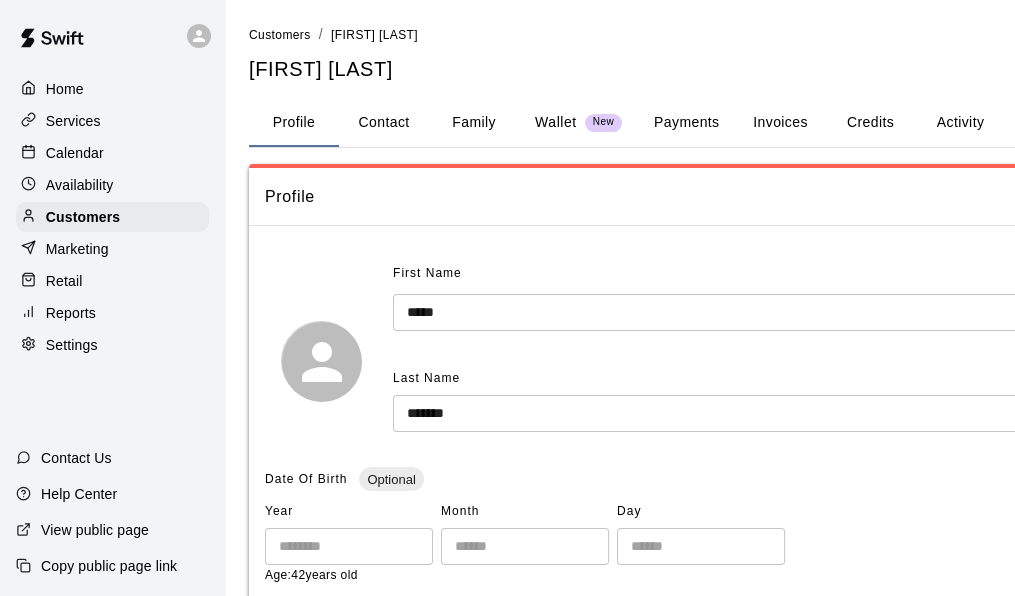 click on "Availability" at bounding box center [80, 185] 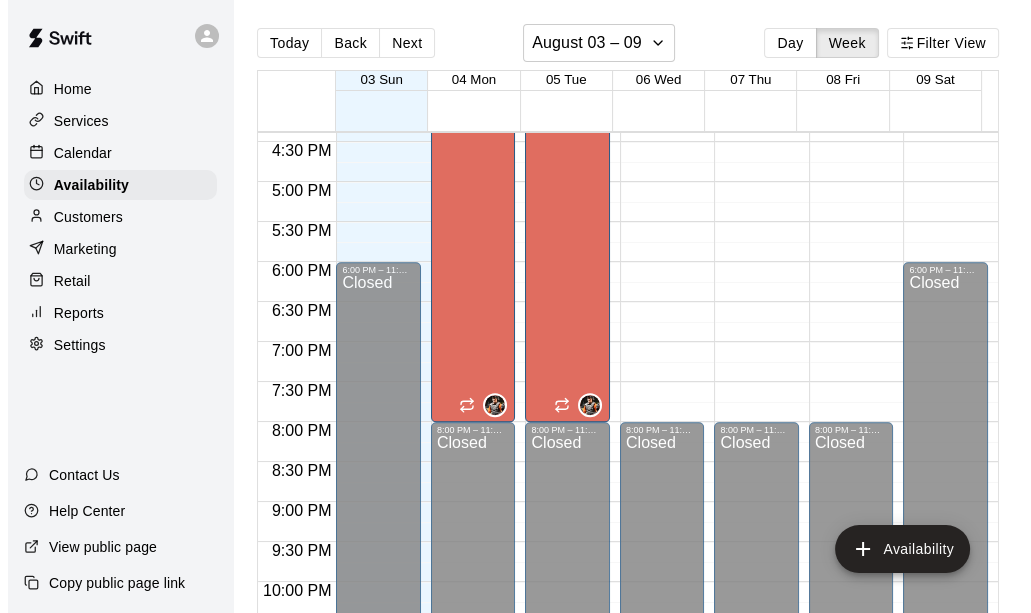 scroll, scrollTop: 1416, scrollLeft: 0, axis: vertical 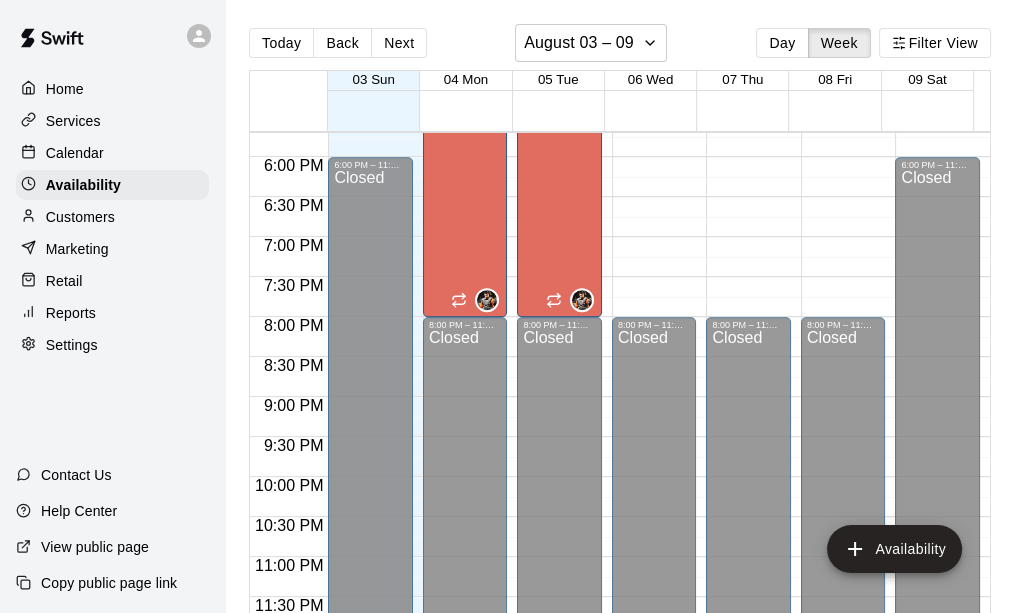 click on "Home" at bounding box center [65, 89] 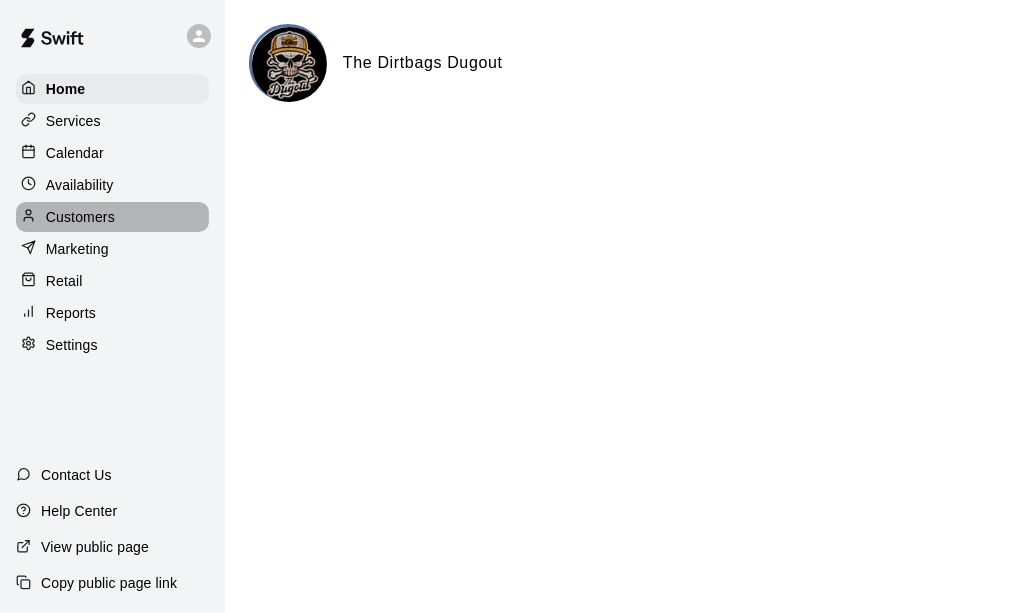 click on "Customers" at bounding box center [80, 217] 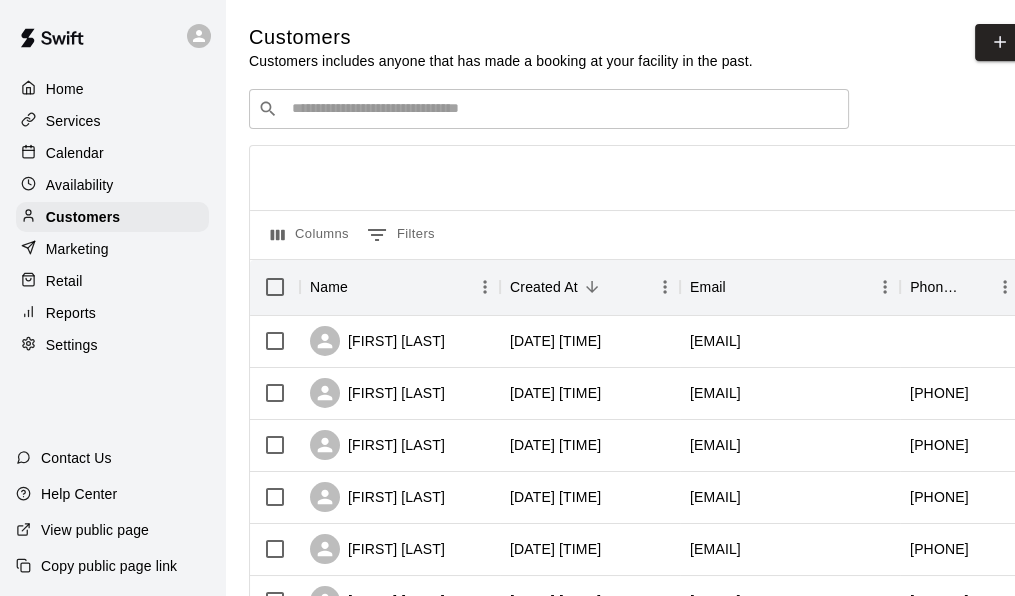 click at bounding box center [563, 109] 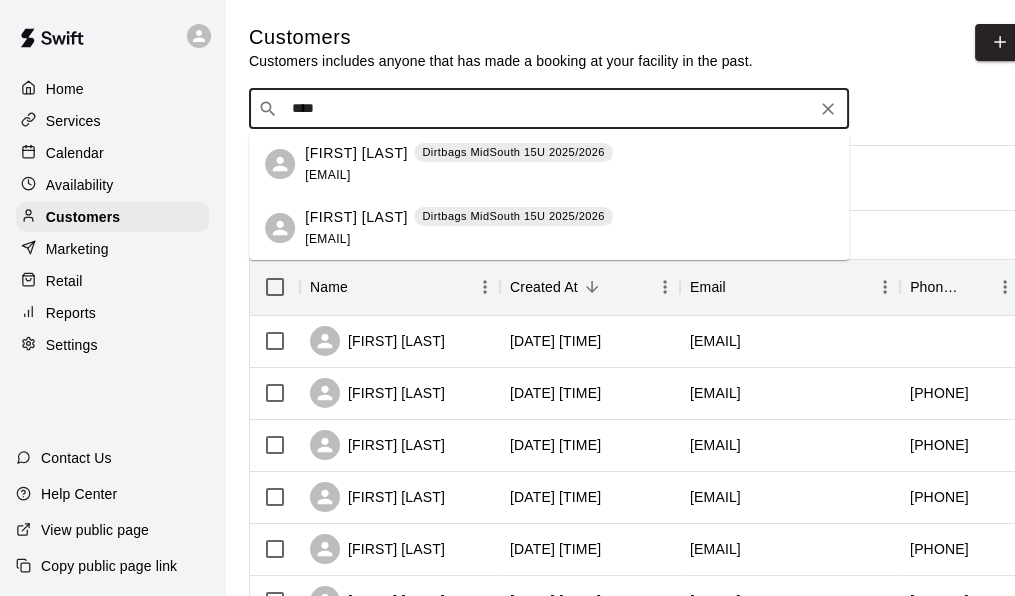 type on "****" 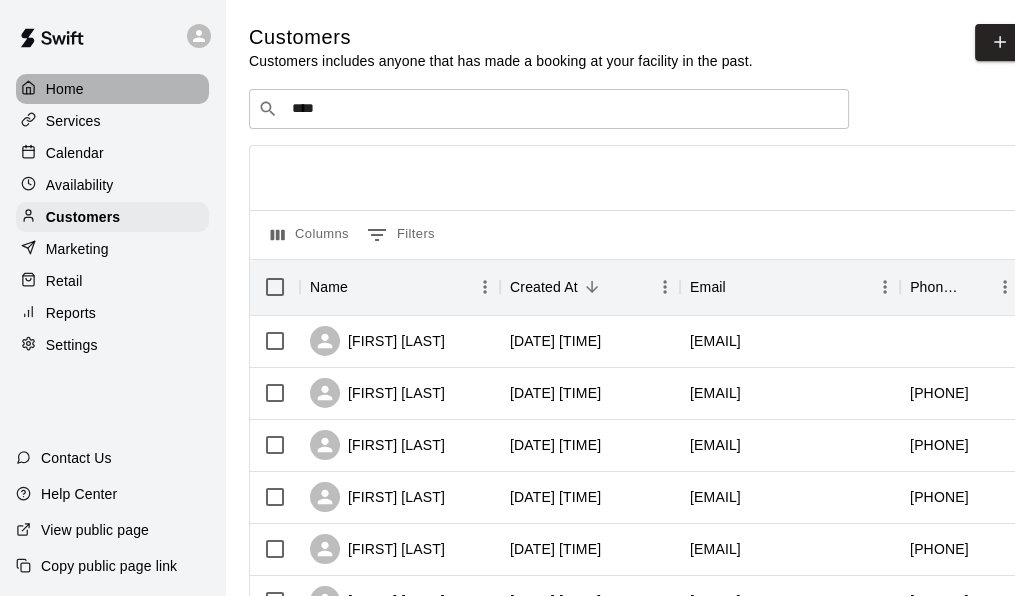 click on "Home" at bounding box center [112, 89] 